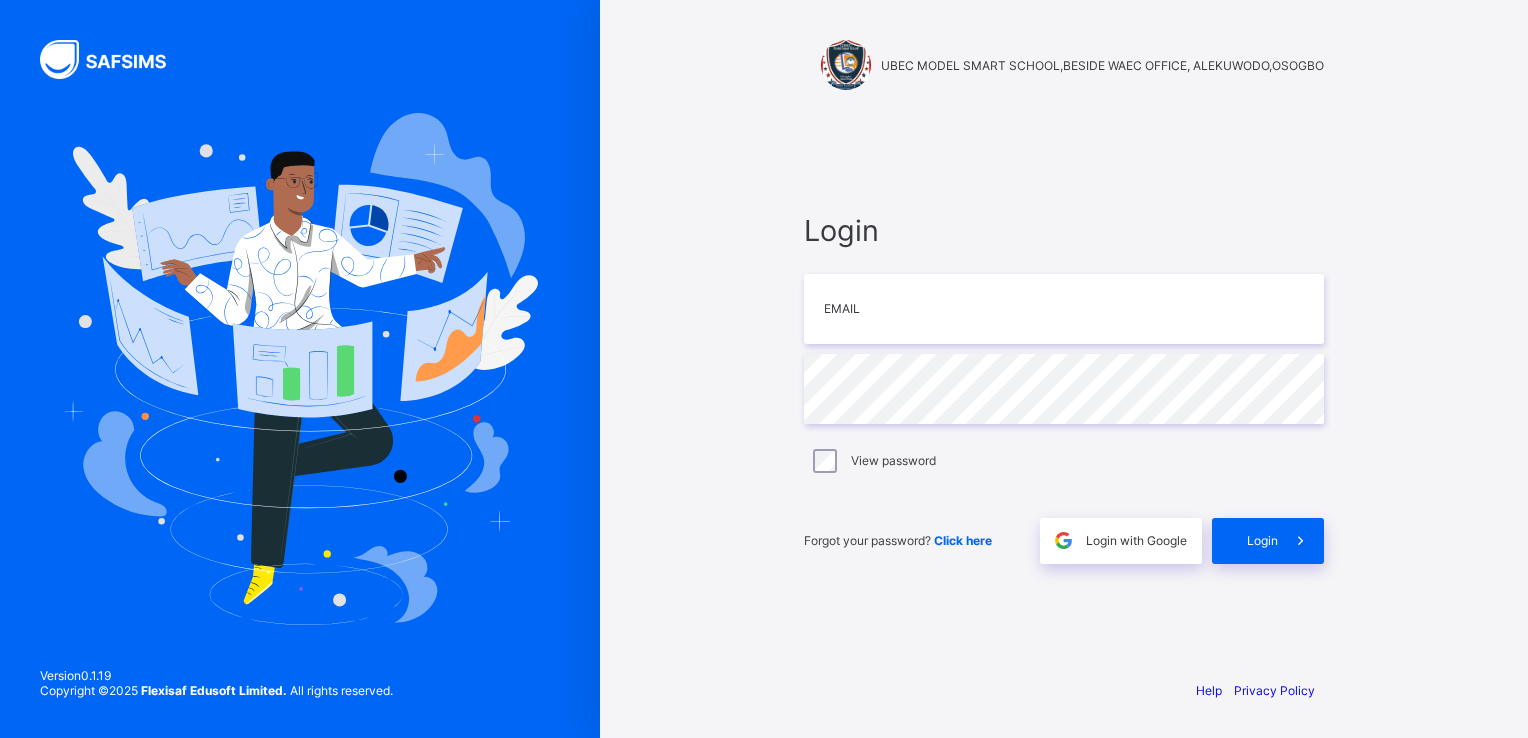 scroll, scrollTop: 0, scrollLeft: 0, axis: both 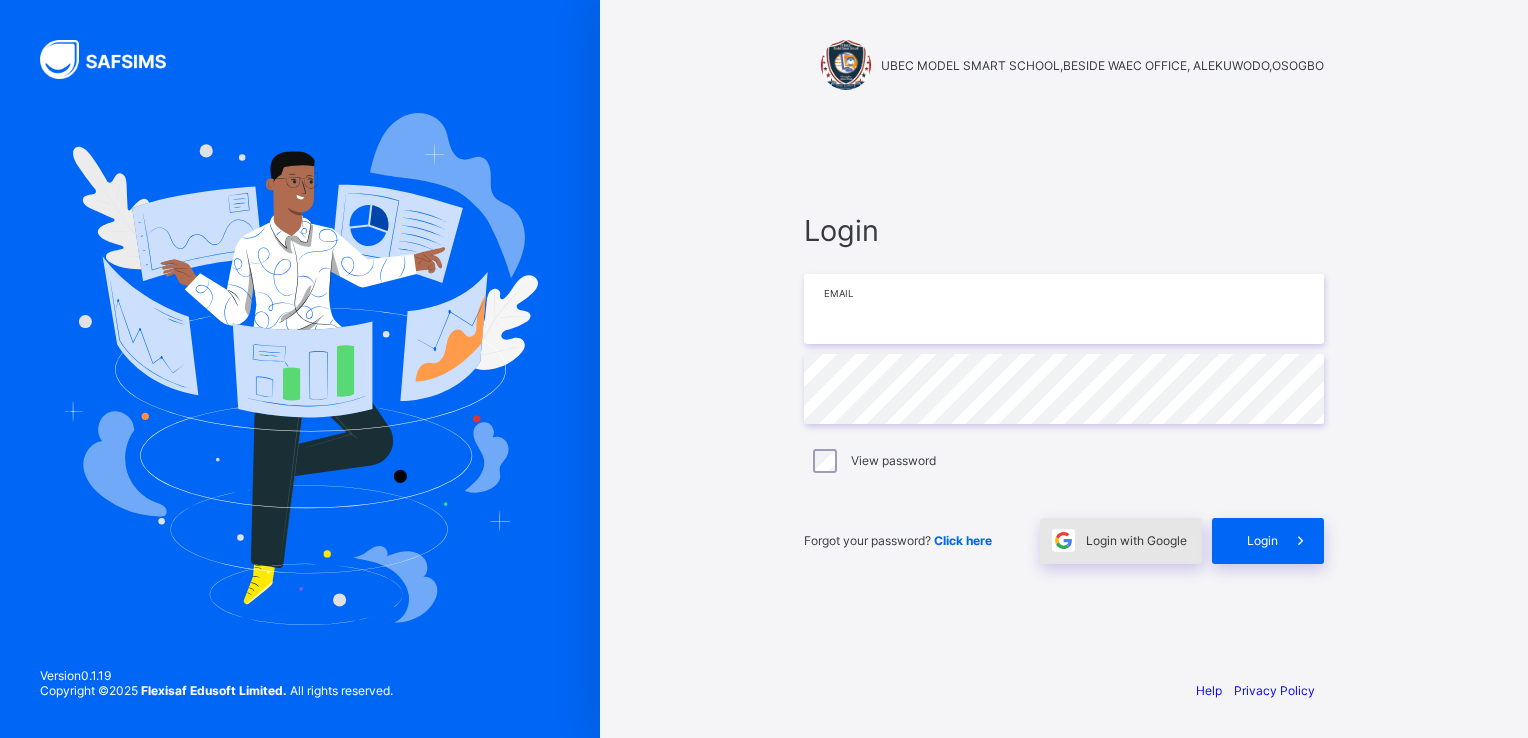 type on "**********" 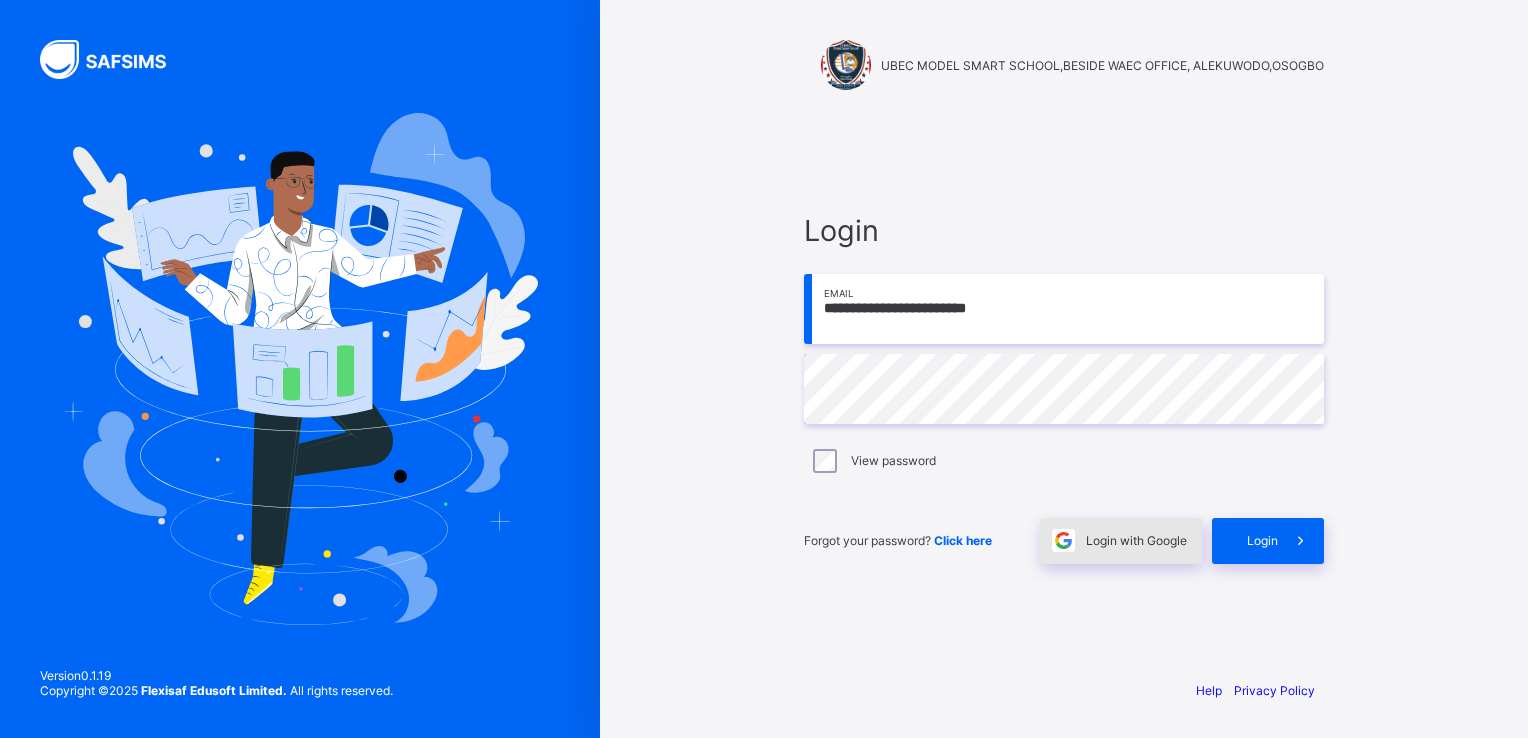 click on "Login with Google" at bounding box center [1136, 540] 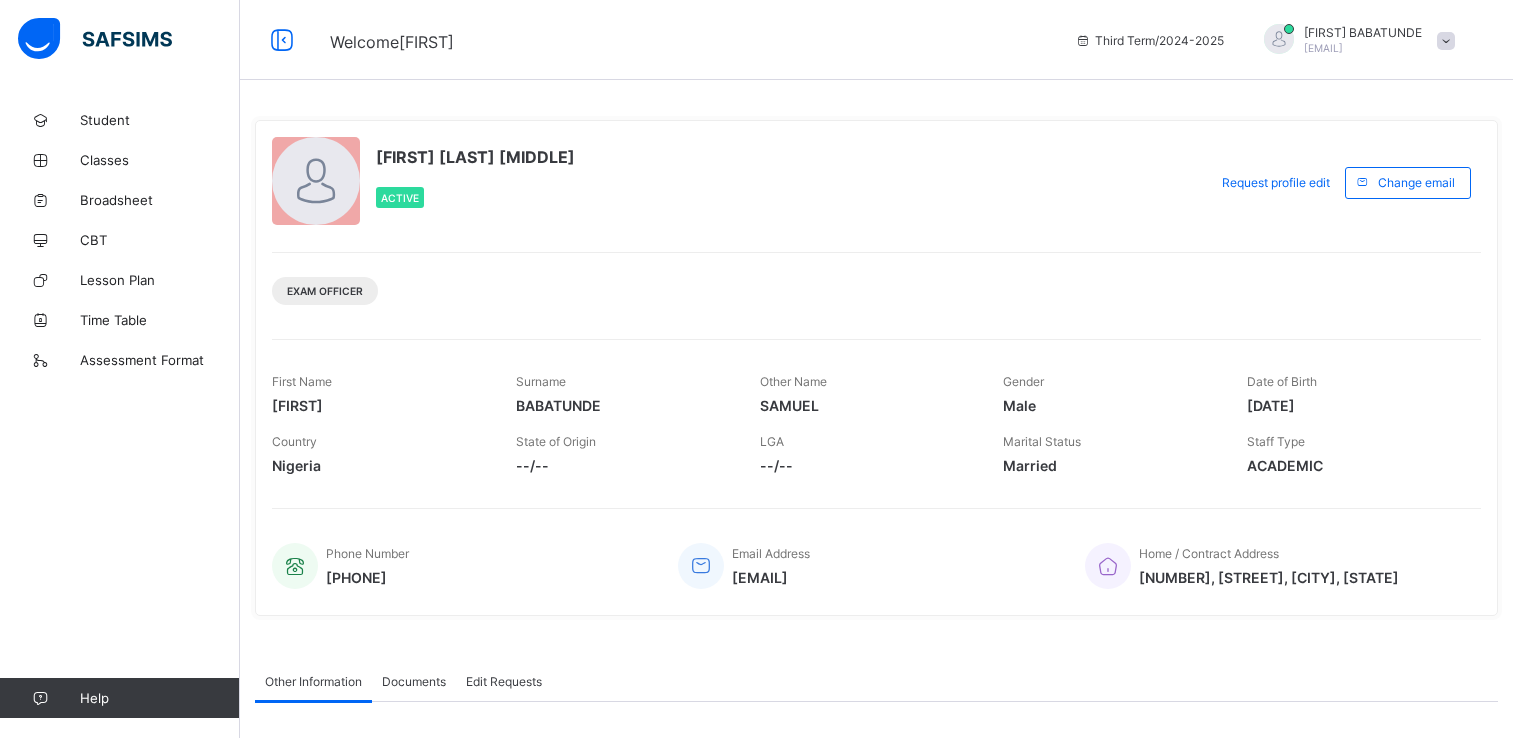 scroll, scrollTop: 0, scrollLeft: 0, axis: both 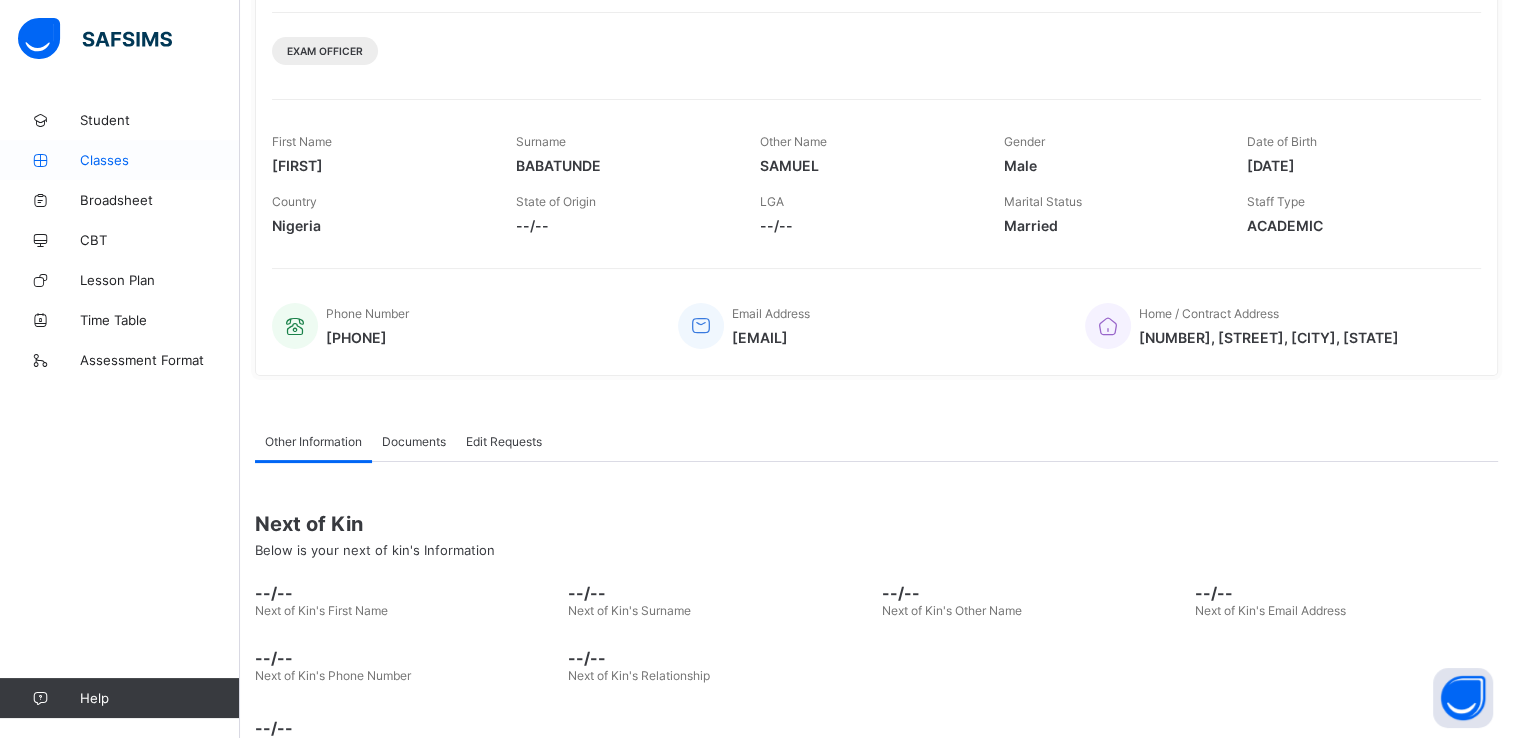 click on "Classes" at bounding box center (160, 160) 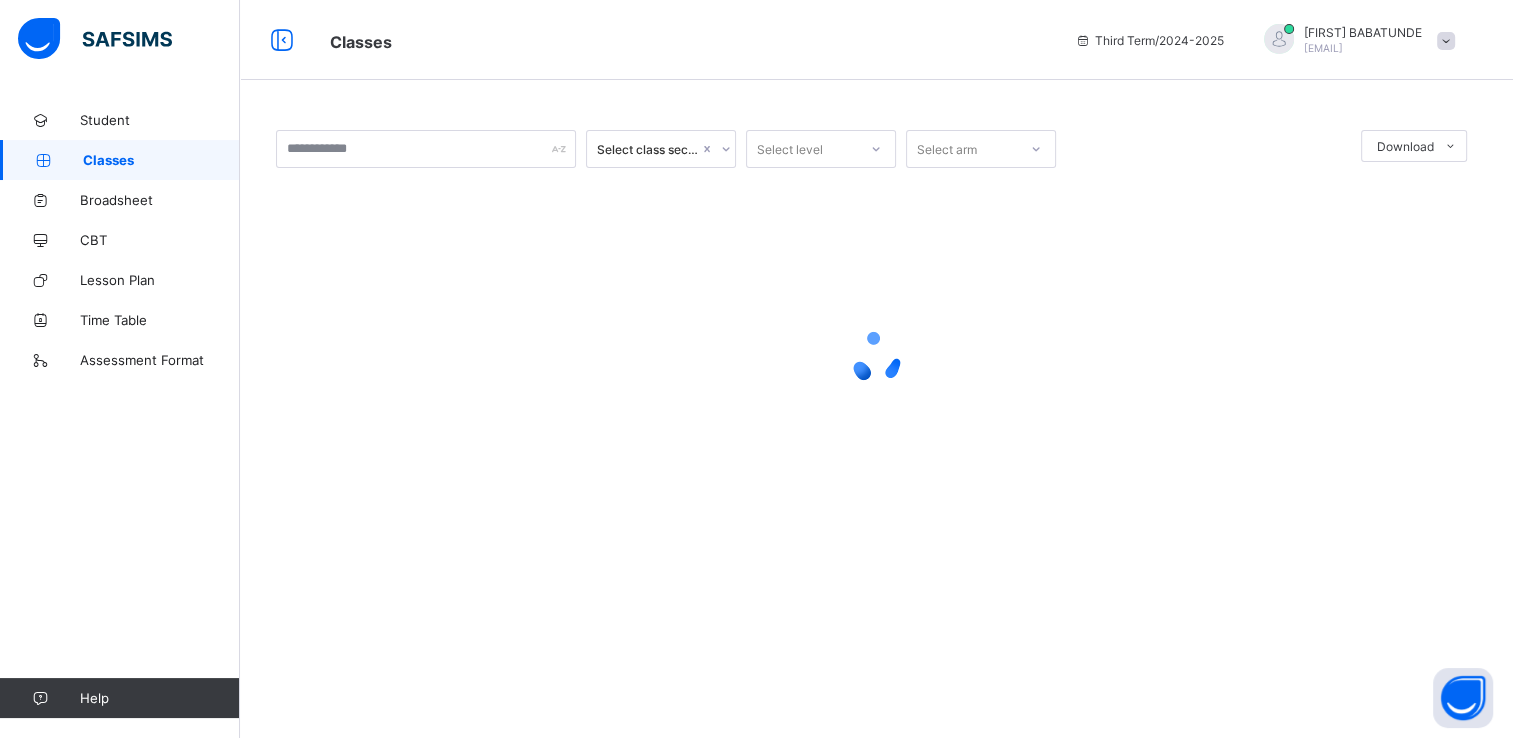 scroll, scrollTop: 0, scrollLeft: 0, axis: both 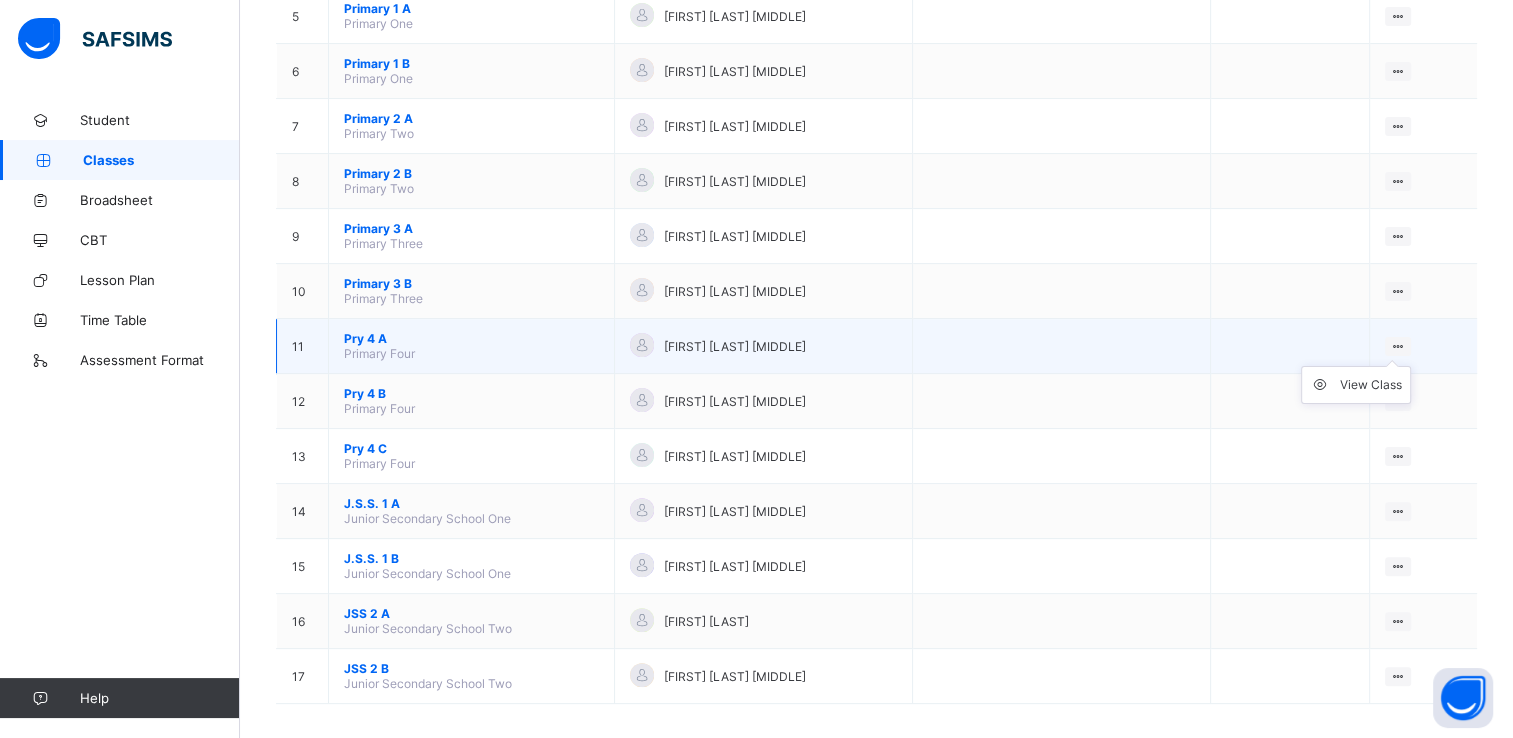 click on "View Class" at bounding box center [1356, 385] 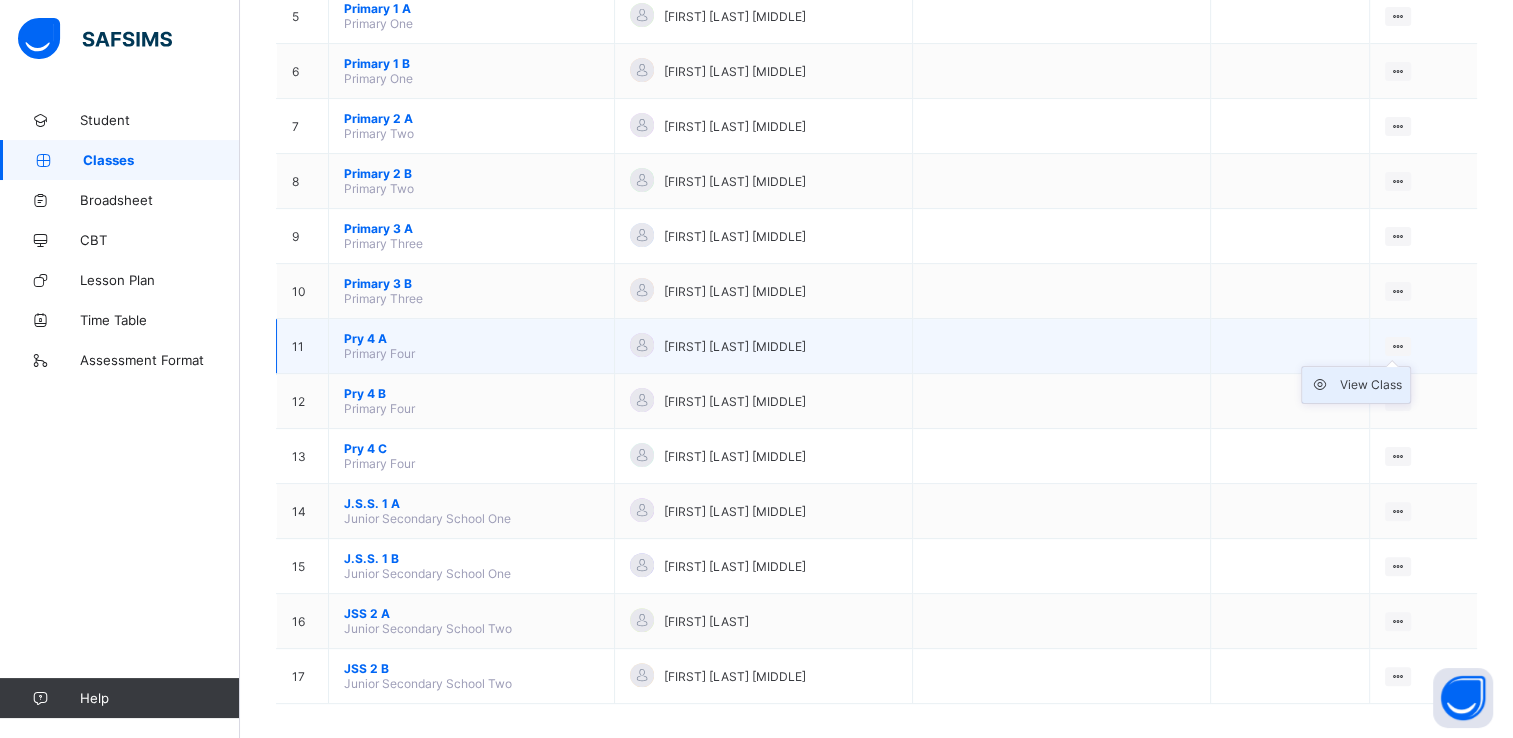 click on "View Class" at bounding box center [1371, 385] 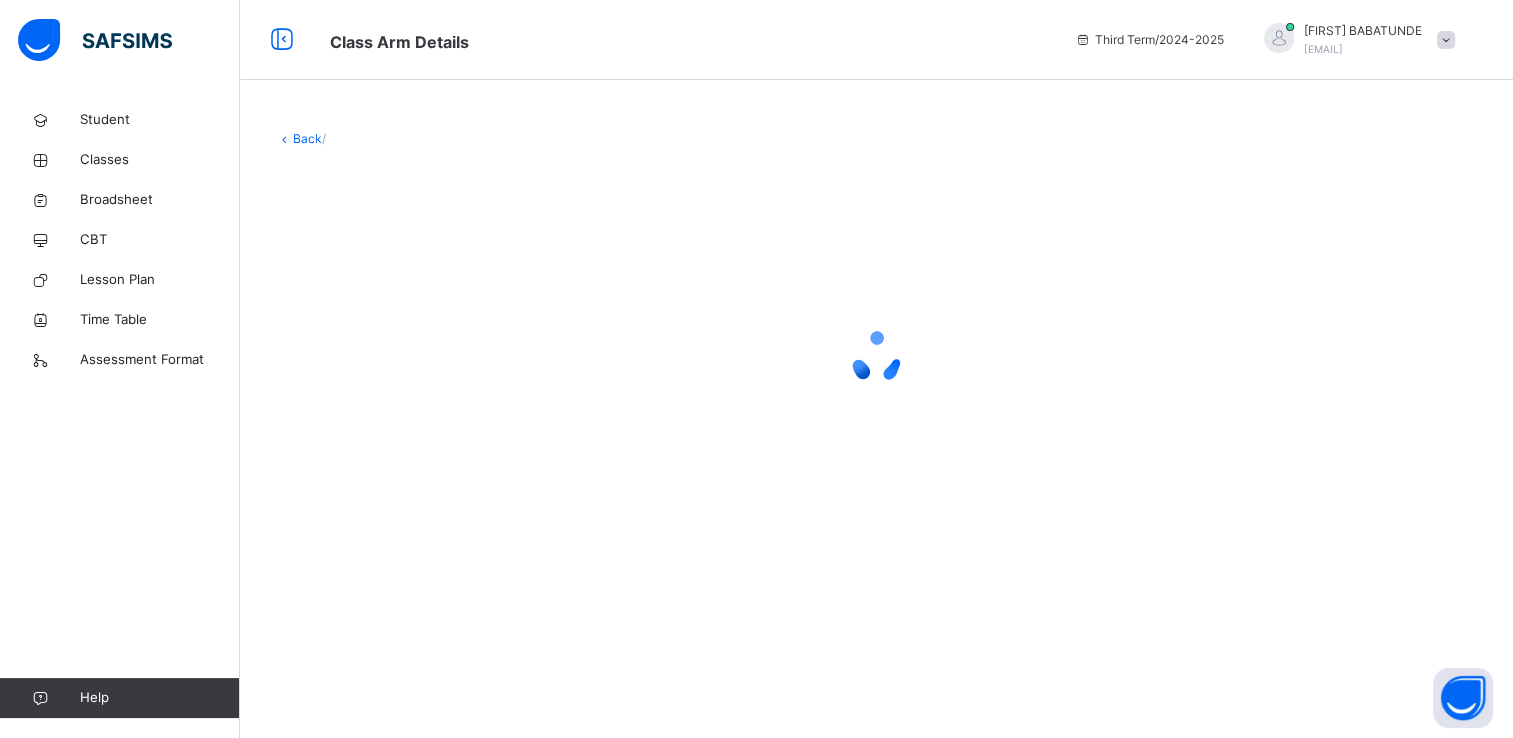 scroll, scrollTop: 0, scrollLeft: 0, axis: both 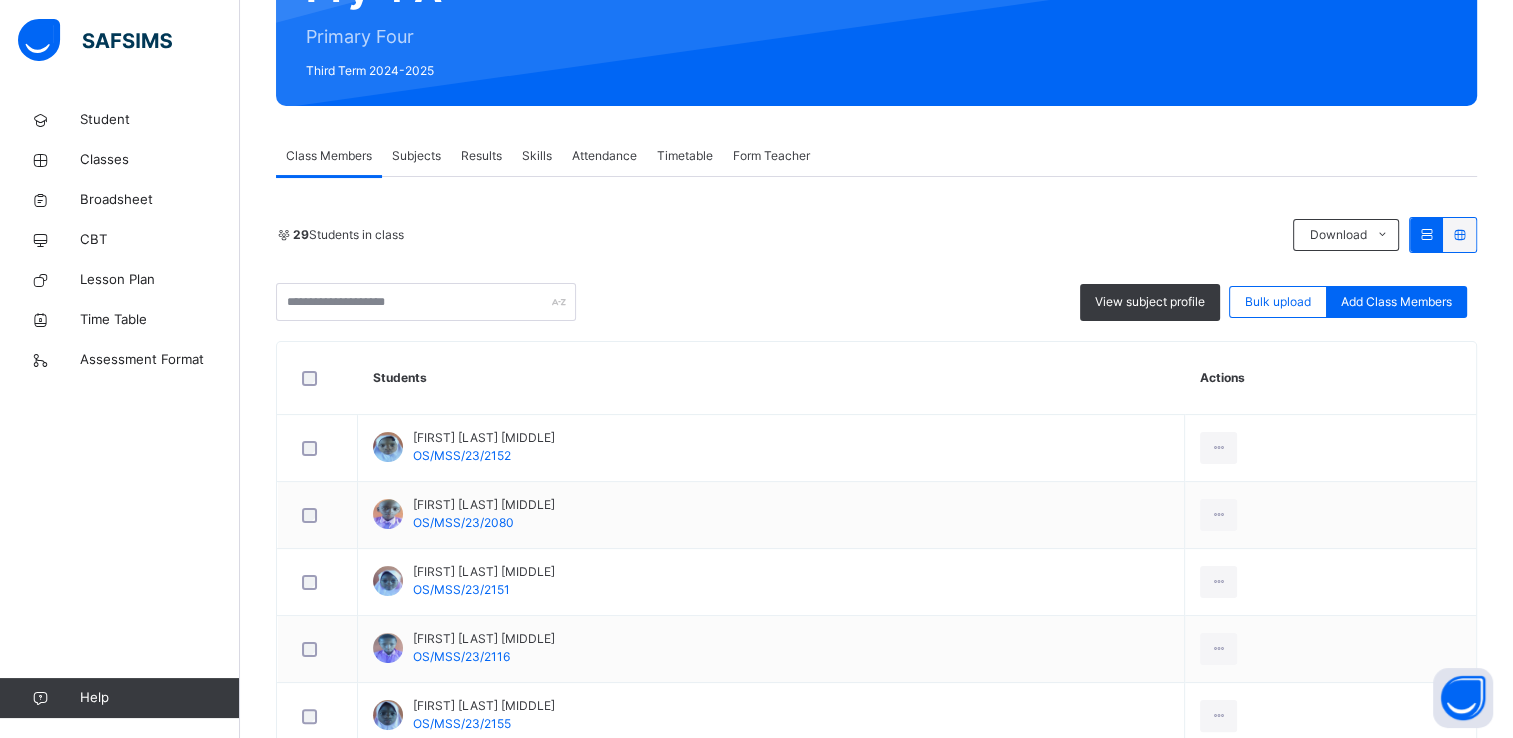 click on "Subjects" at bounding box center [416, 156] 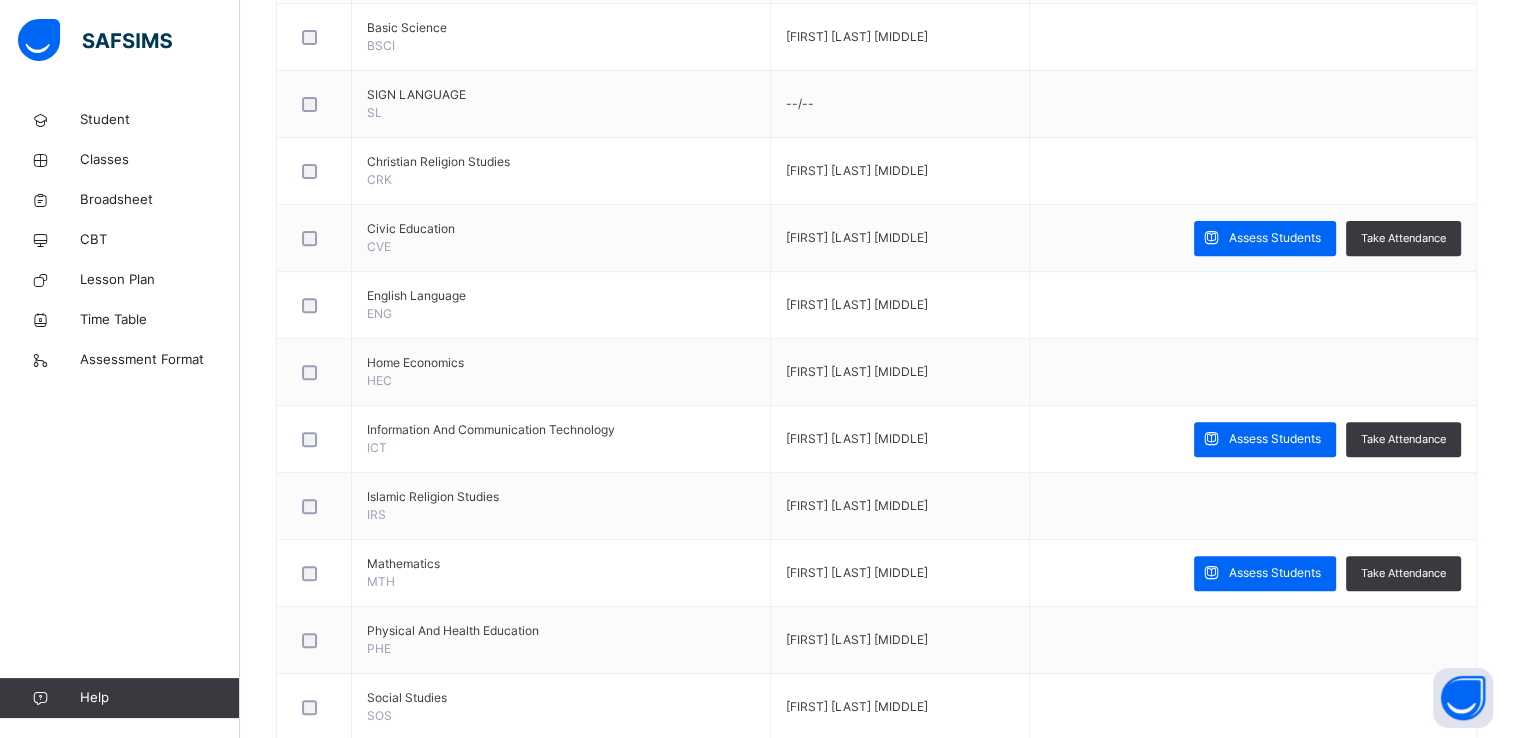 scroll, scrollTop: 720, scrollLeft: 0, axis: vertical 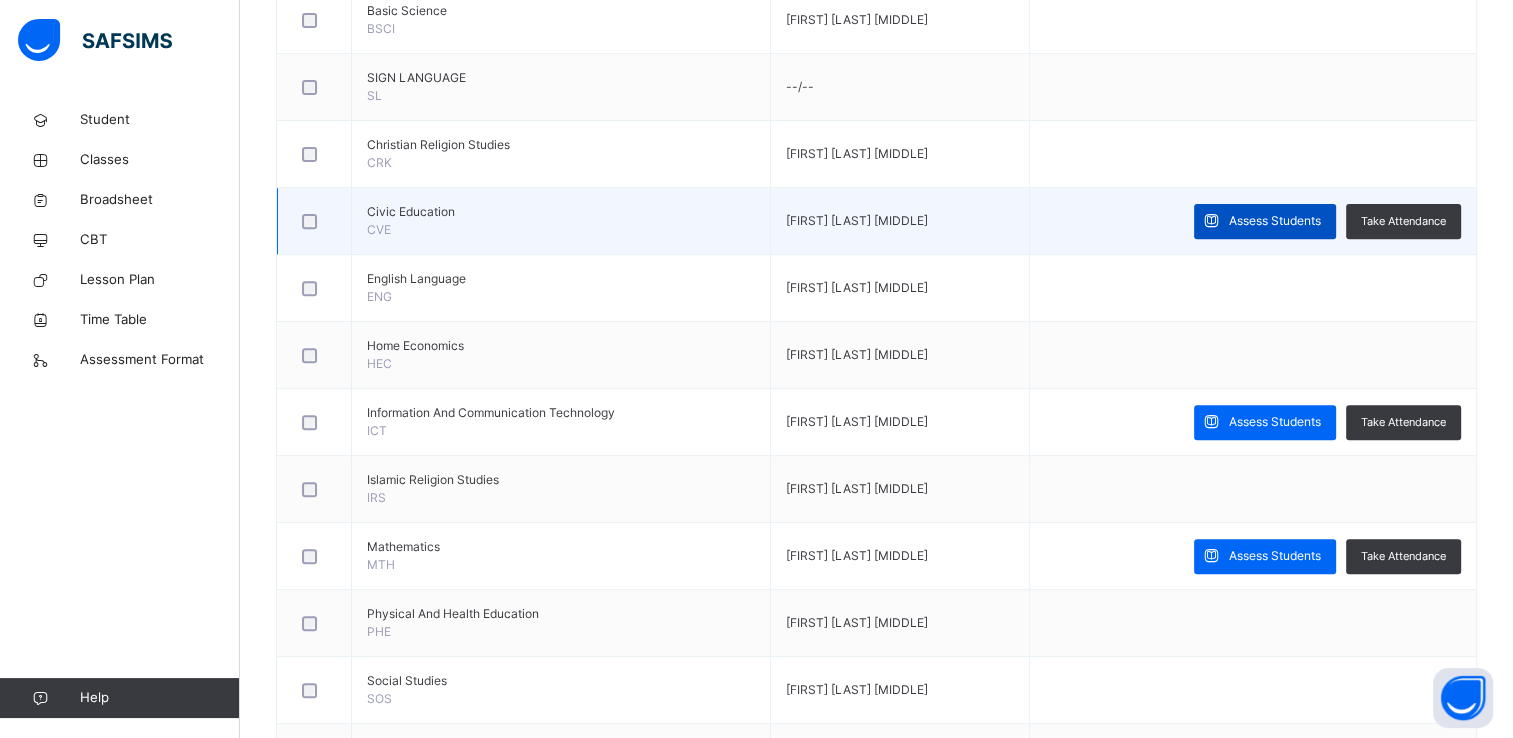 click on "Assess Students" at bounding box center (1275, 221) 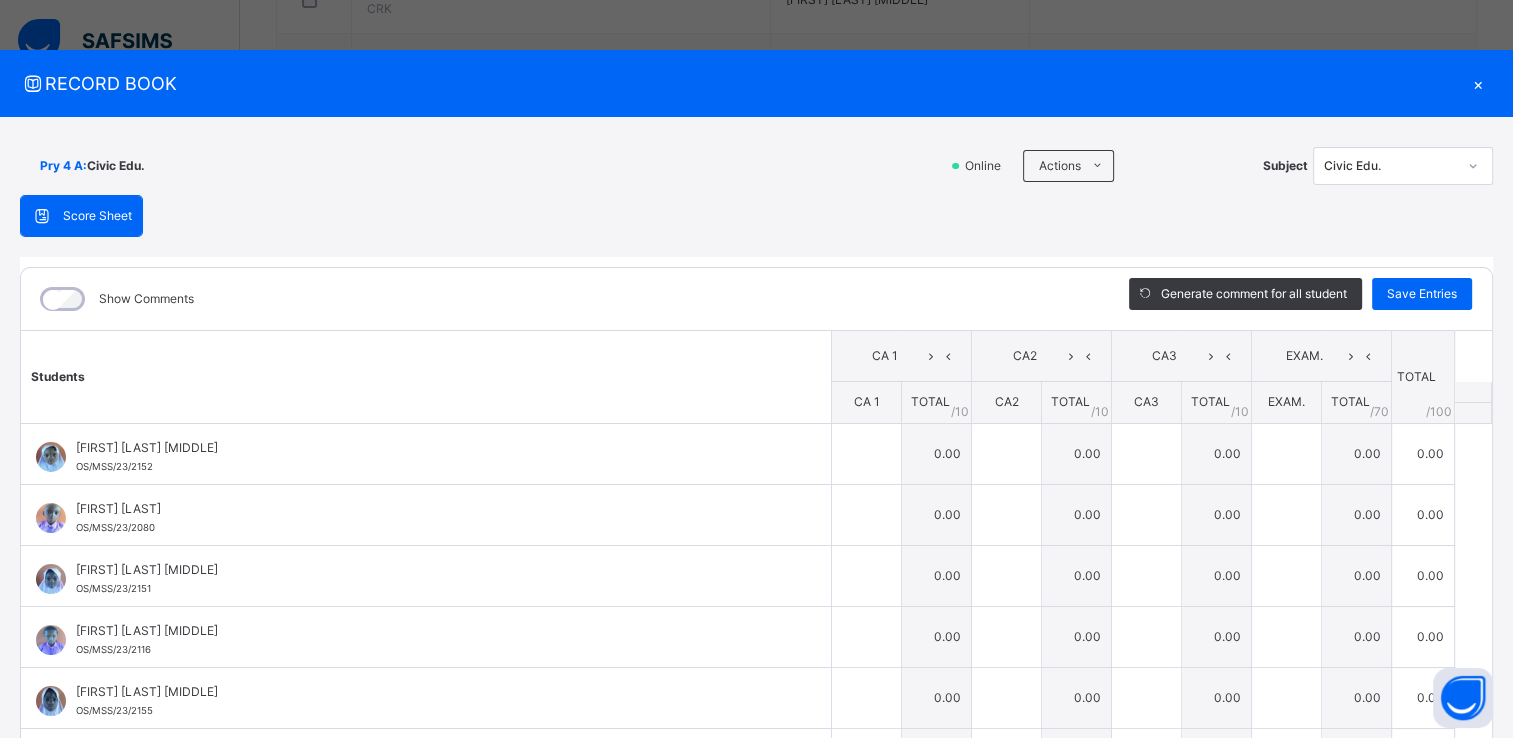 scroll, scrollTop: 886, scrollLeft: 0, axis: vertical 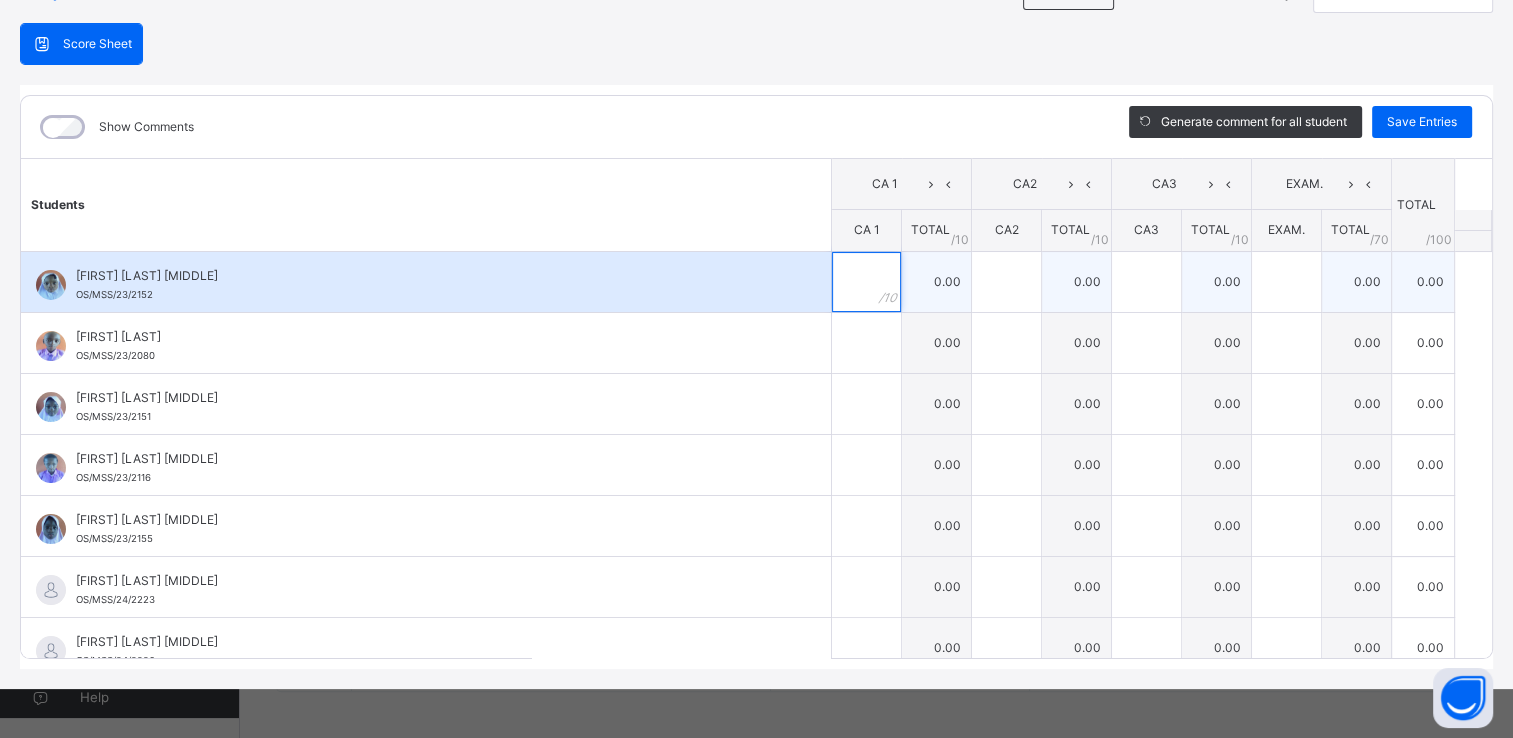 click at bounding box center (866, 282) 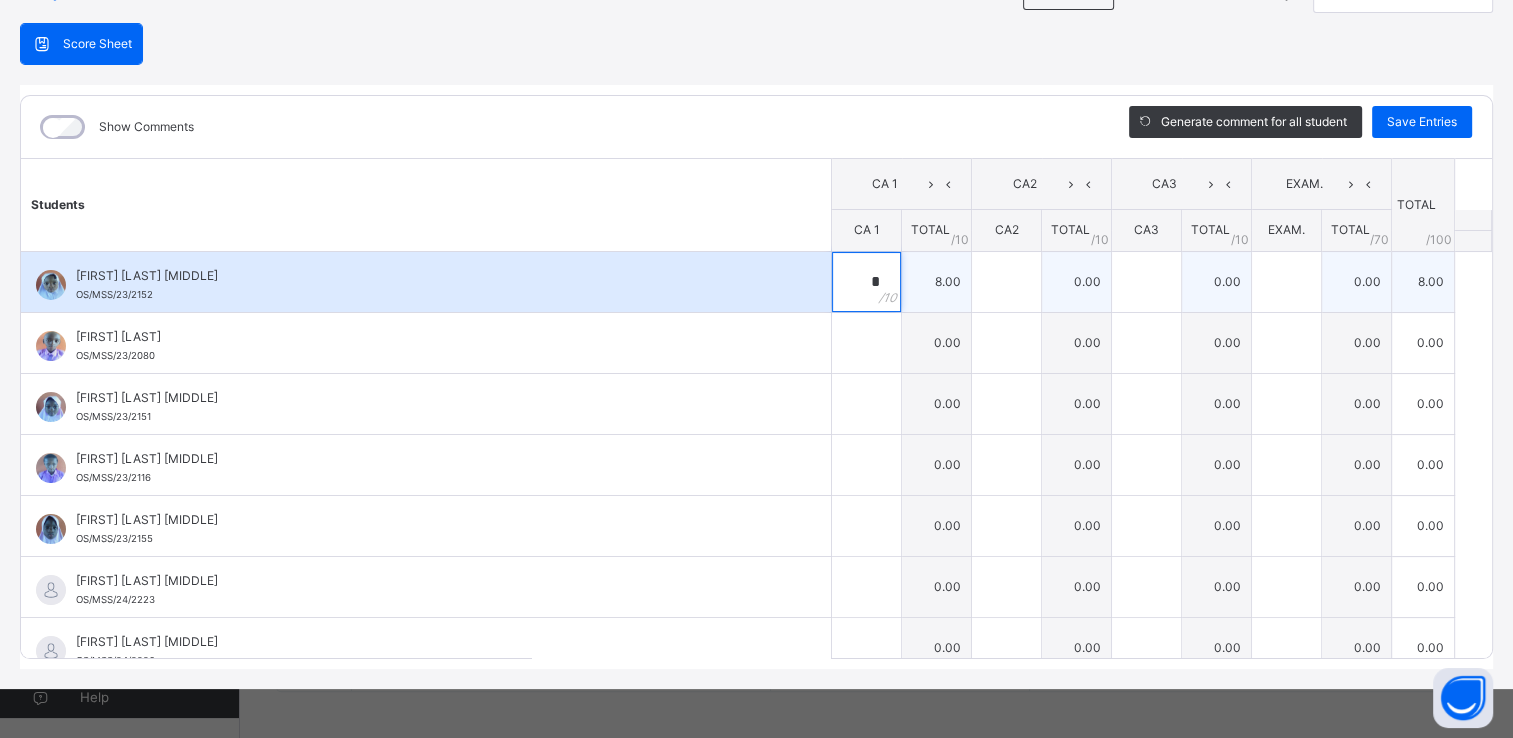type on "*" 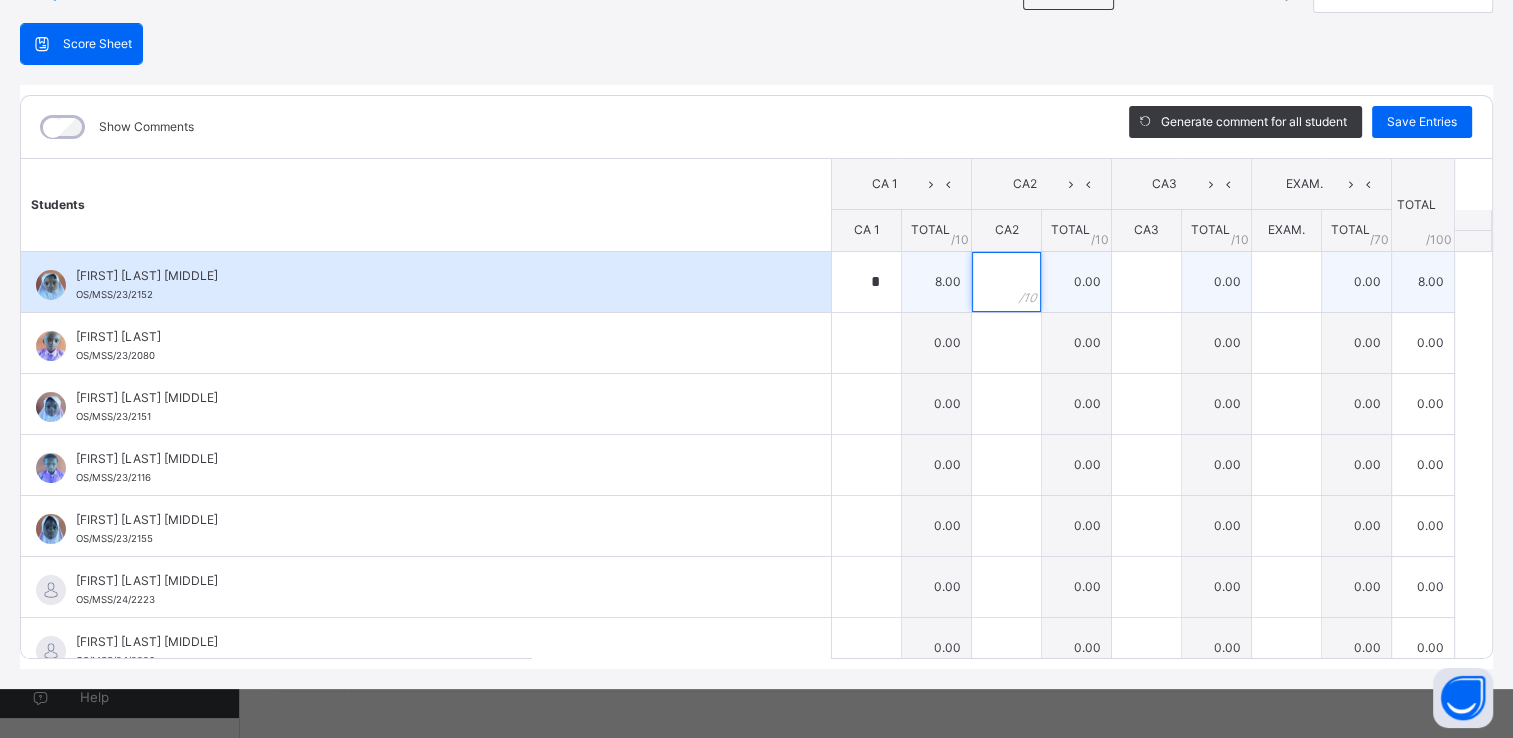 click at bounding box center [1006, 282] 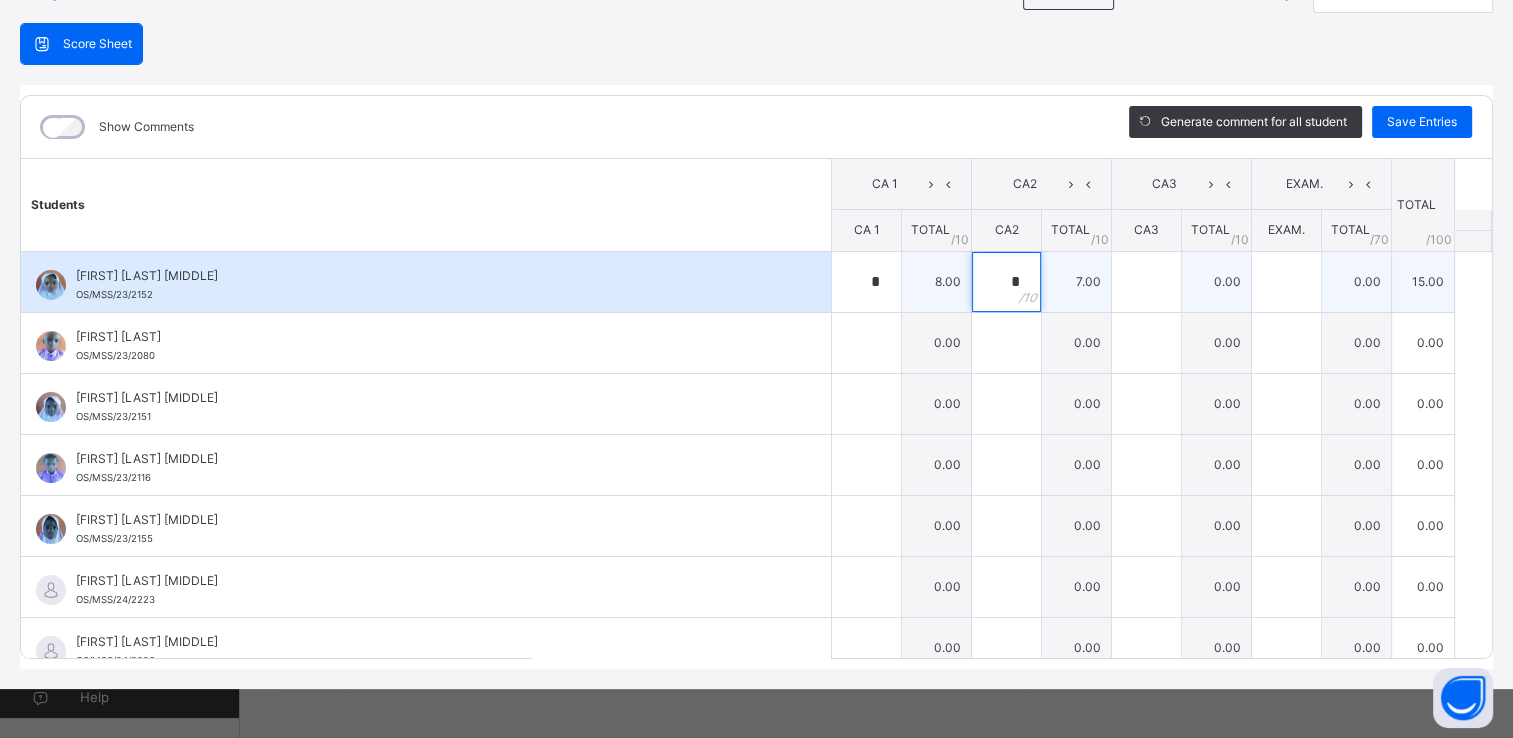 type on "*" 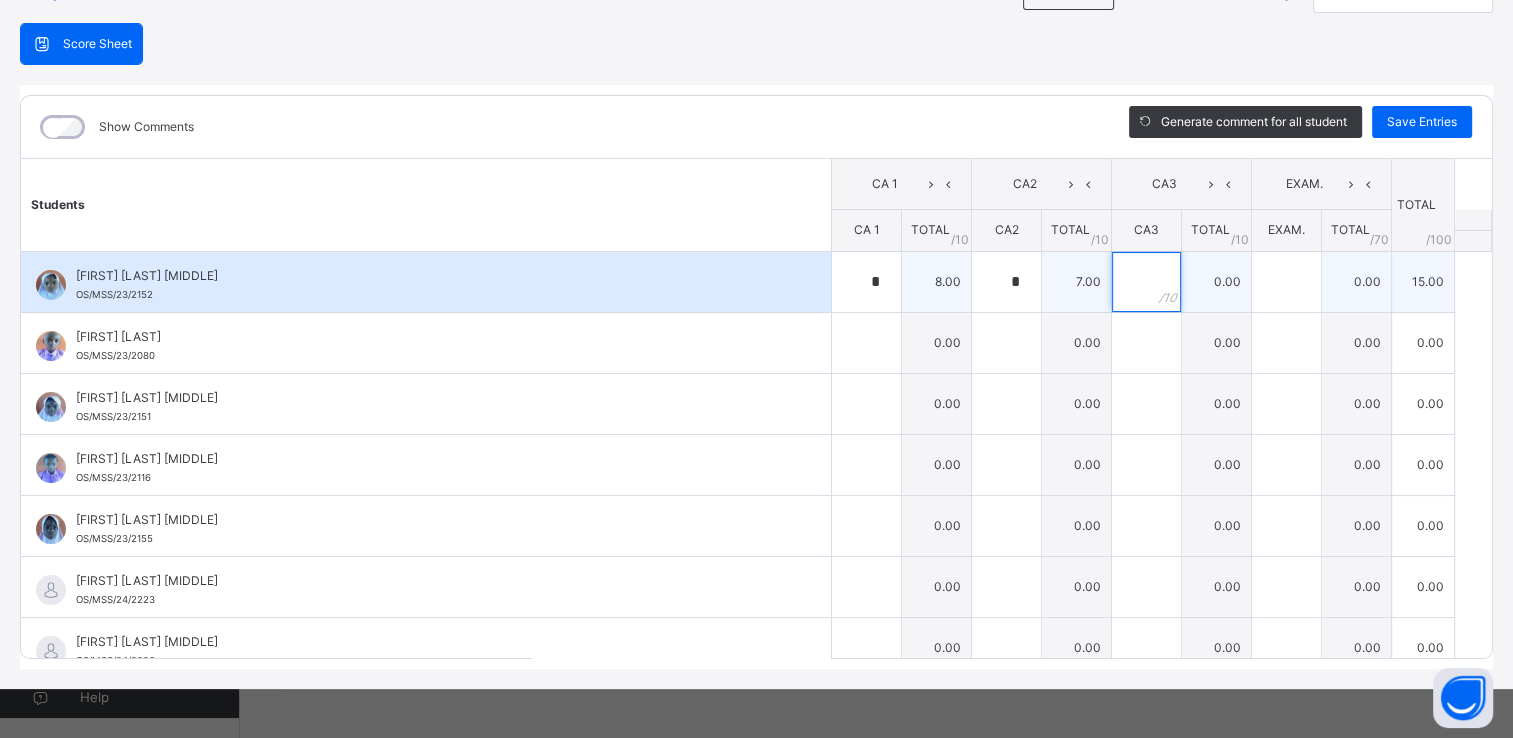 click at bounding box center [1146, 282] 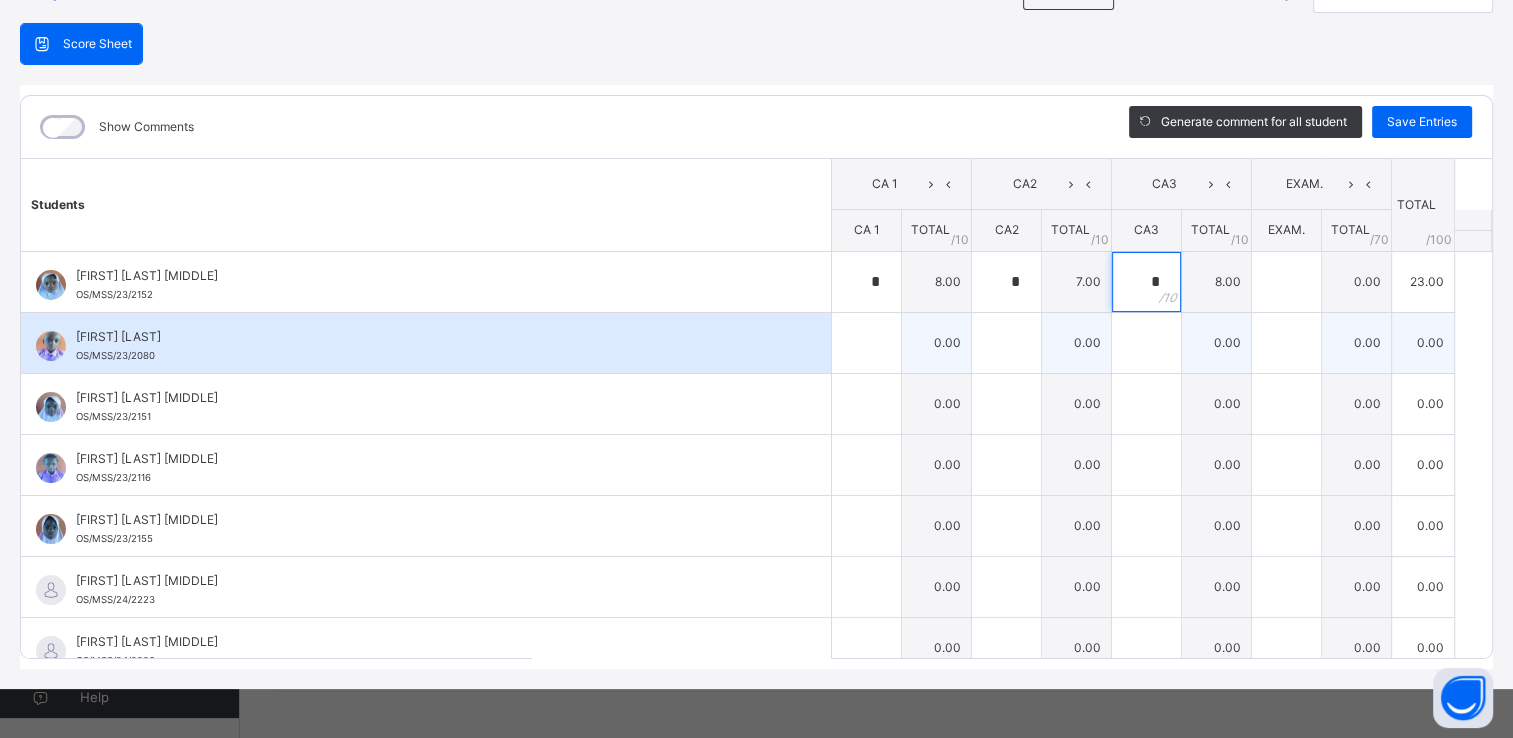 type on "*" 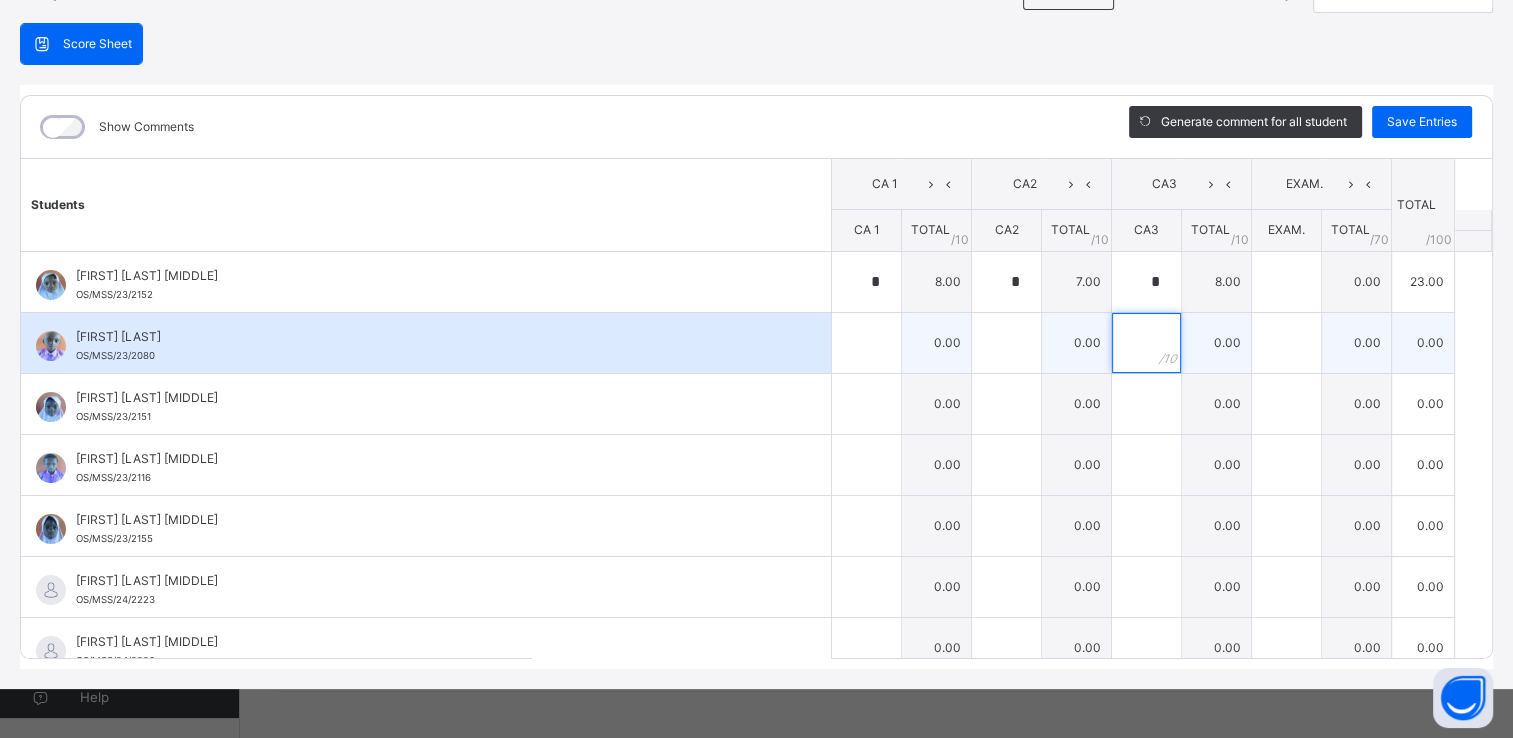 click at bounding box center [1146, 343] 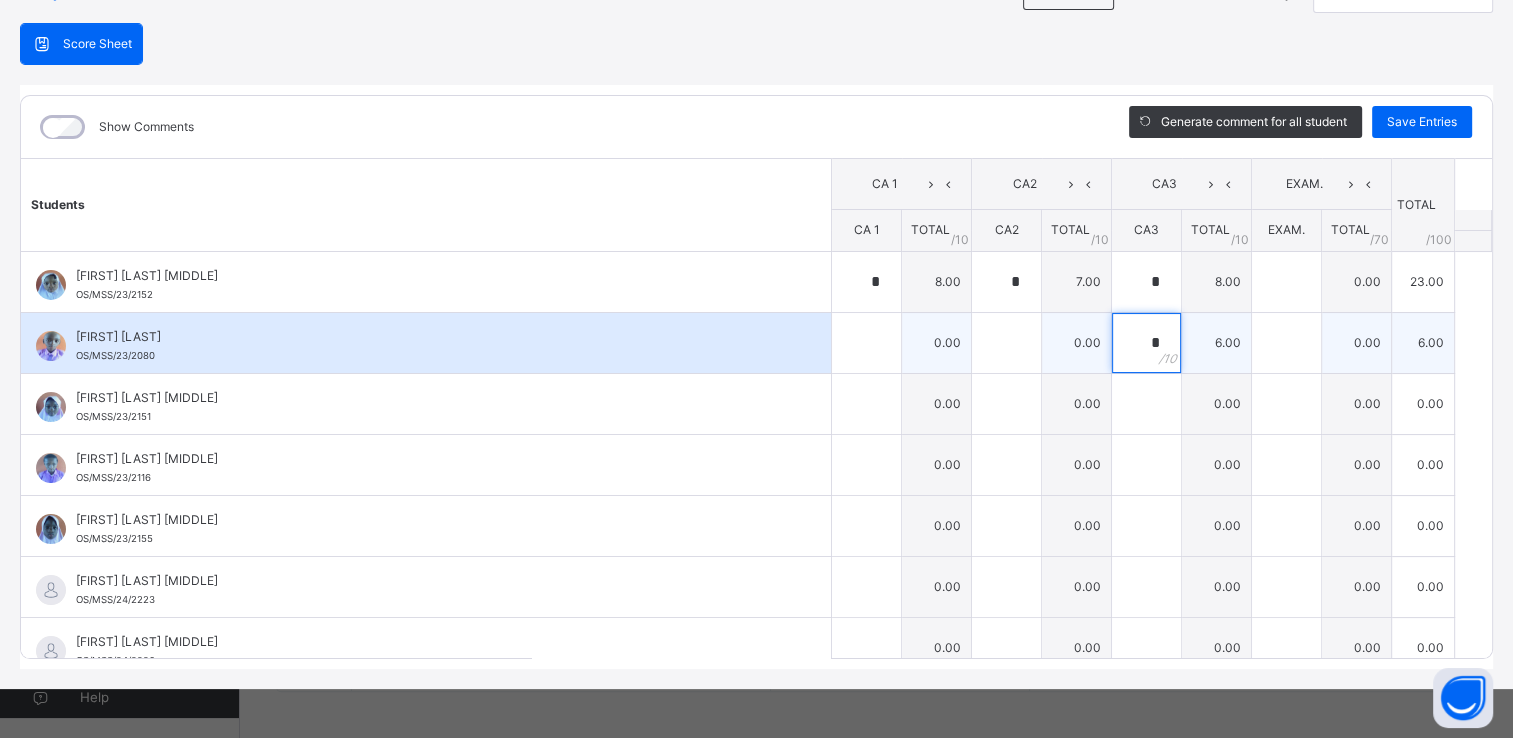type on "*" 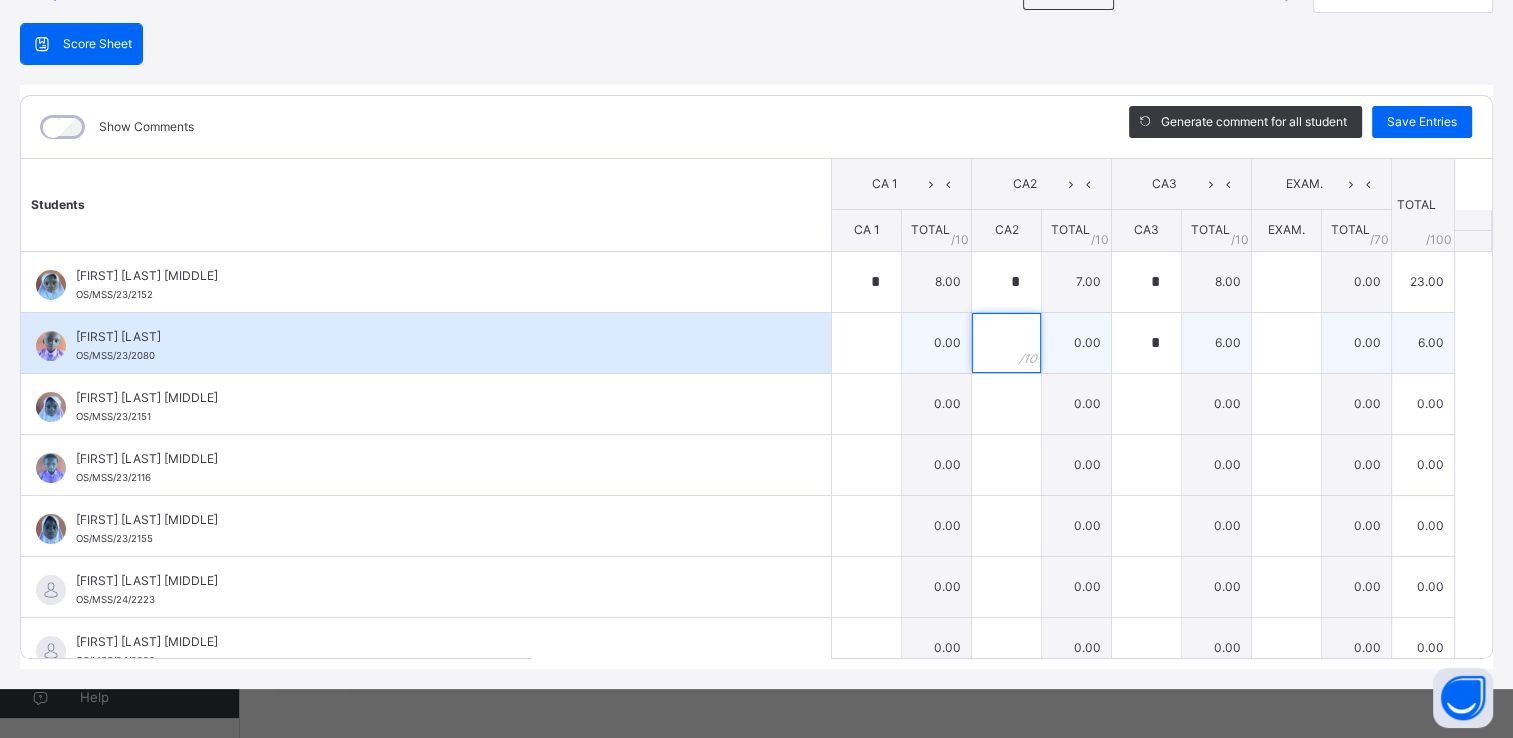 click at bounding box center (1006, 343) 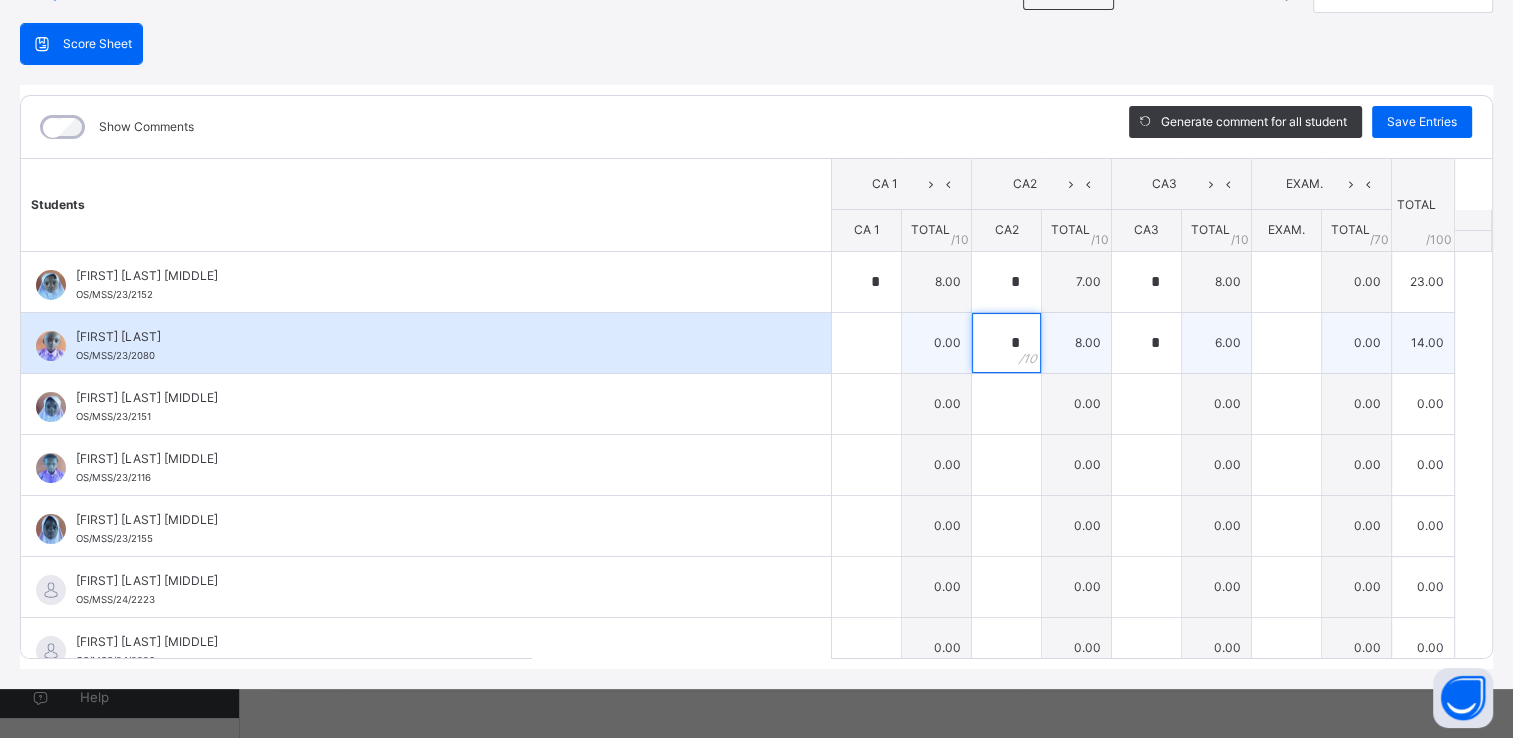 type on "*" 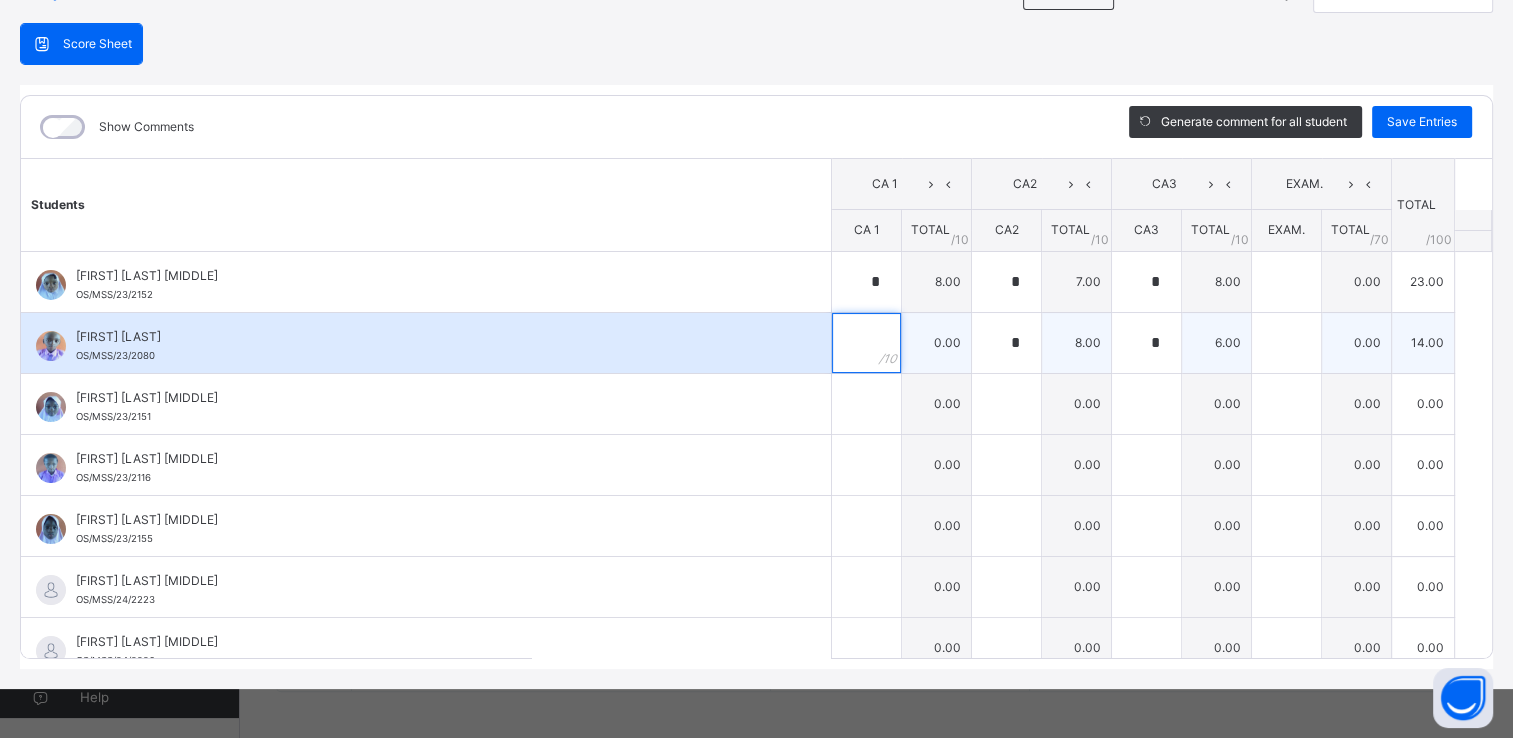 click at bounding box center (866, 343) 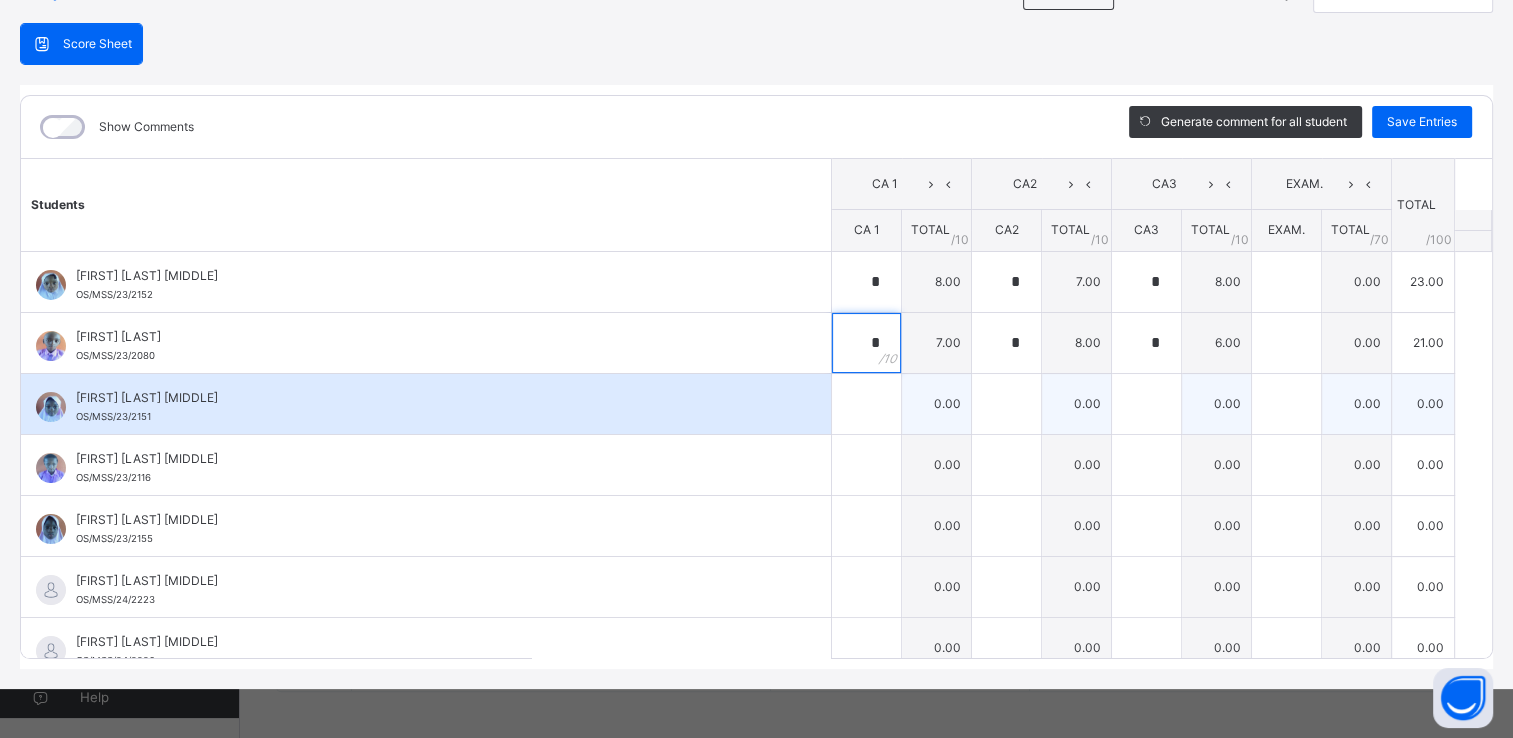 type on "*" 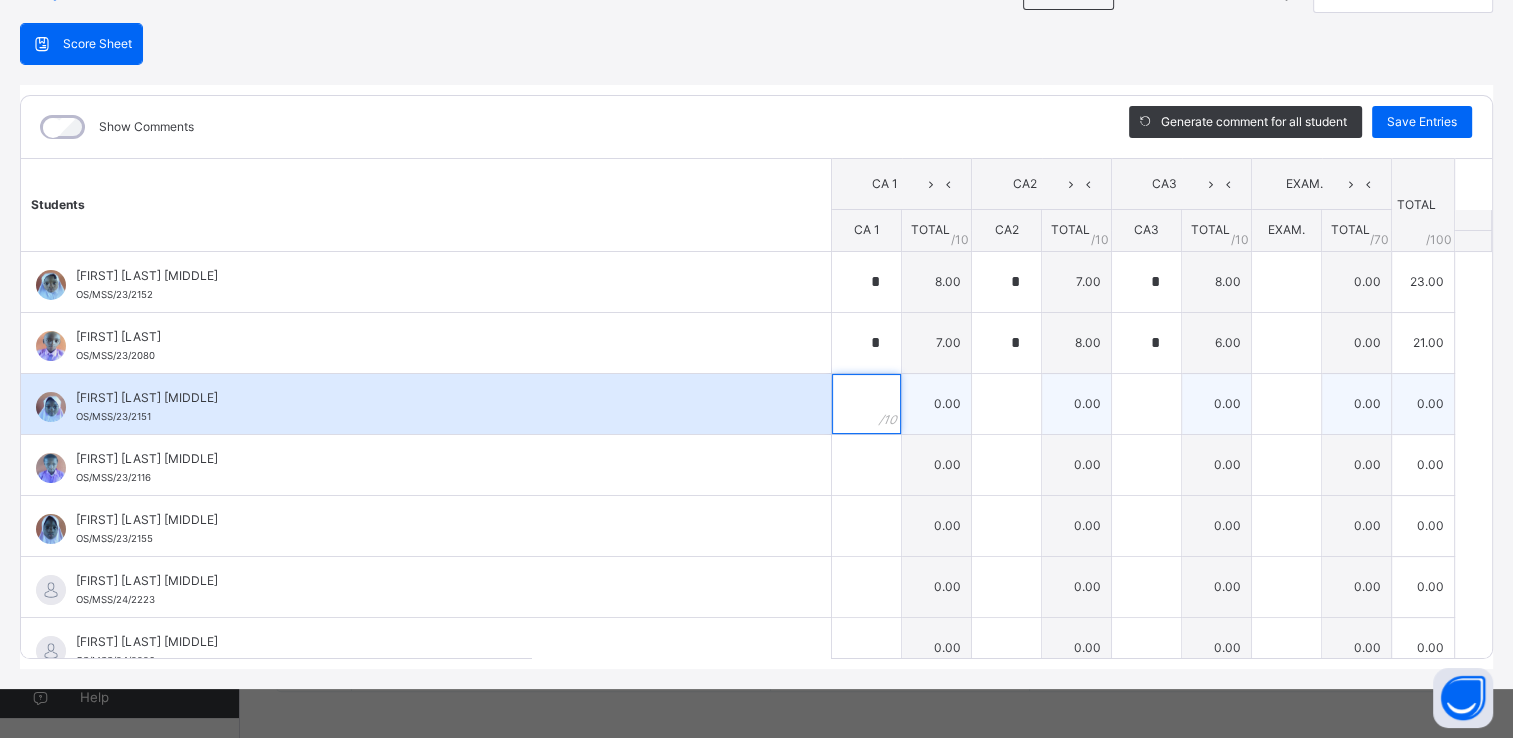 click at bounding box center [866, 404] 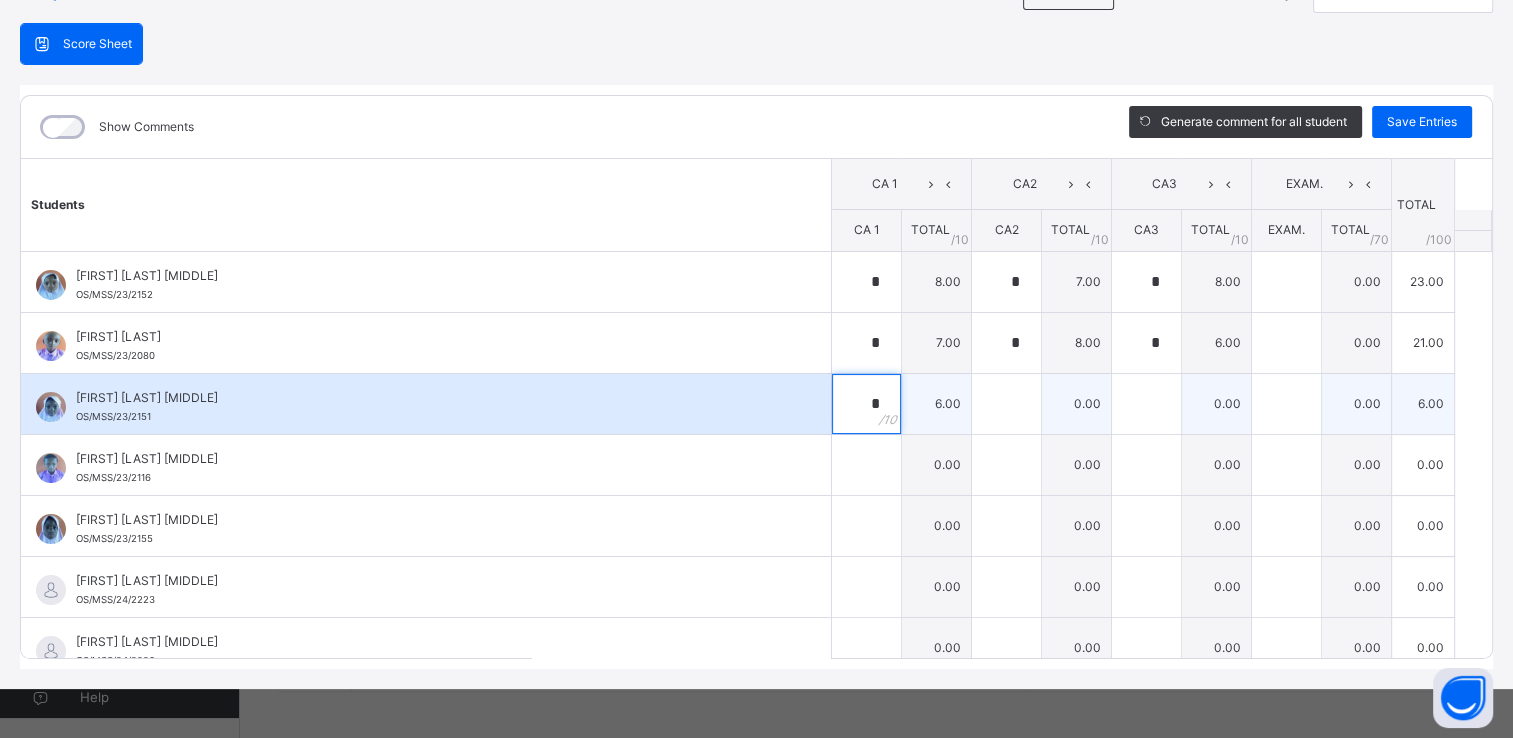 type on "*" 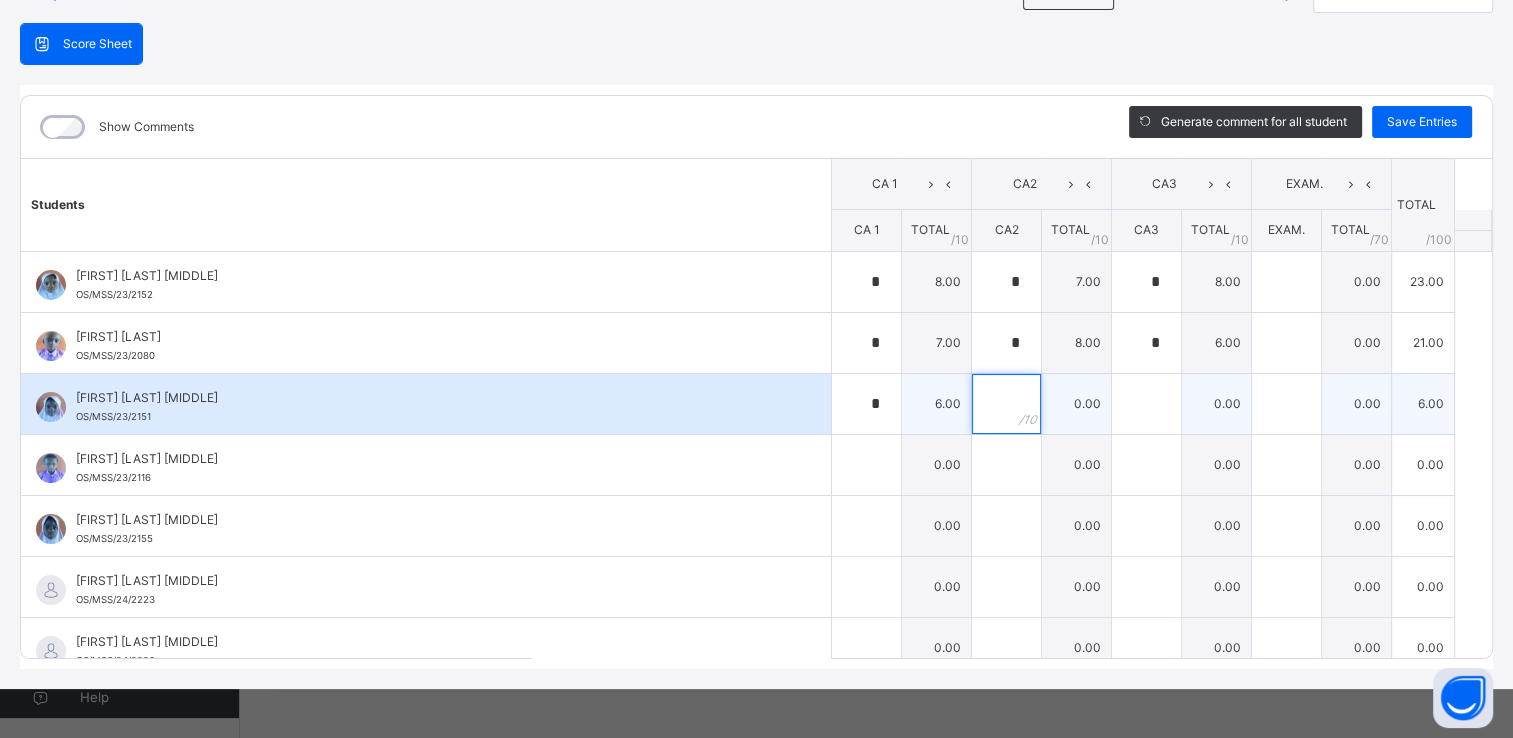 click at bounding box center (1006, 404) 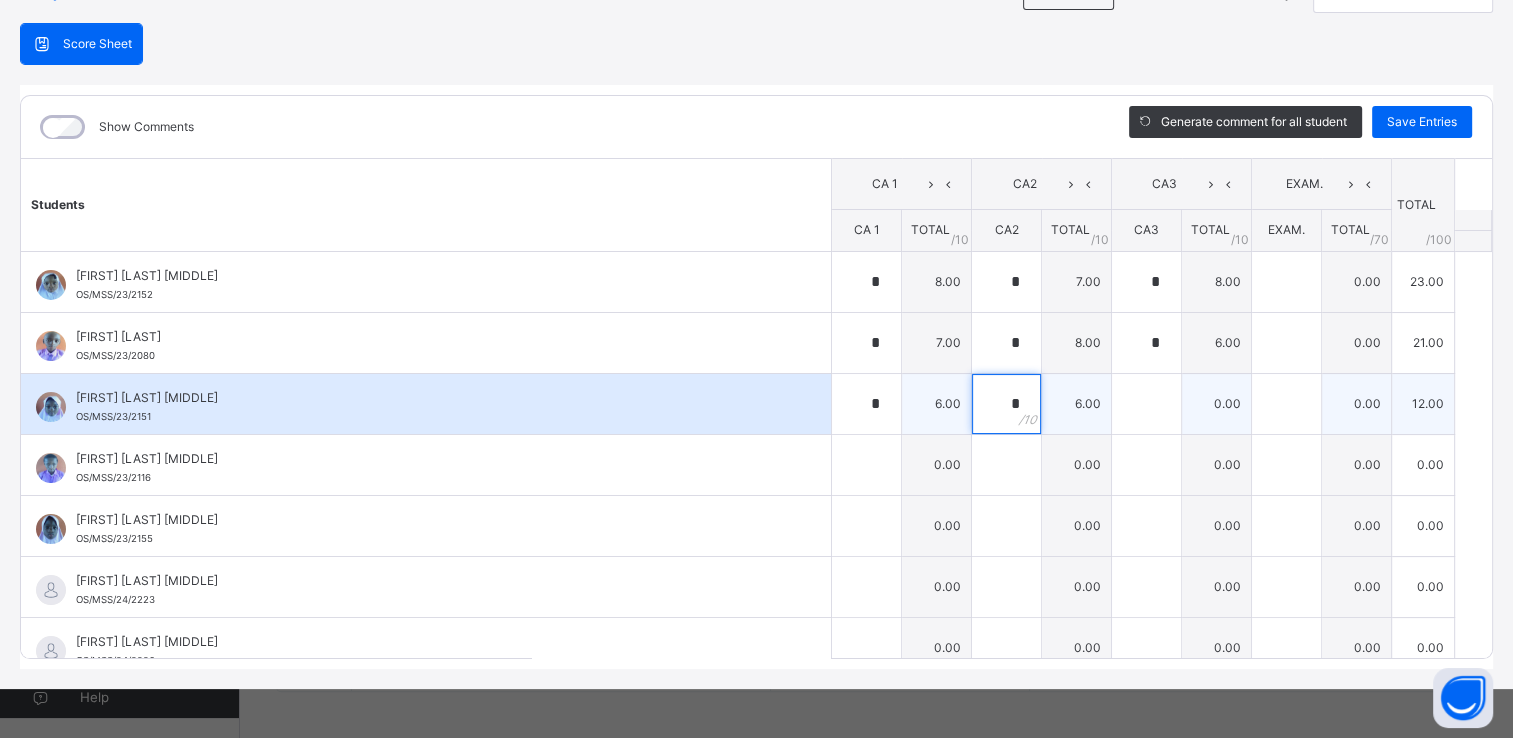 type on "*" 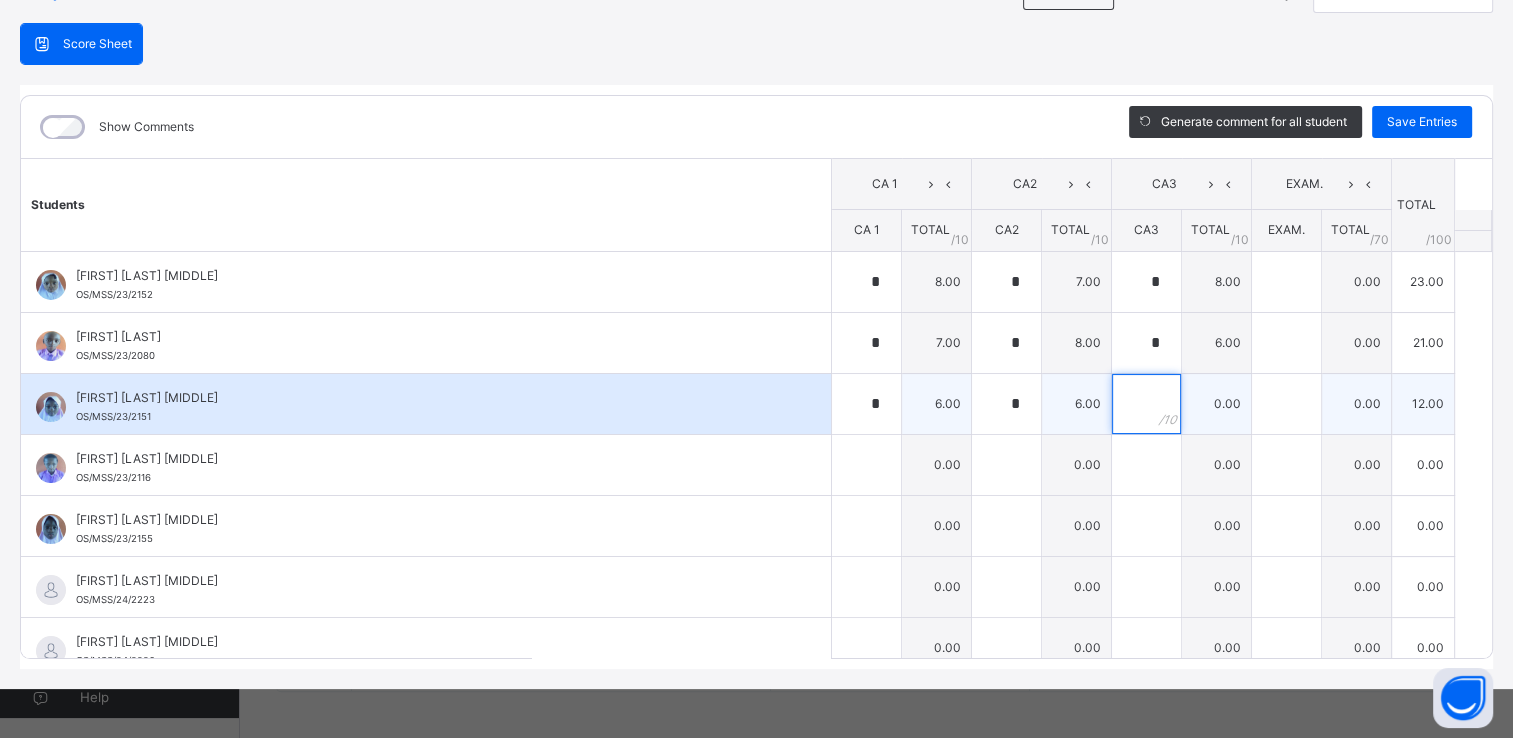 click at bounding box center [1146, 404] 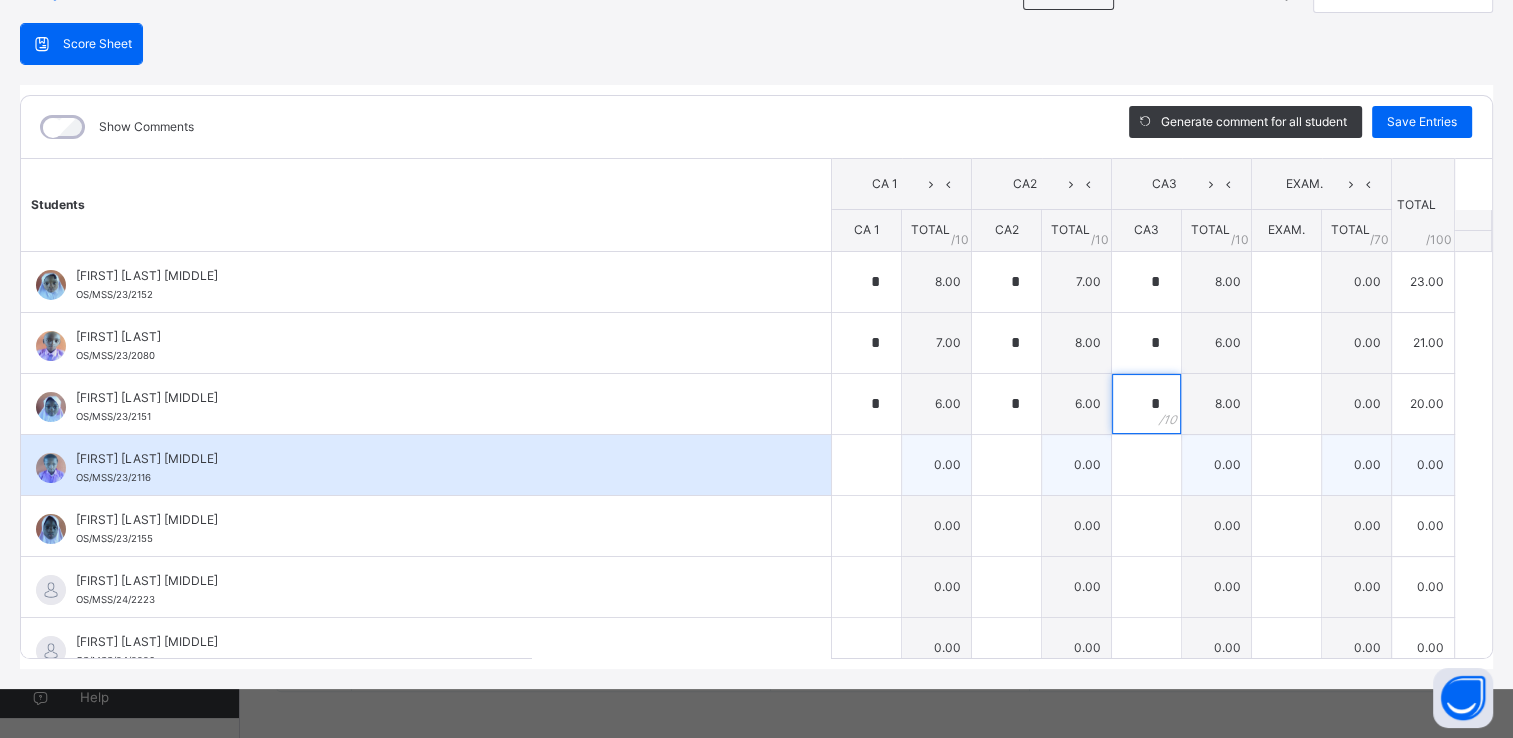 type on "*" 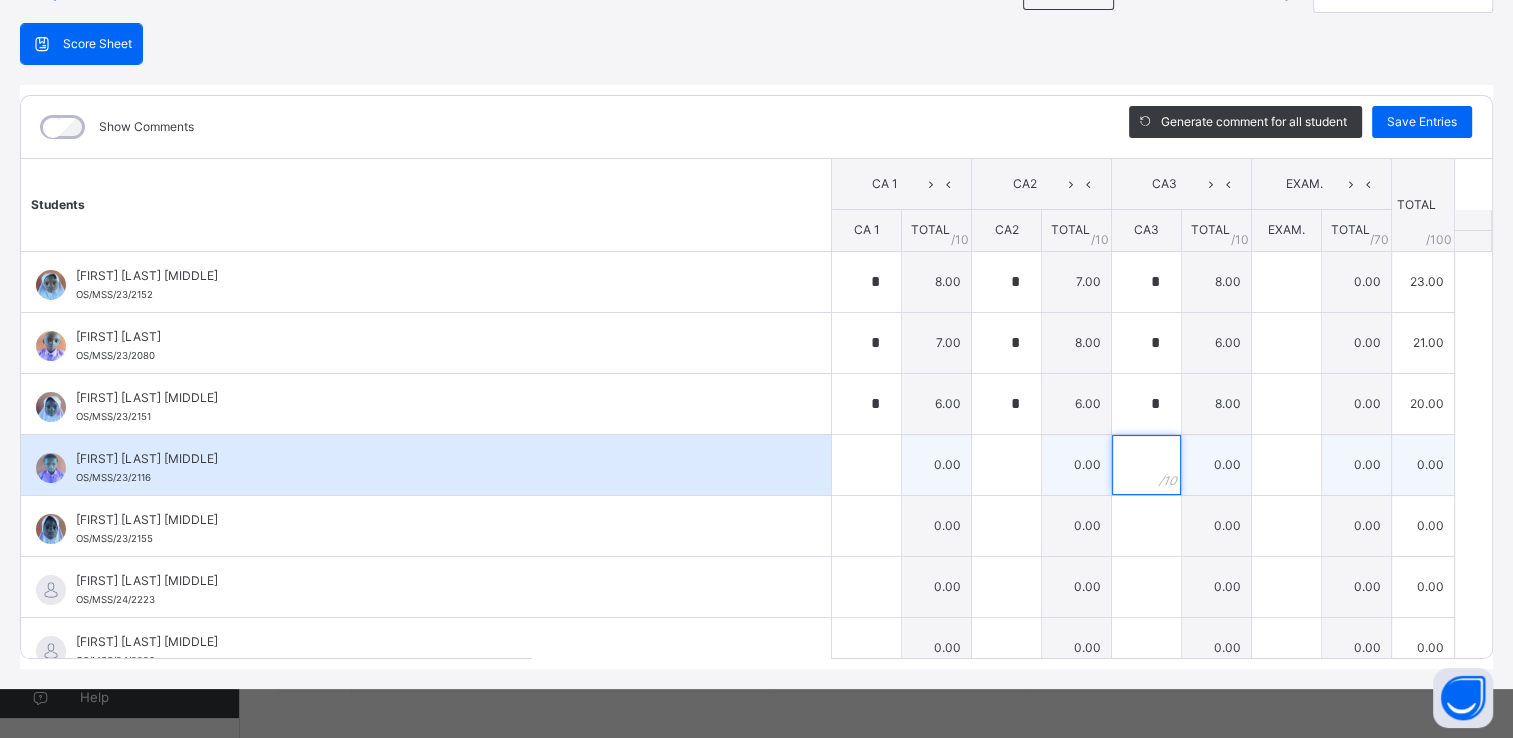 click at bounding box center [1146, 465] 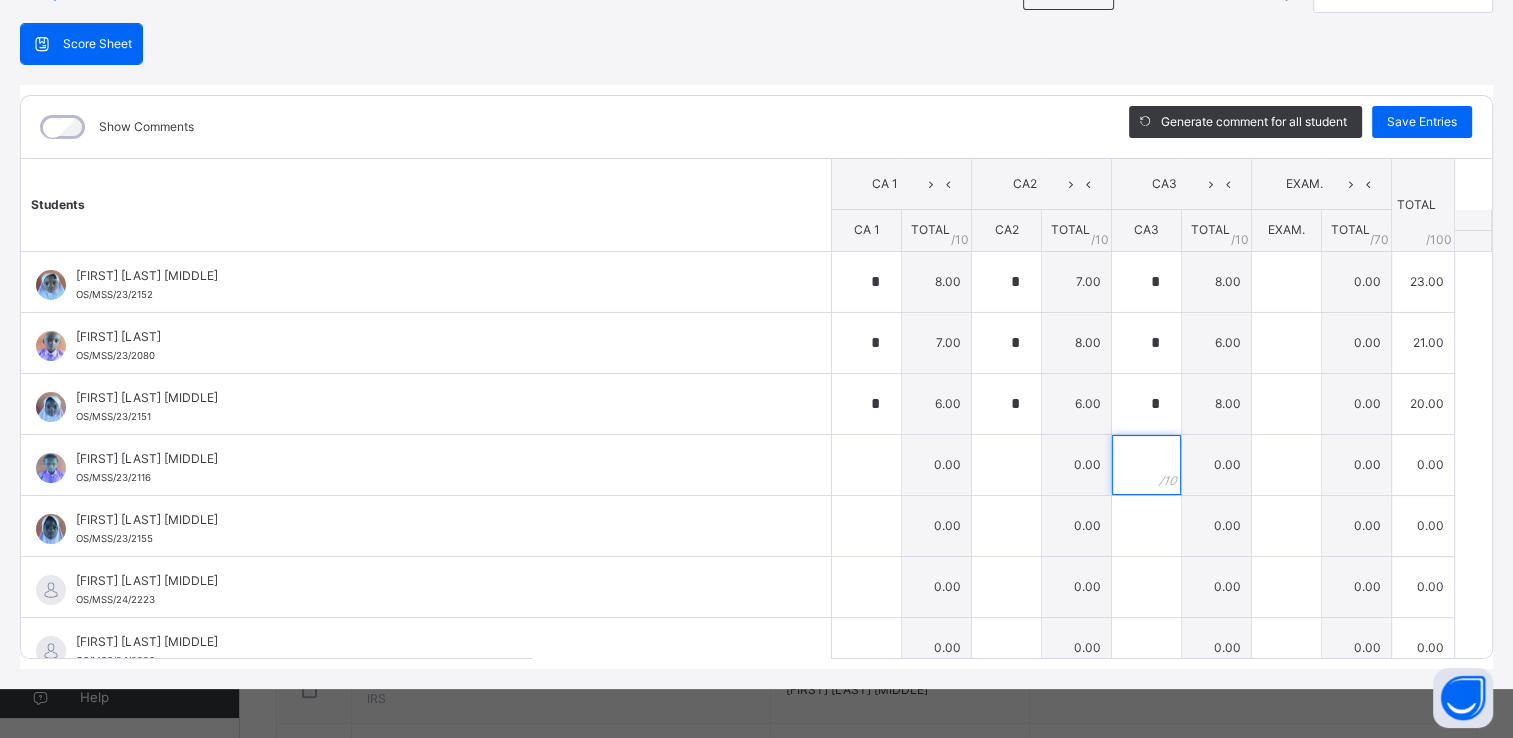scroll, scrollTop: 555, scrollLeft: 0, axis: vertical 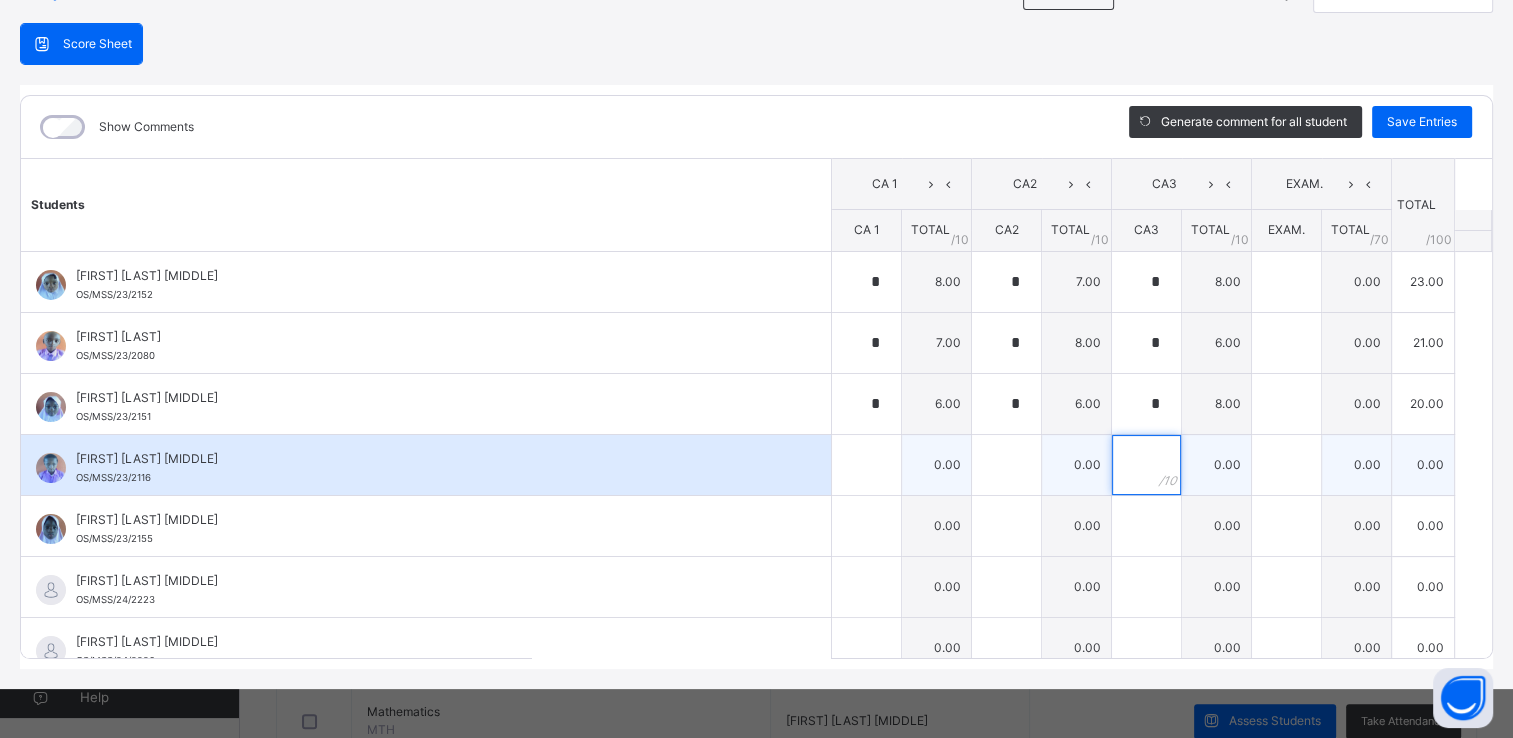 click at bounding box center [1146, 465] 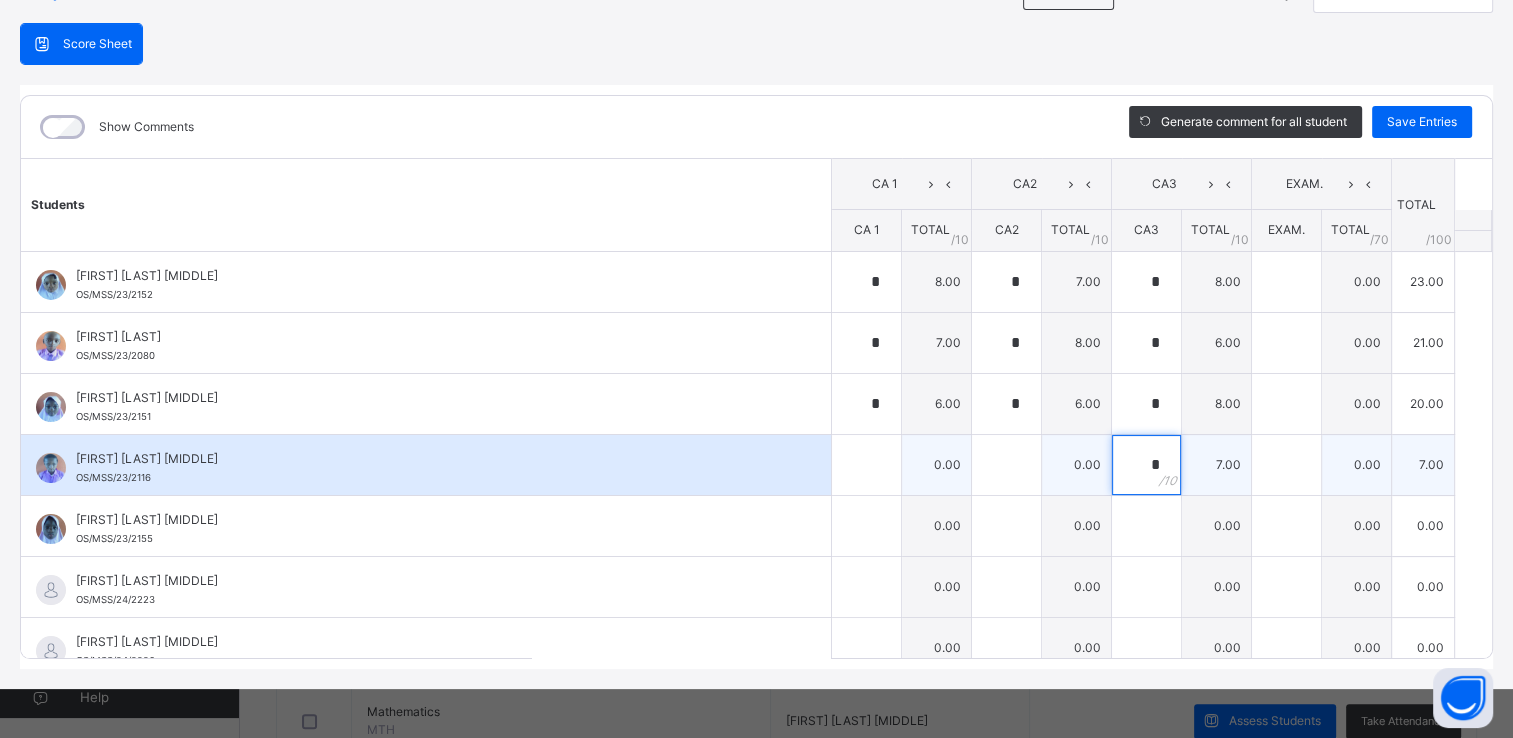 type on "*" 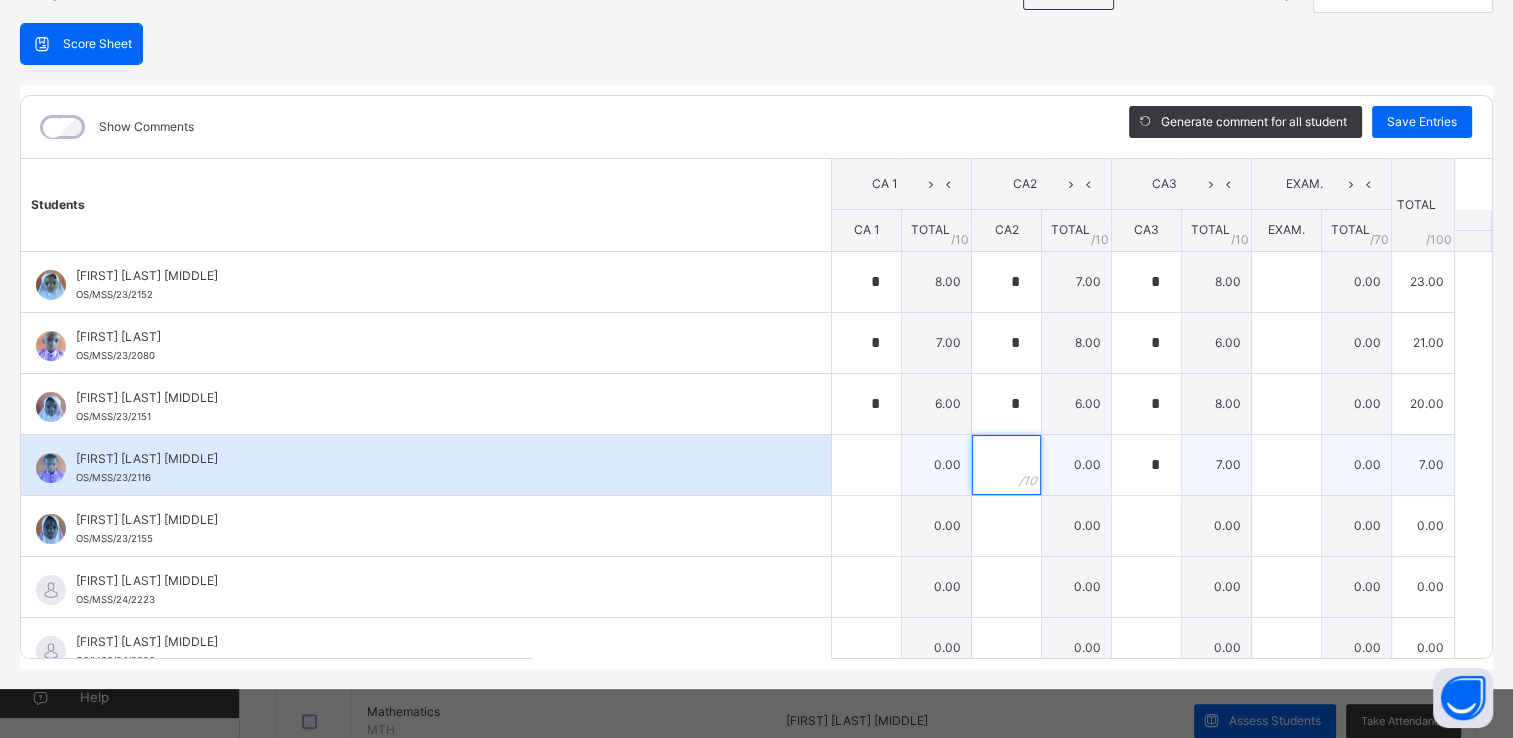 click at bounding box center (1006, 465) 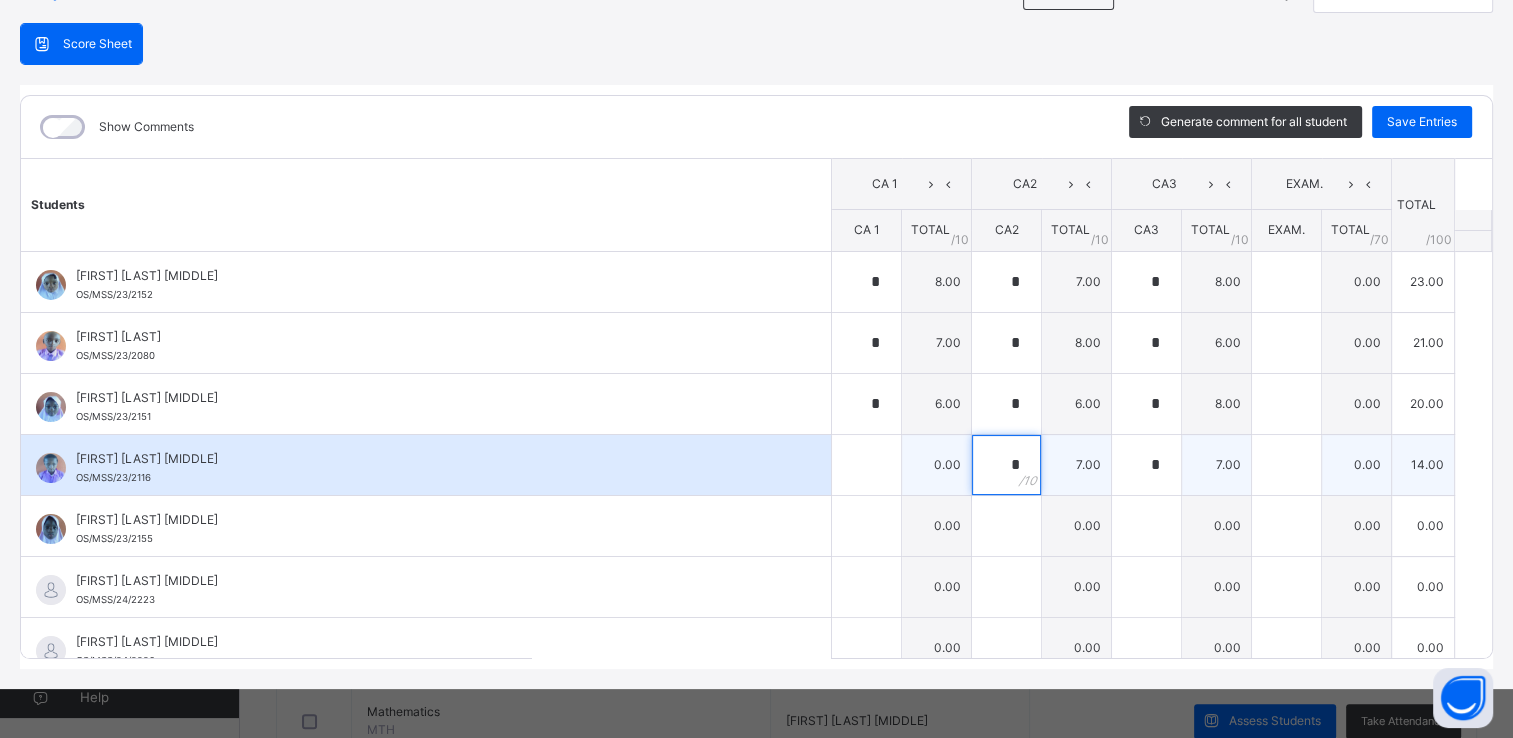 type on "*" 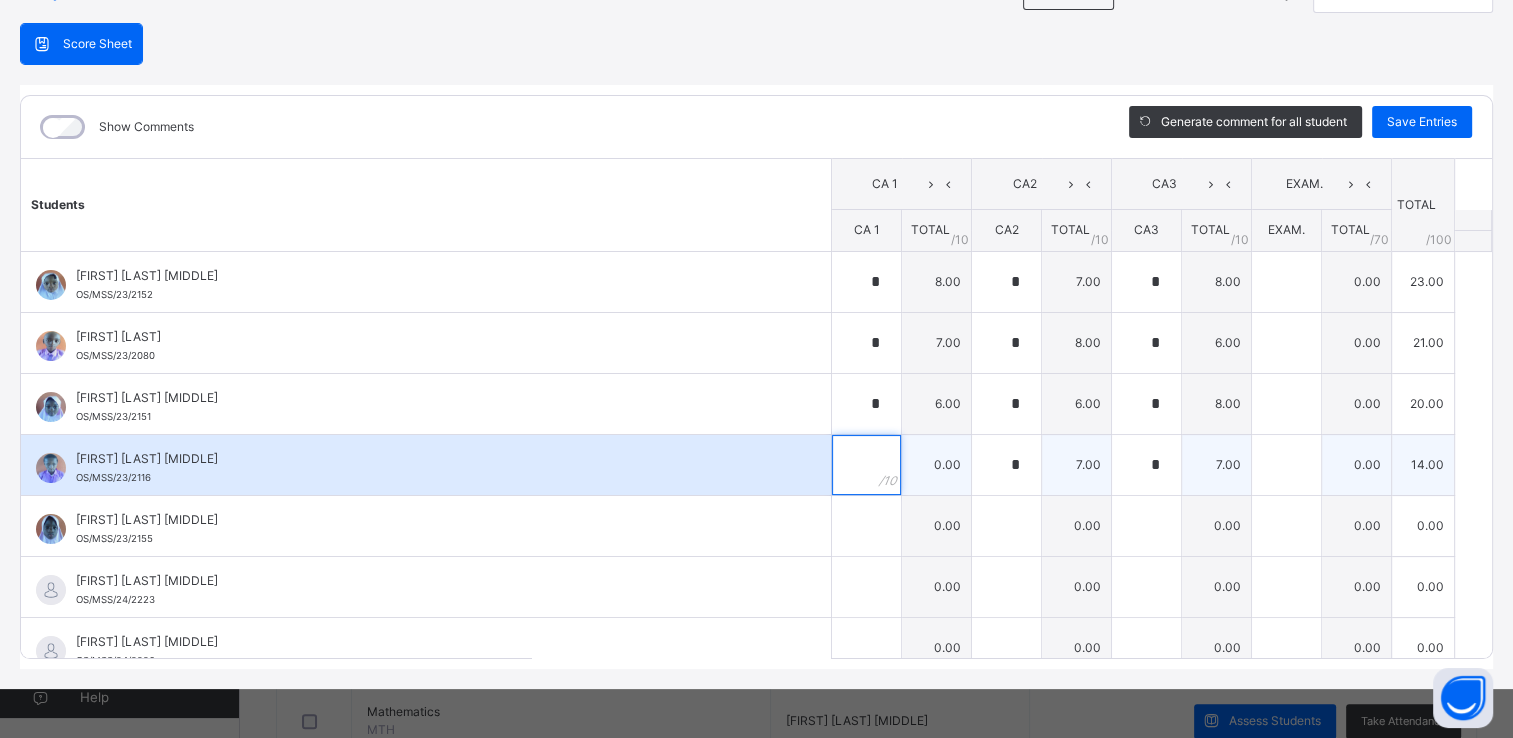 click at bounding box center [866, 465] 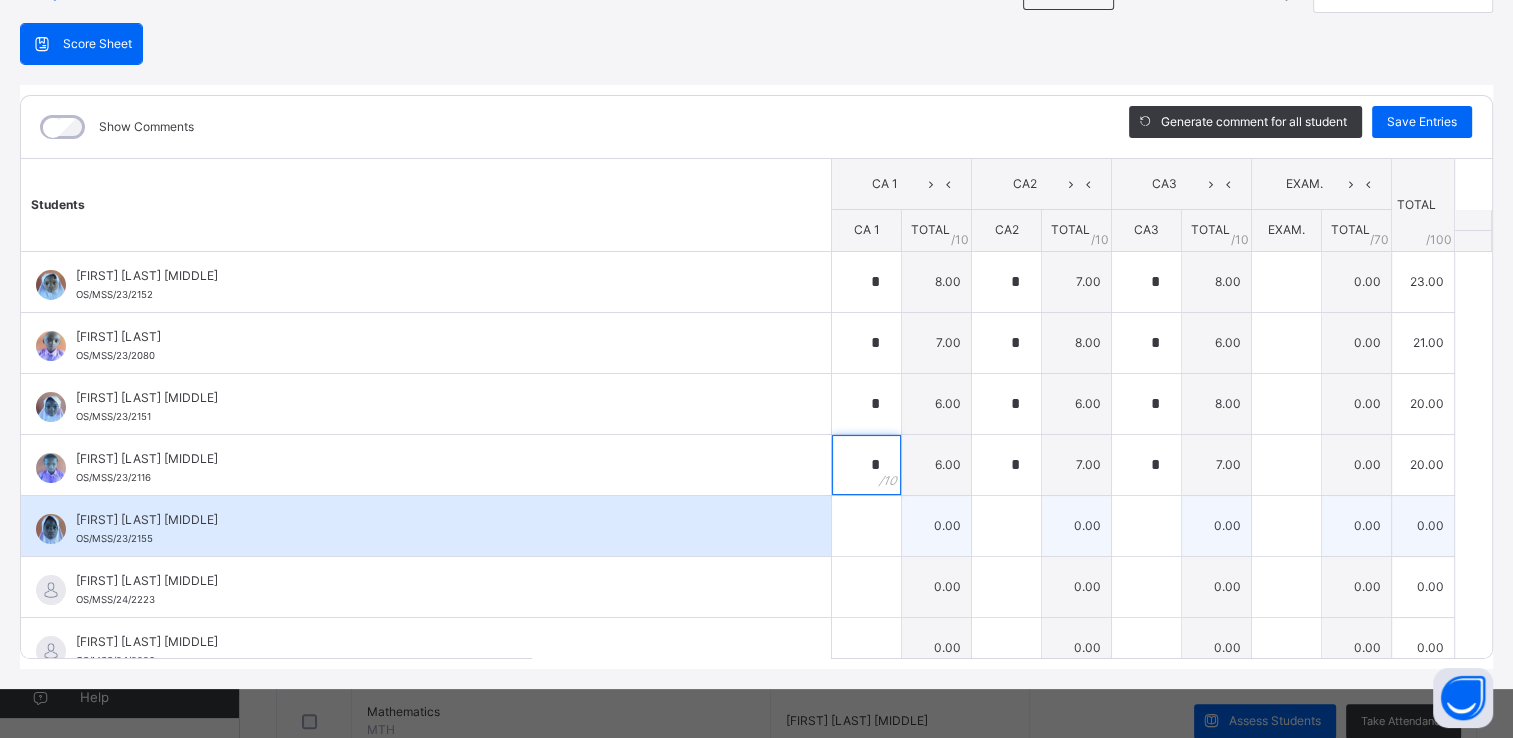 type on "*" 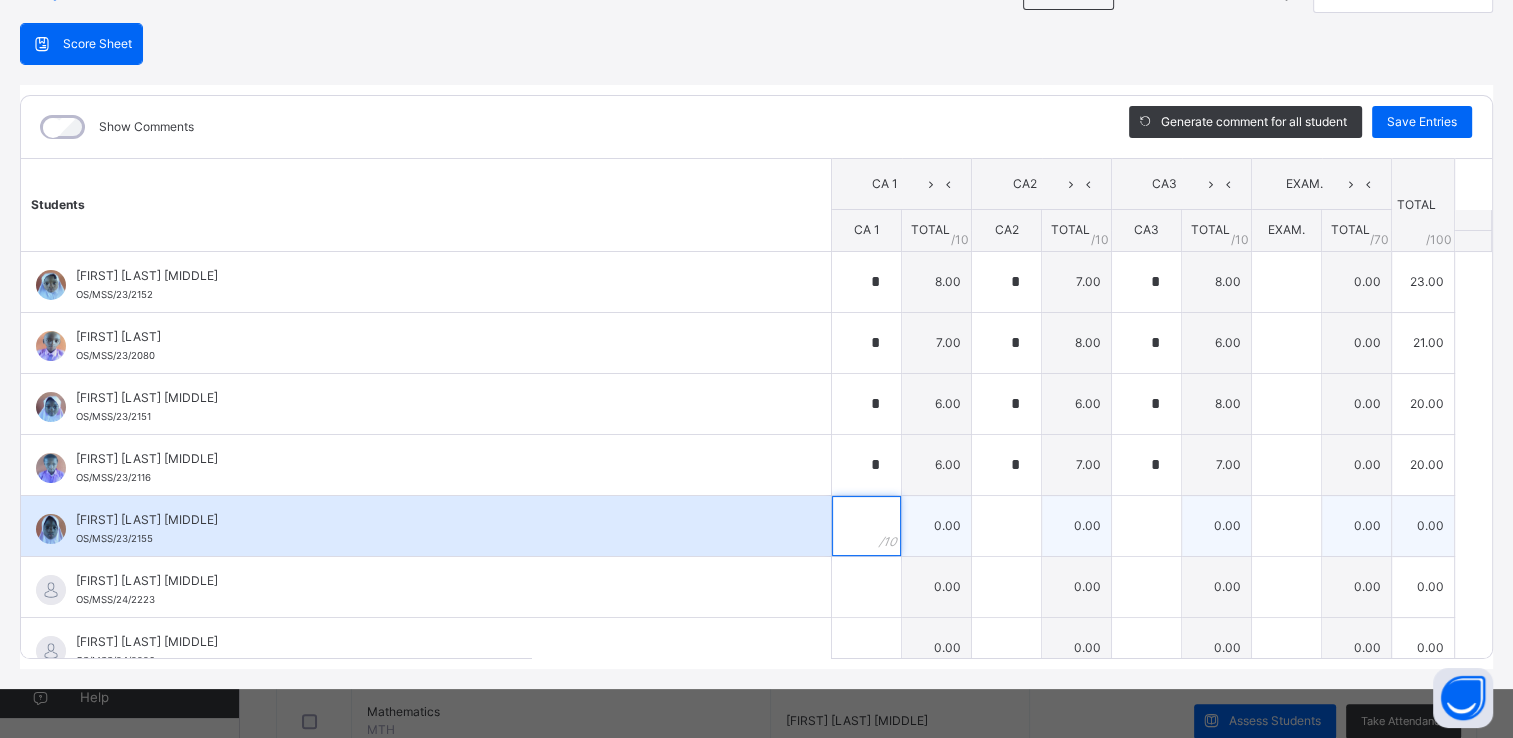 click at bounding box center (866, 526) 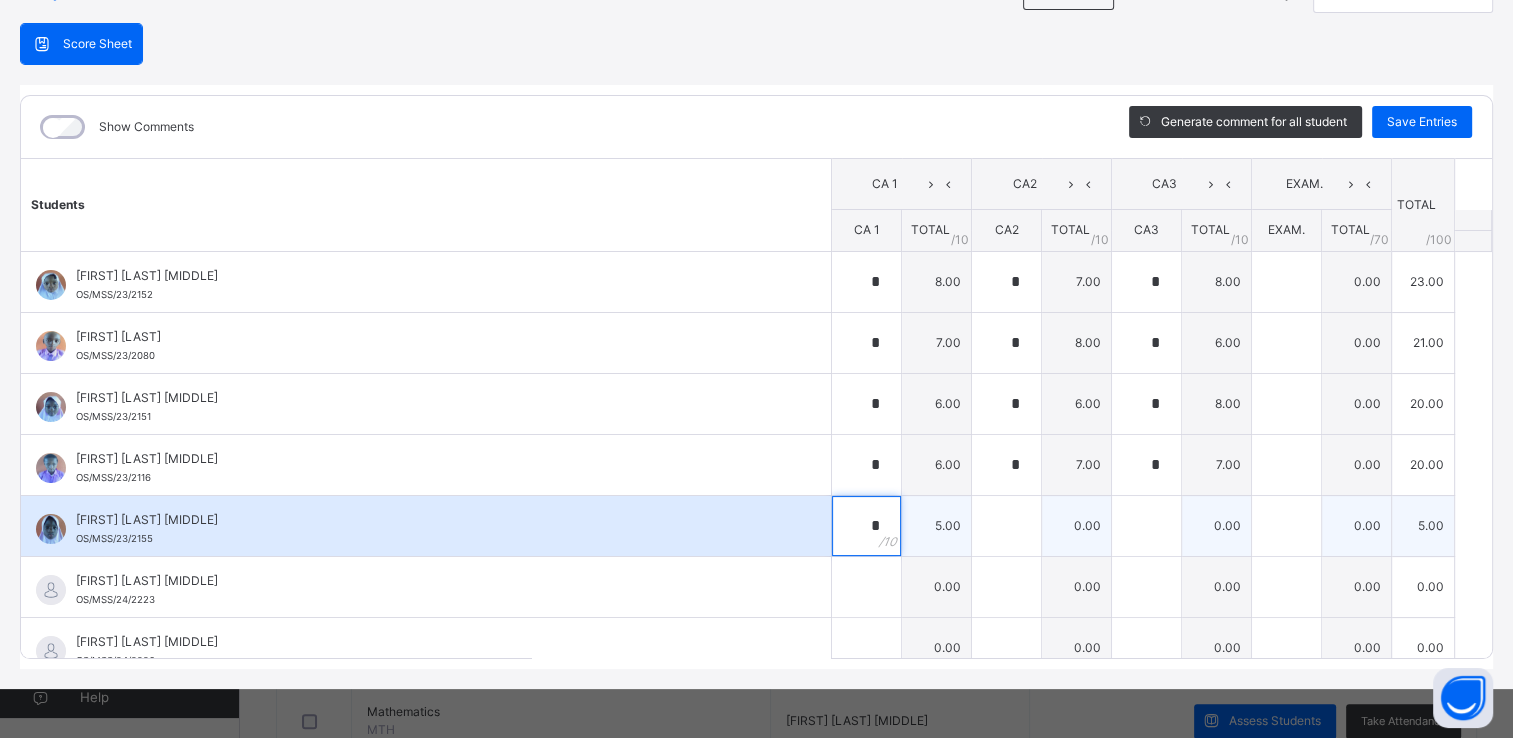 type on "*" 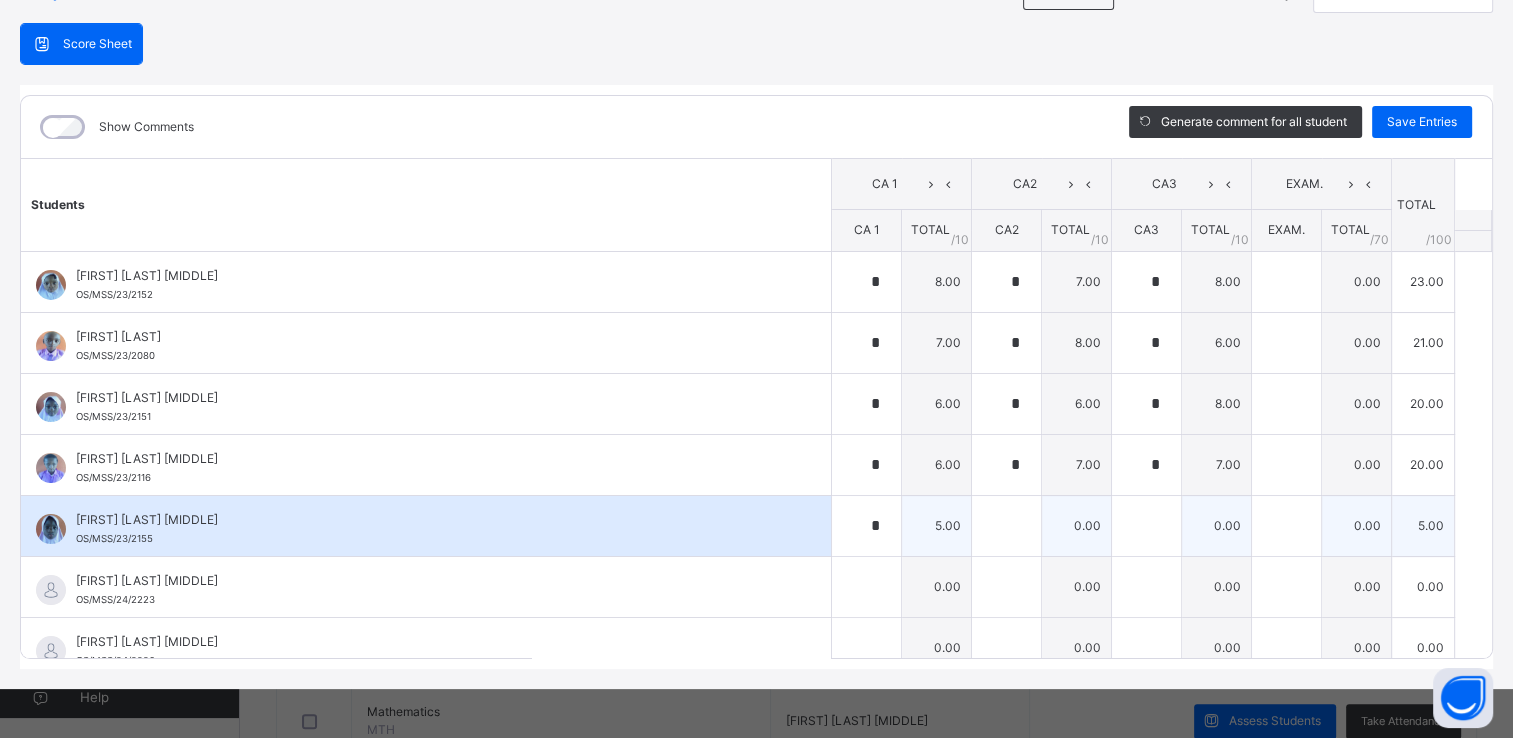 click on "*" at bounding box center (866, 526) 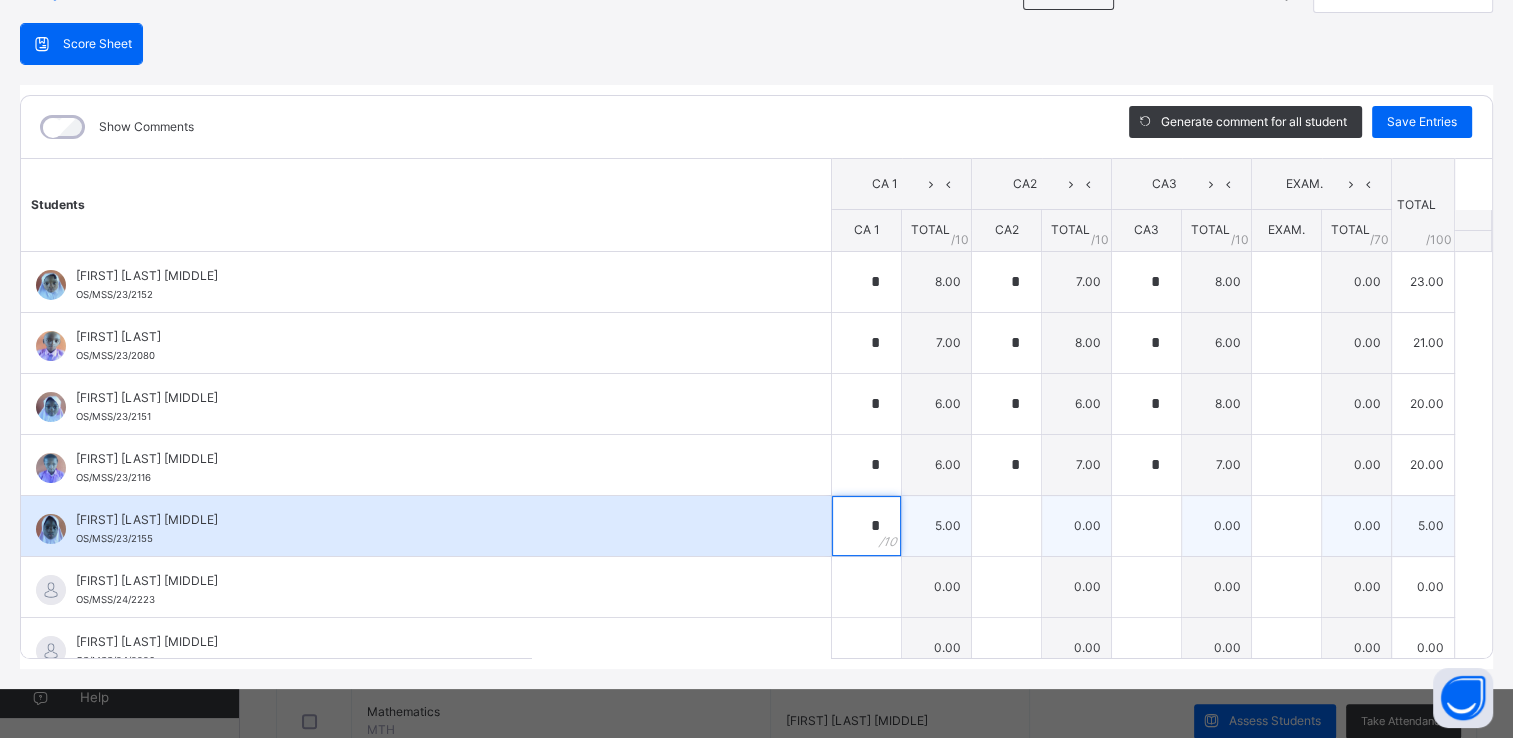 click on "*" at bounding box center (866, 526) 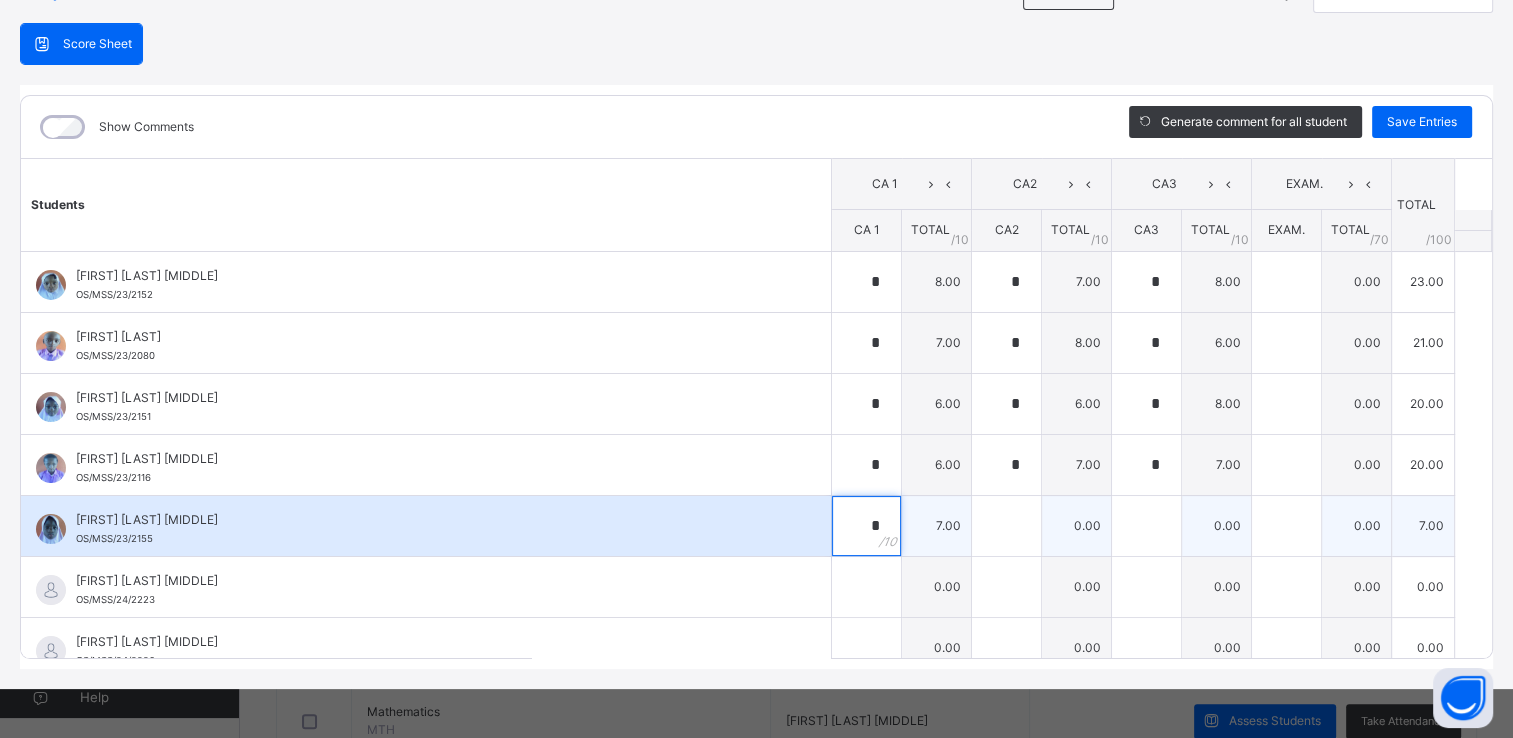 type on "*" 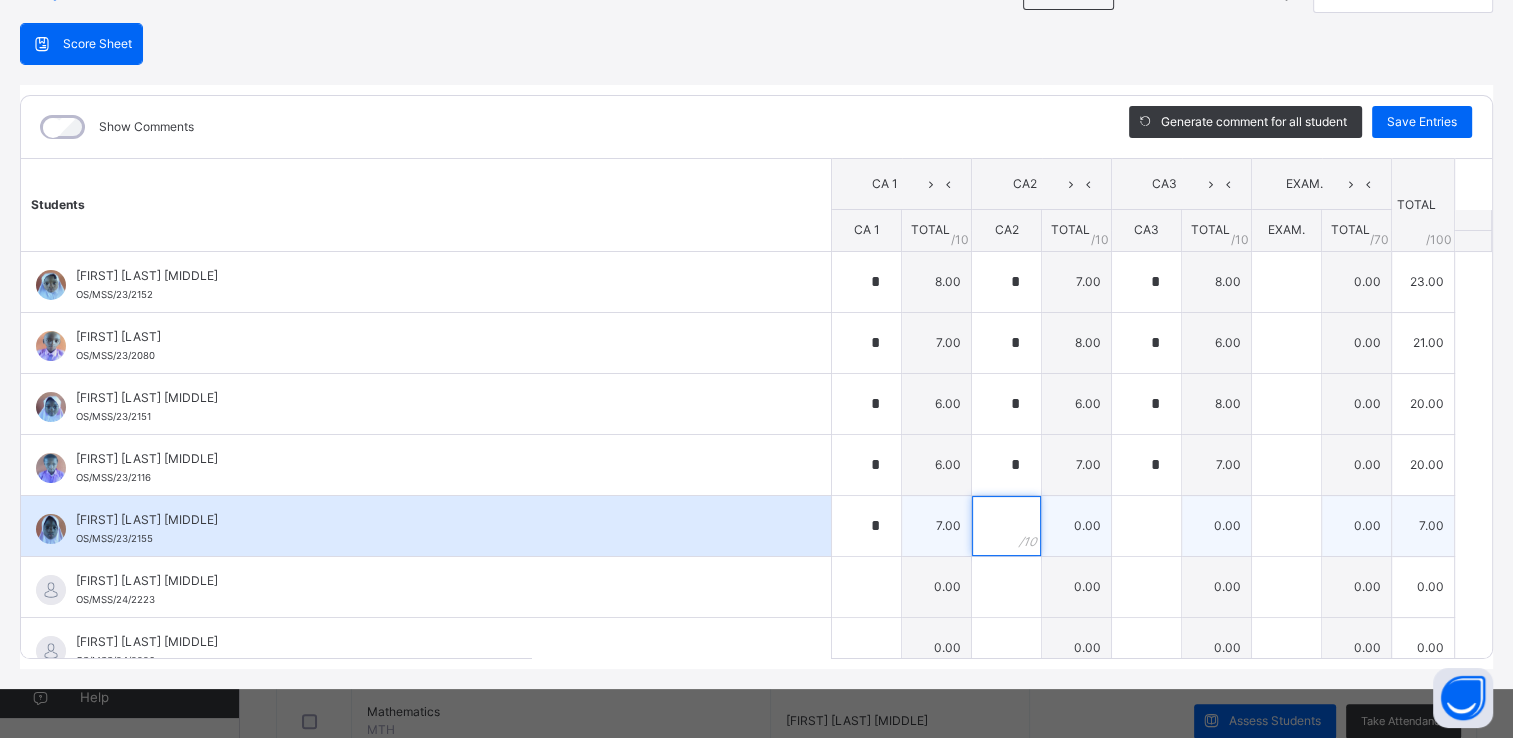 click at bounding box center (1006, 526) 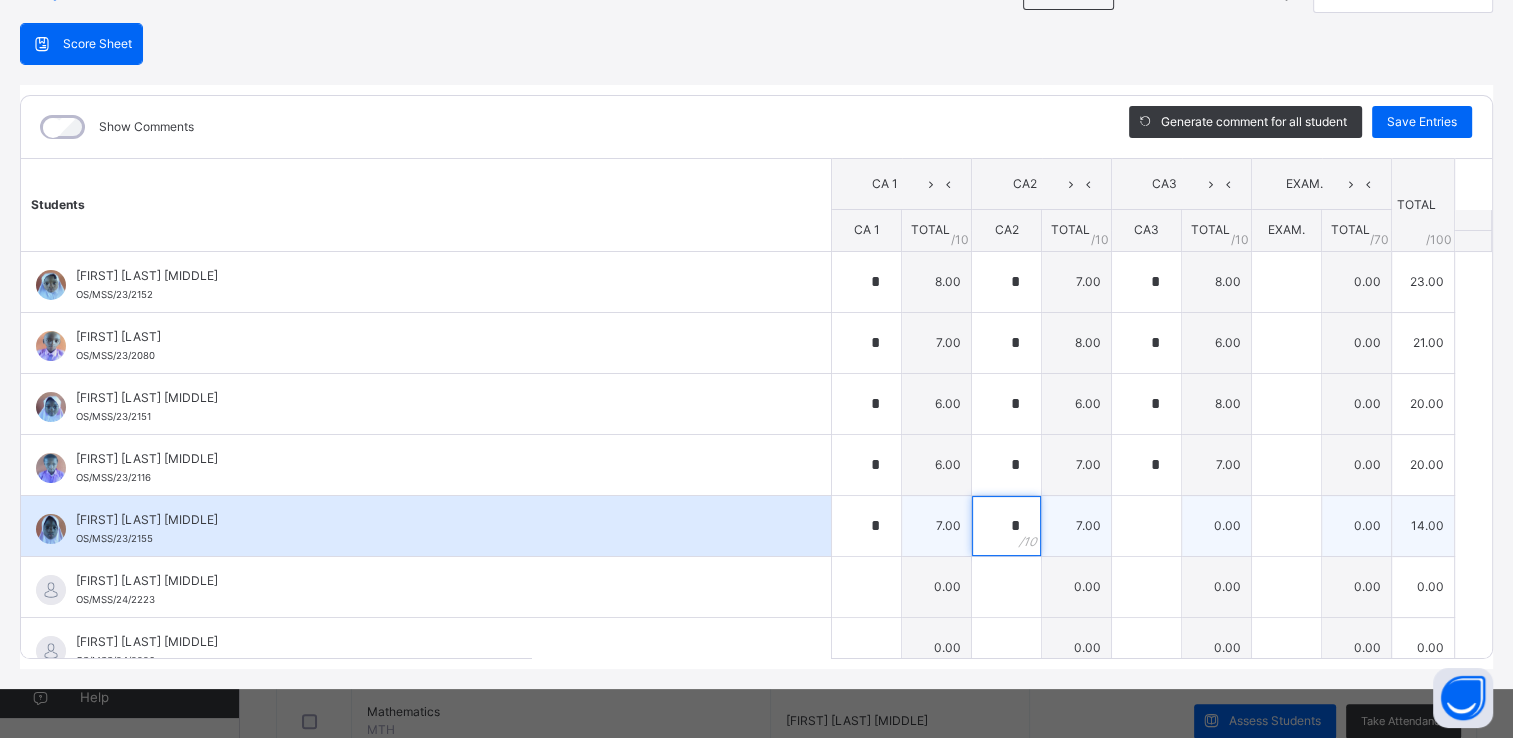 type on "*" 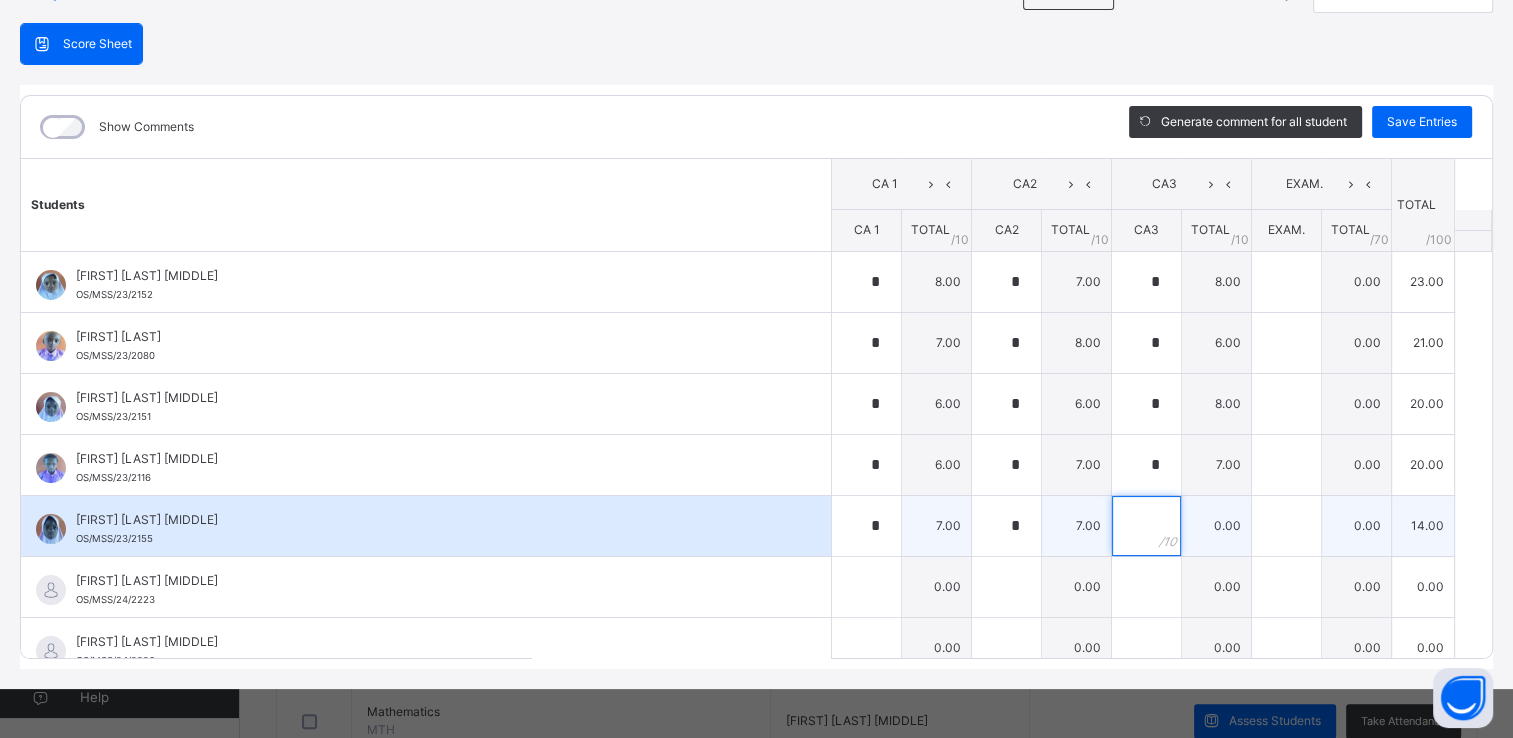 click at bounding box center (1146, 526) 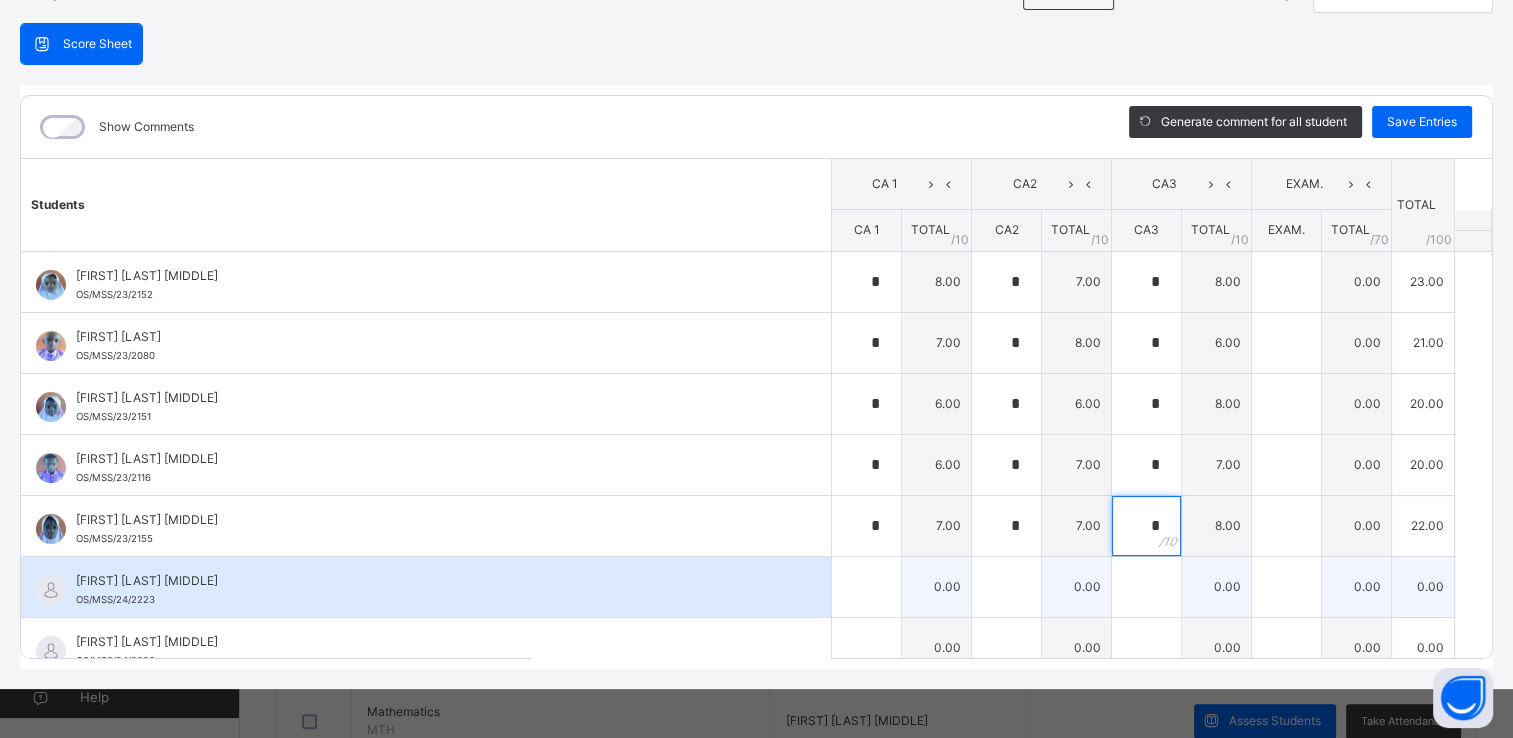 type on "*" 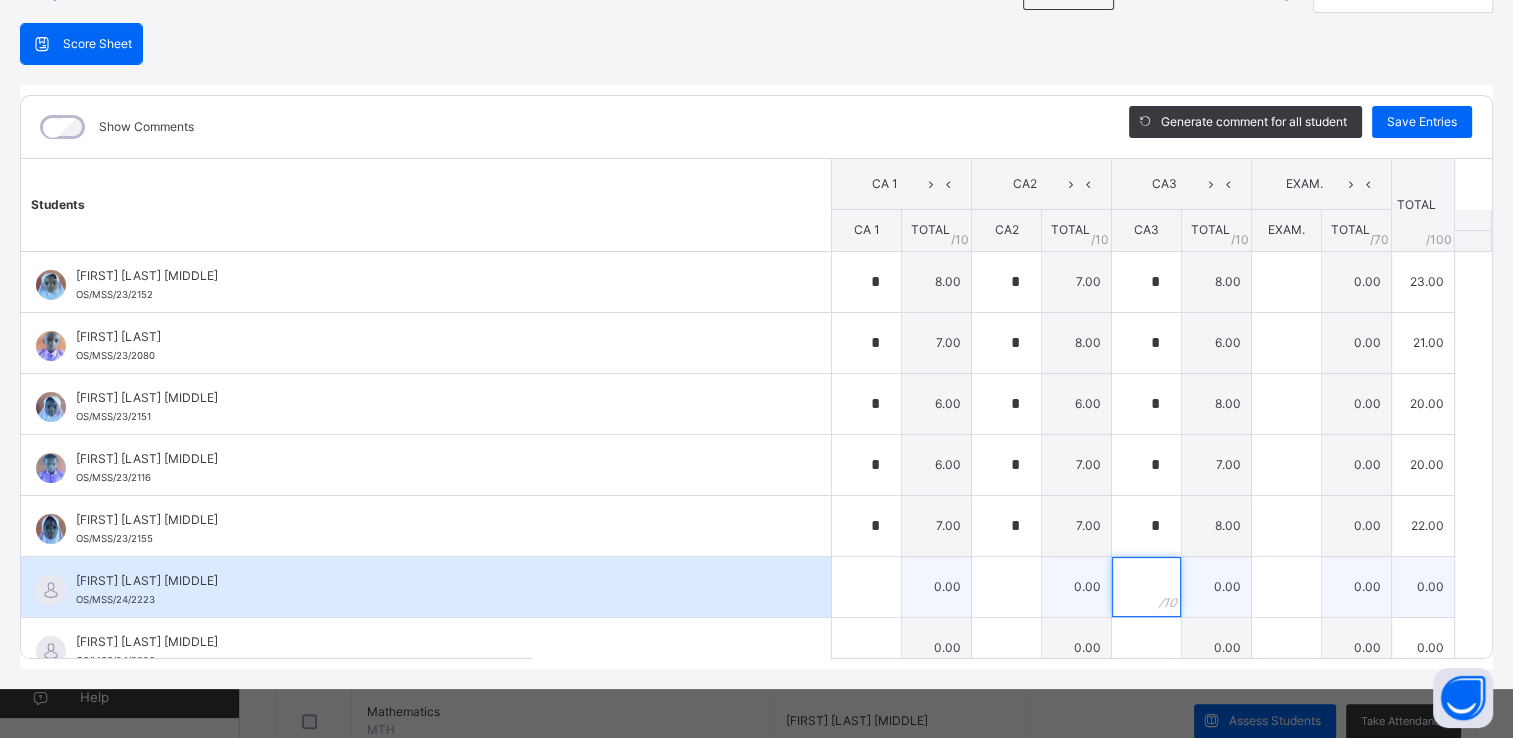 click at bounding box center (1146, 587) 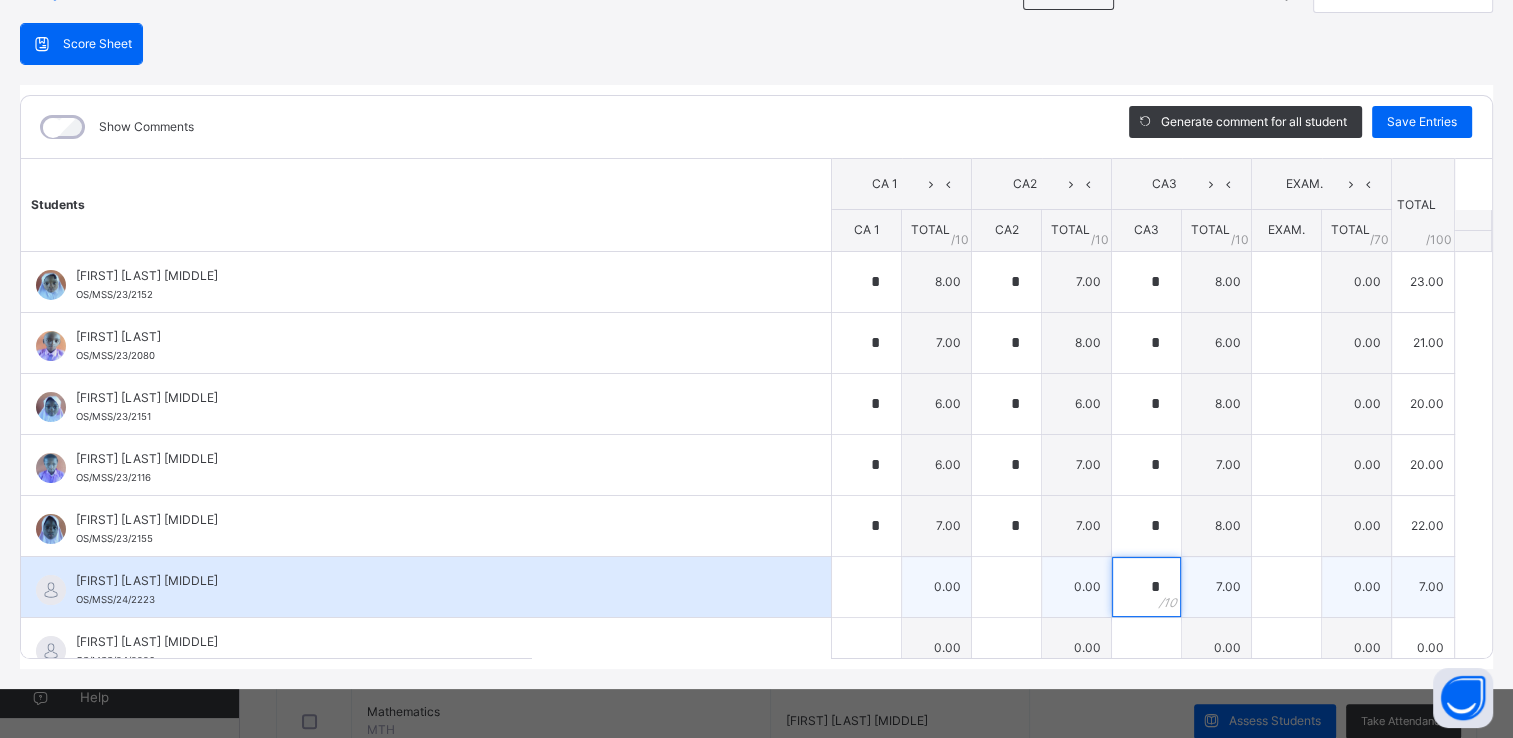 type on "*" 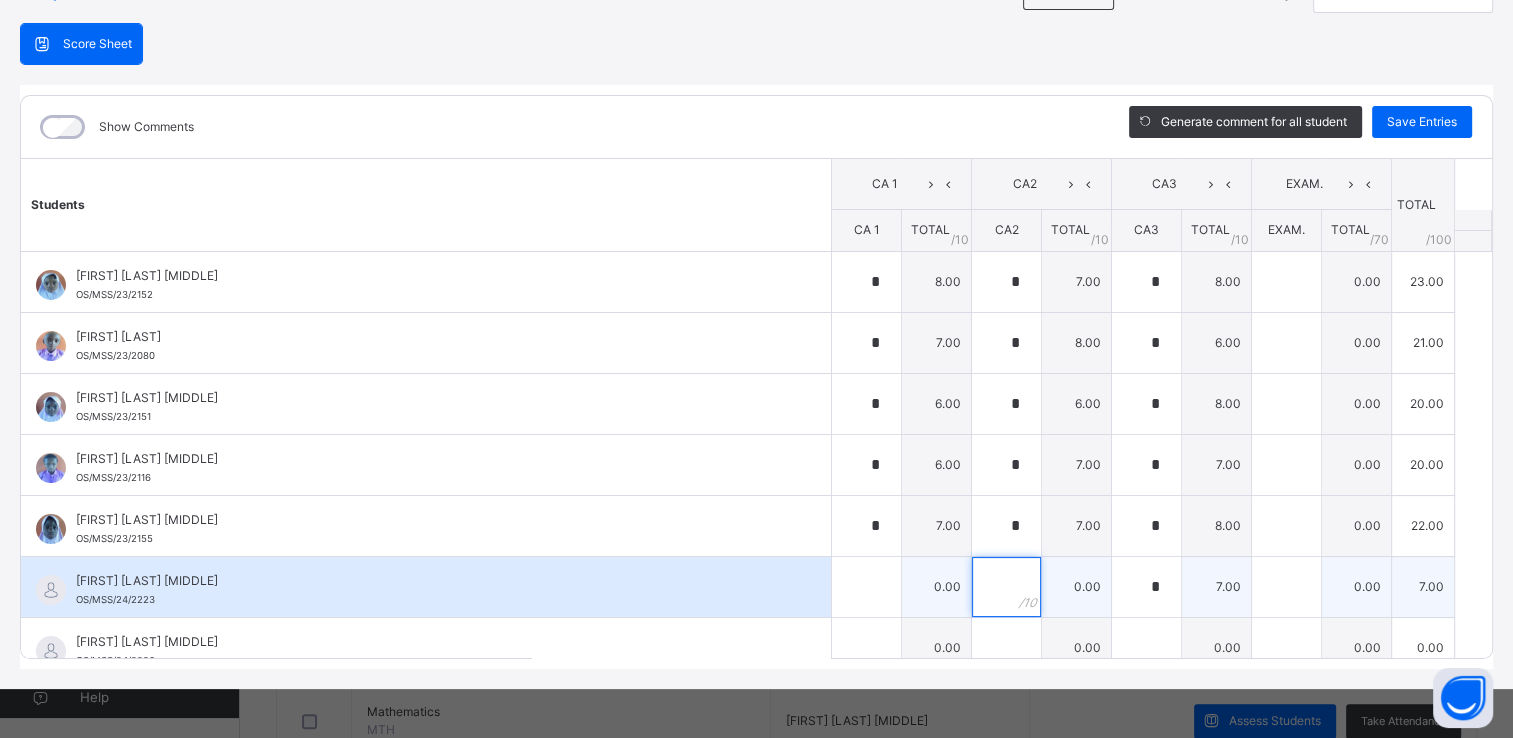 click at bounding box center [1006, 587] 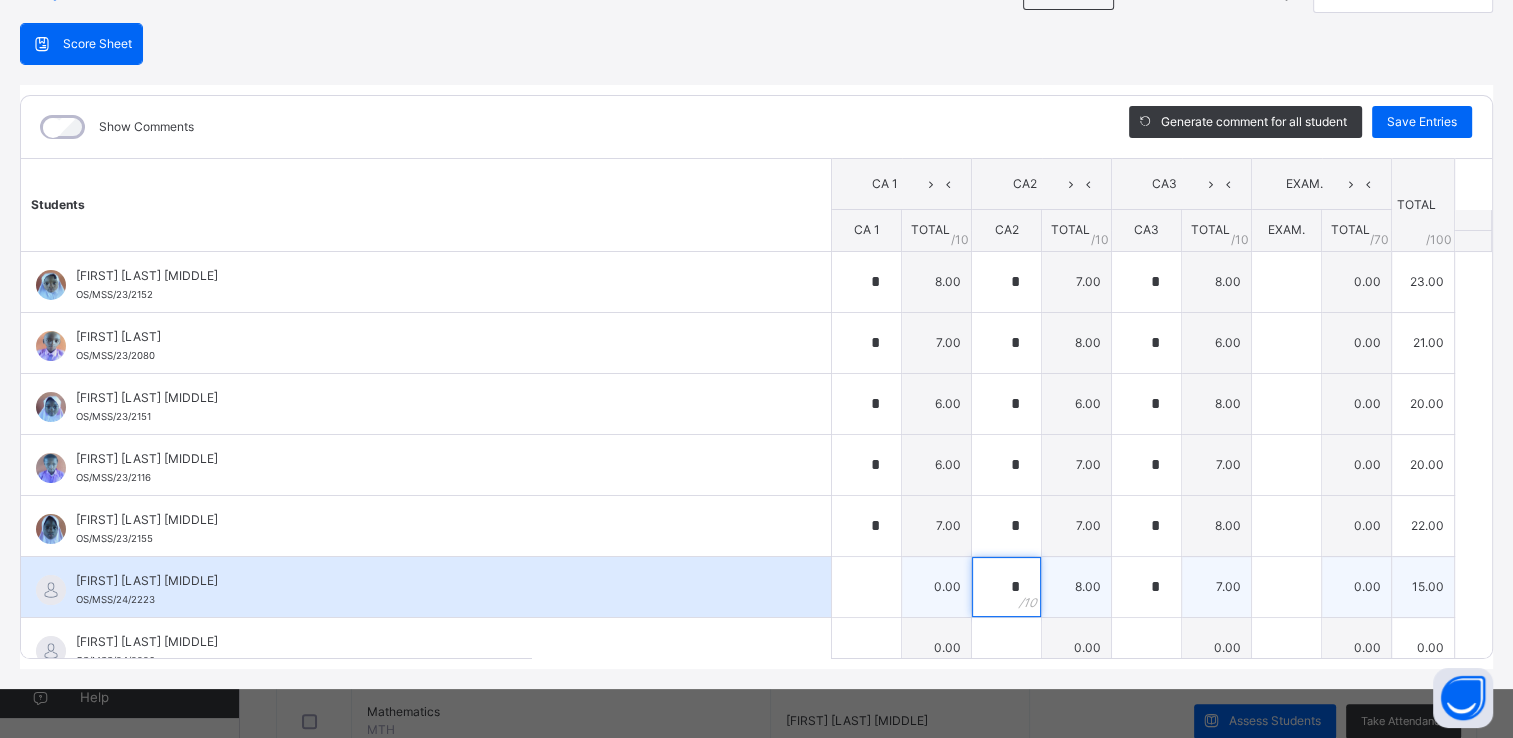 type on "*" 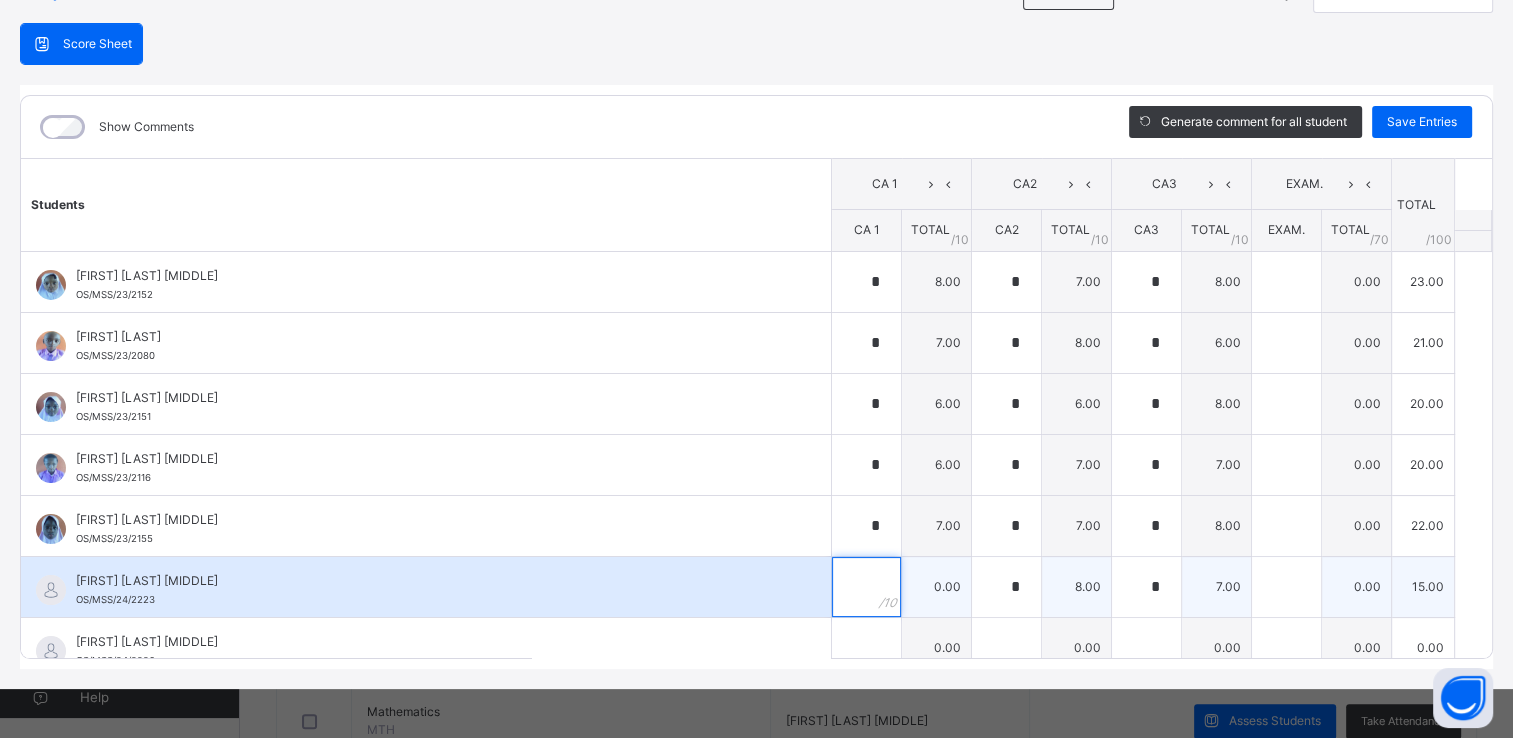 click at bounding box center [866, 587] 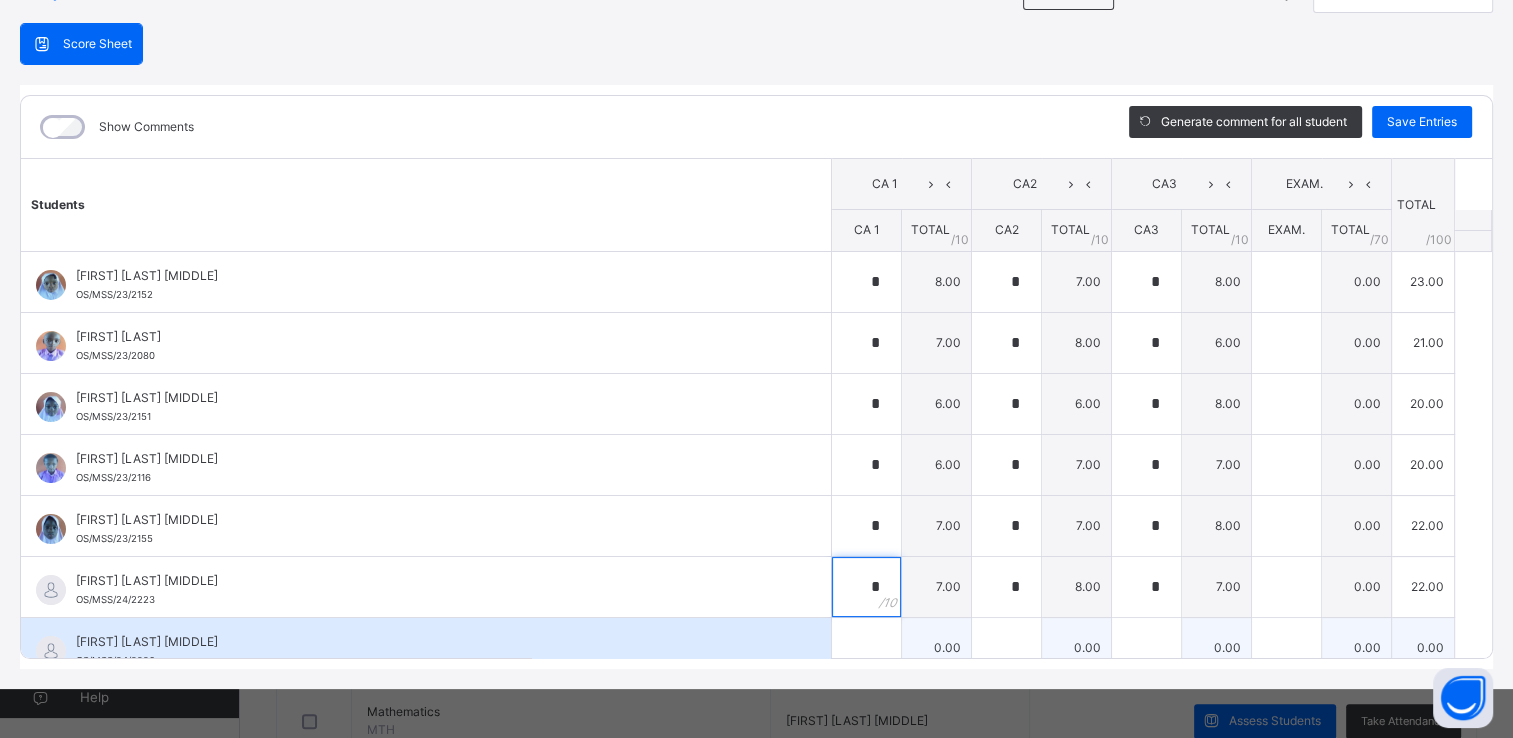 type on "*" 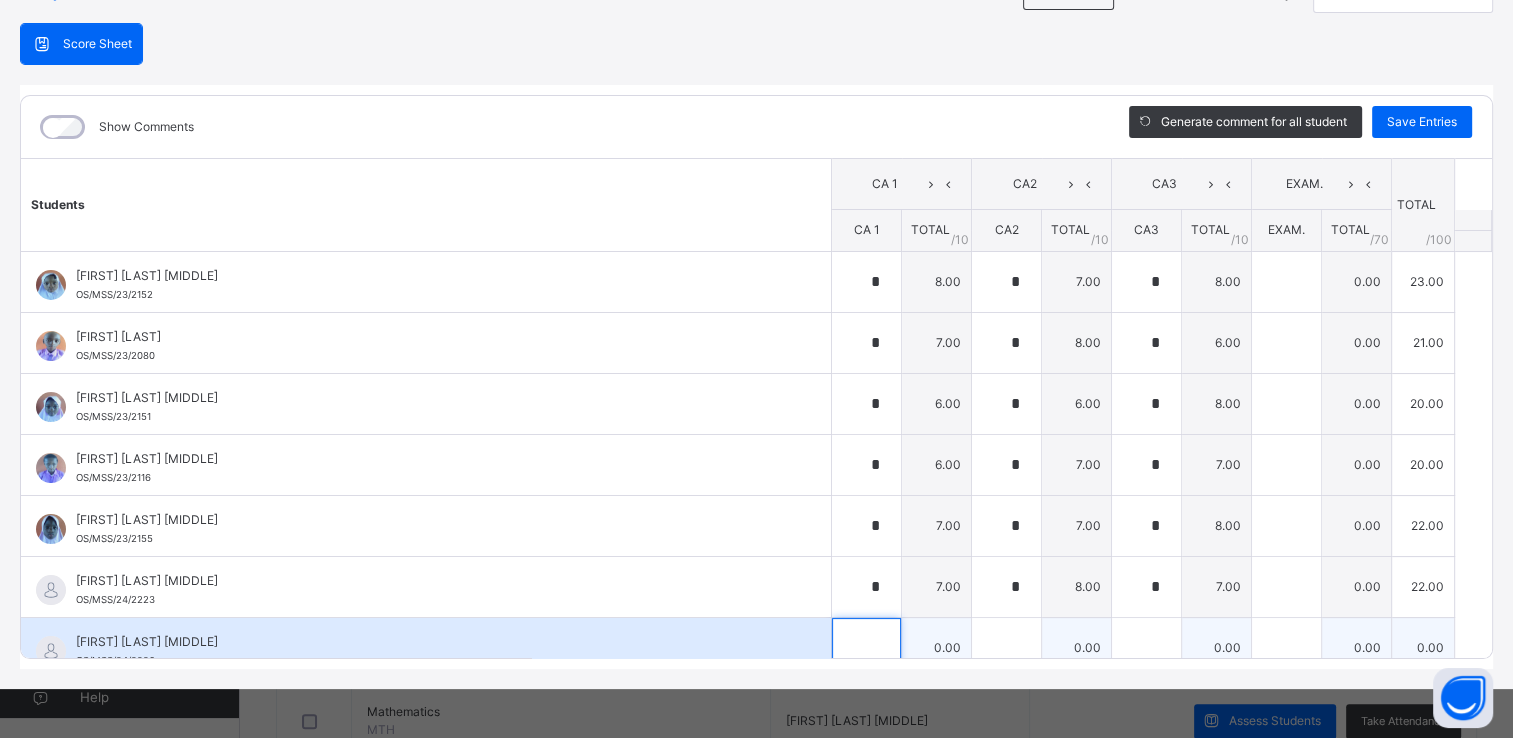 click at bounding box center (866, 648) 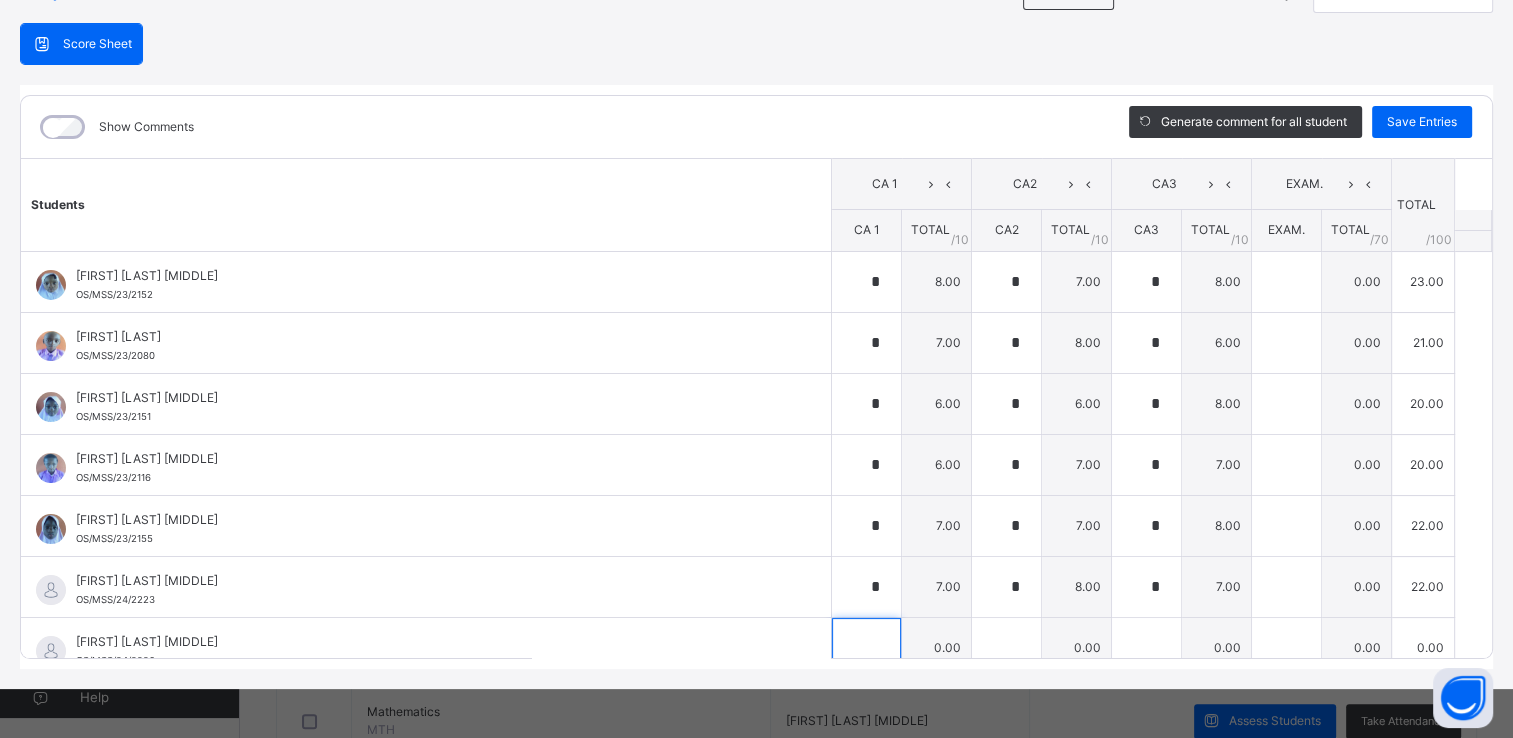 scroll, scrollTop: 556, scrollLeft: 0, axis: vertical 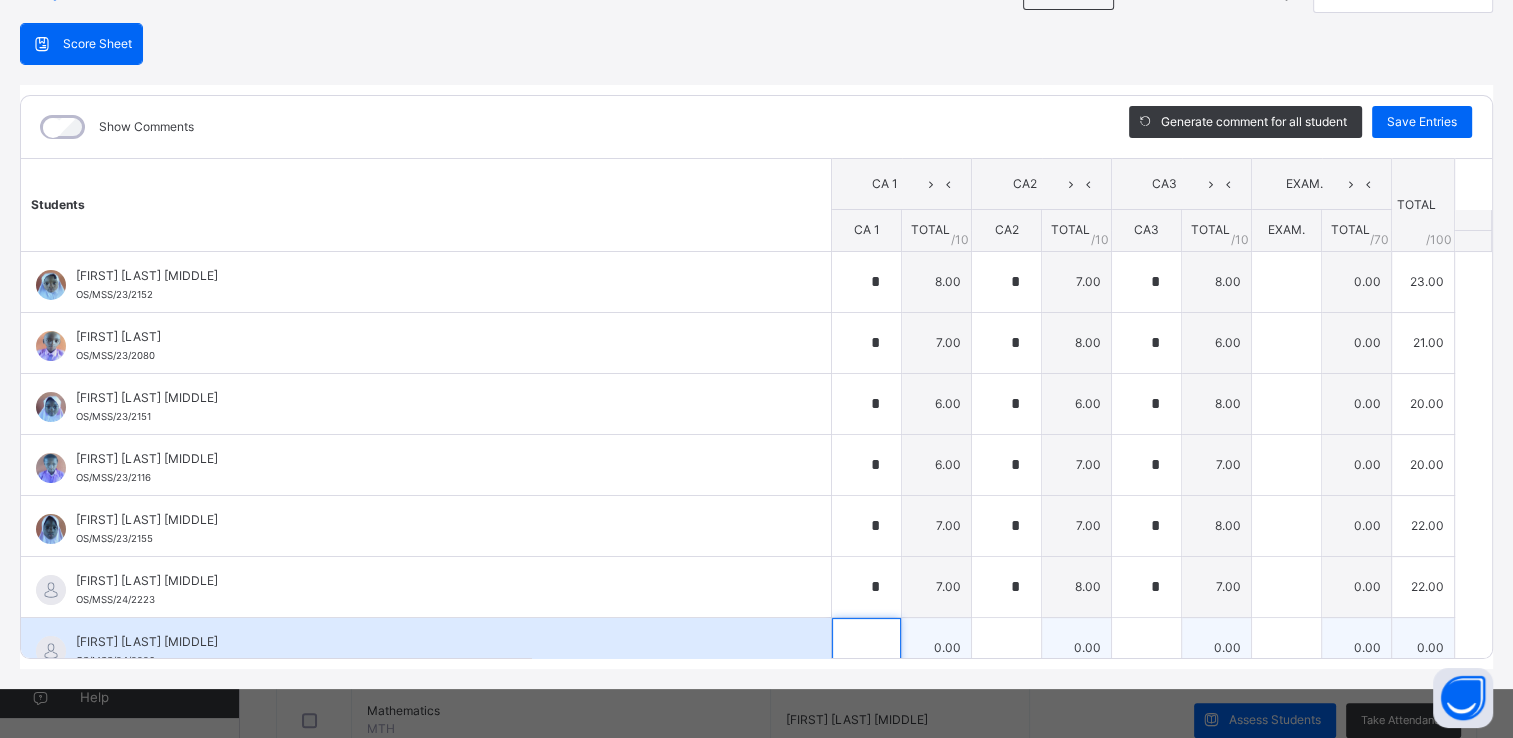 click at bounding box center [866, 648] 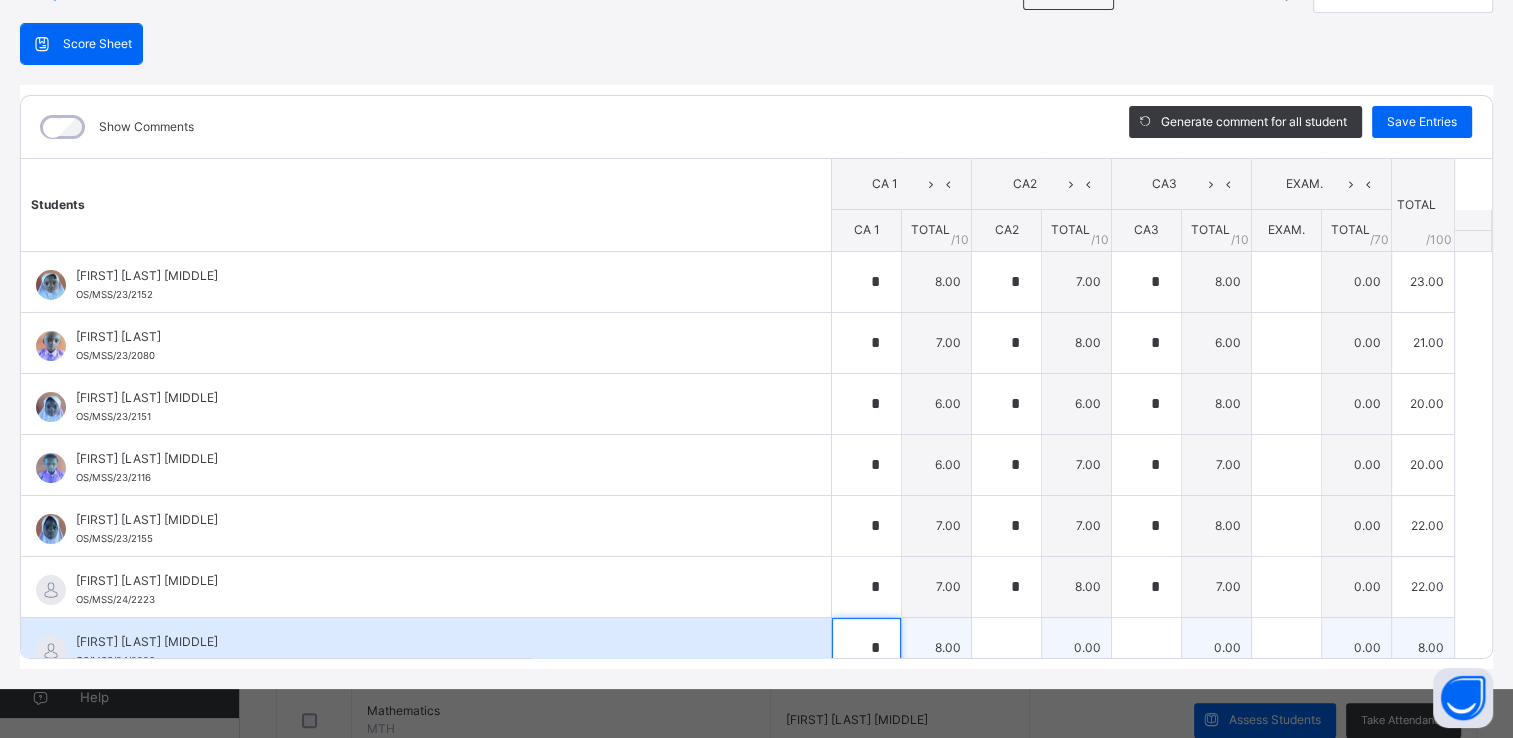 scroll, scrollTop: 216, scrollLeft: 0, axis: vertical 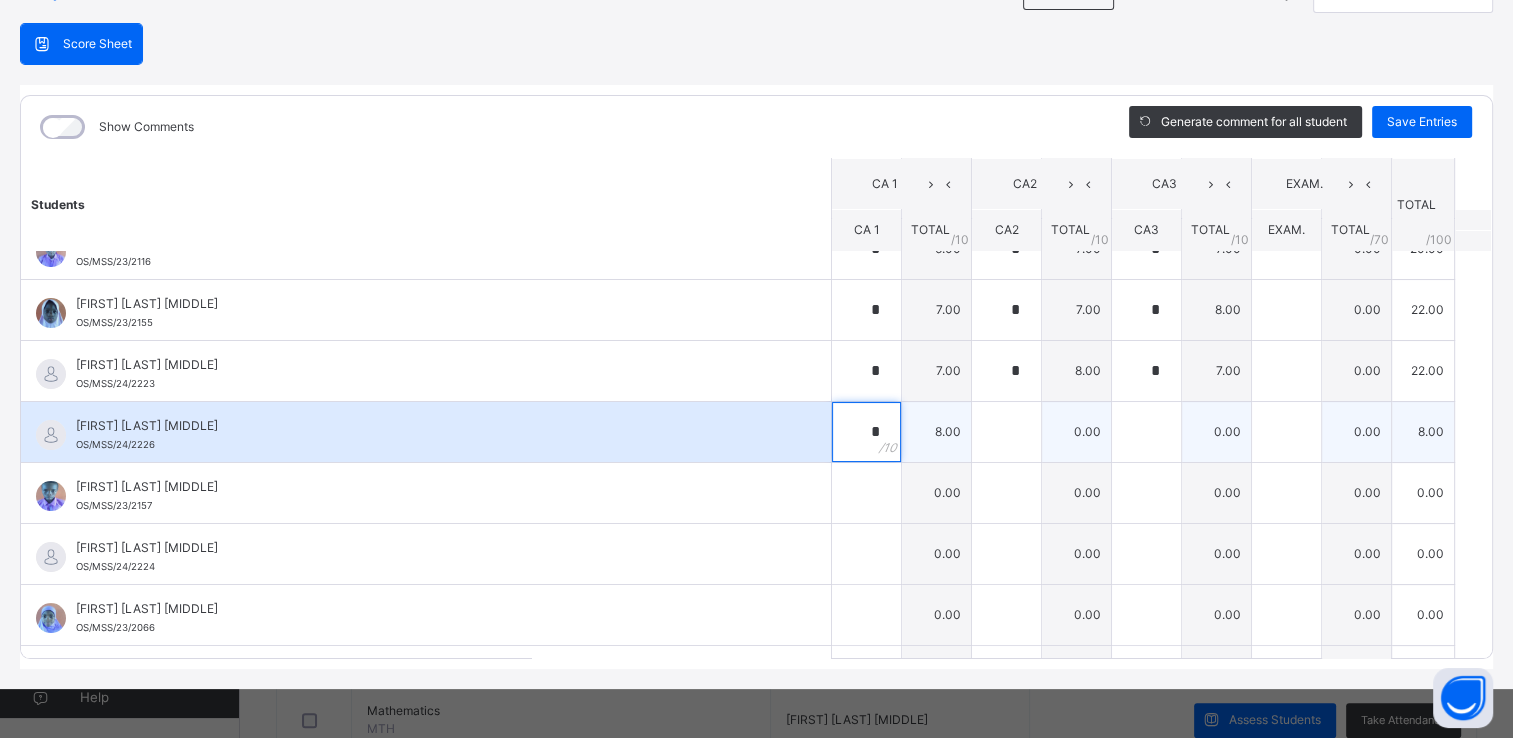 type on "*" 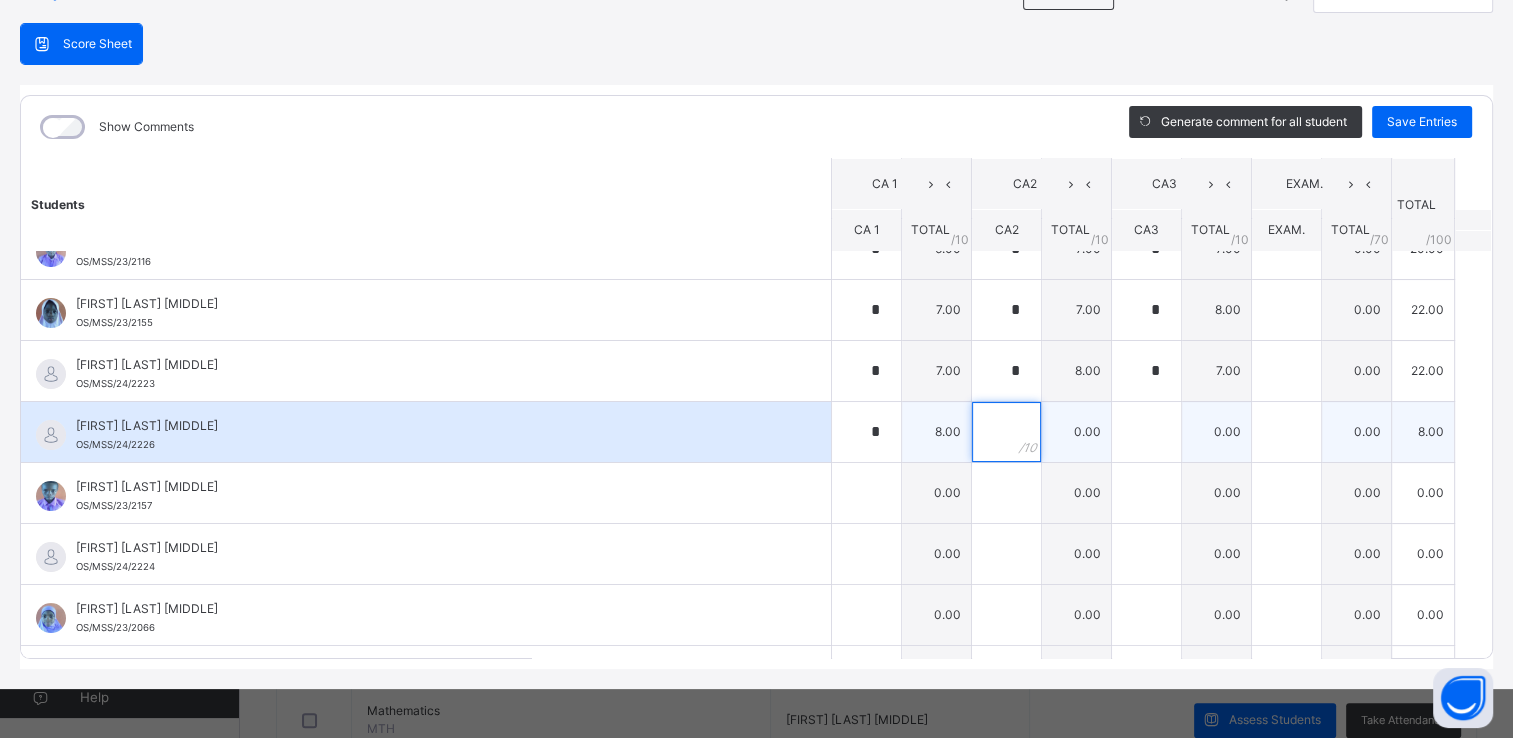 click at bounding box center [1006, 432] 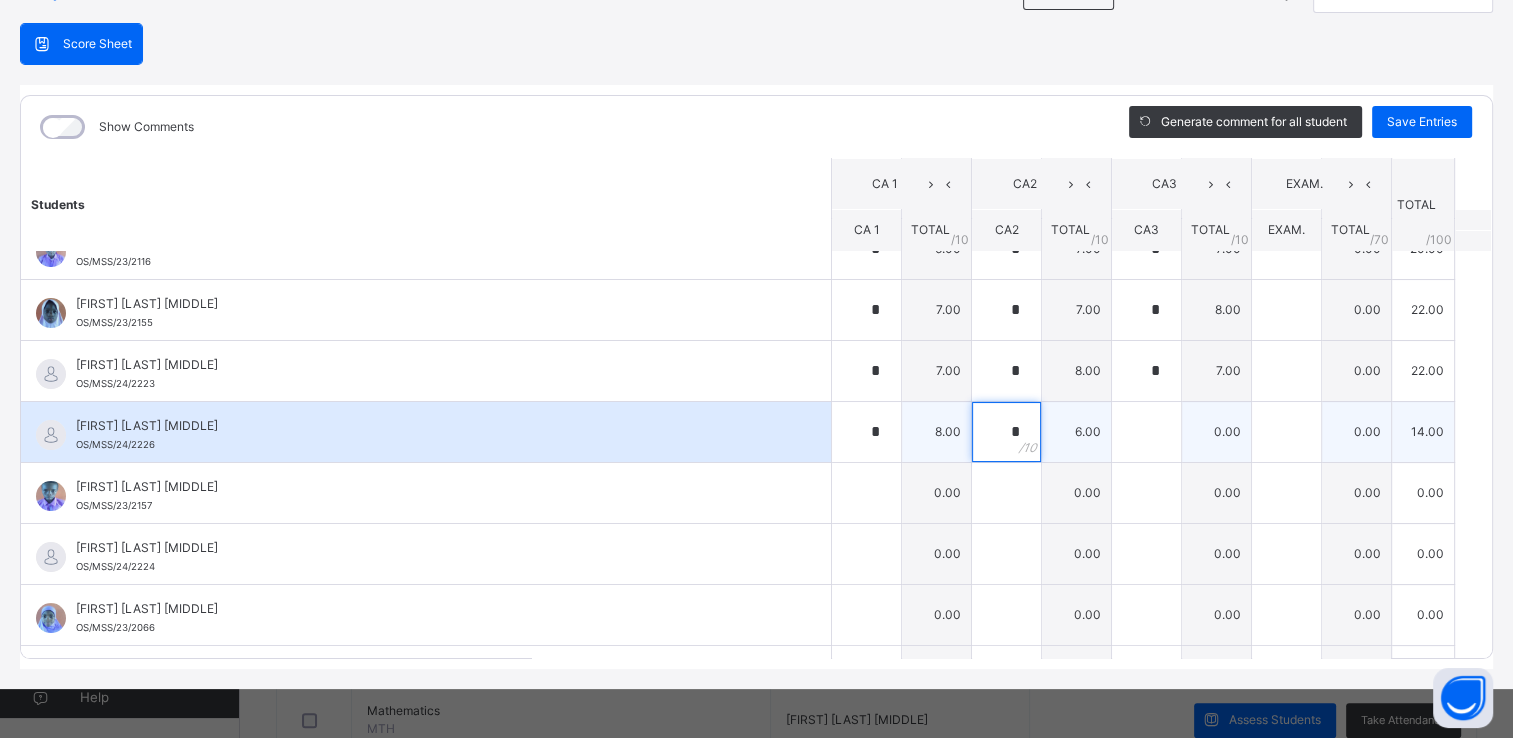 type on "*" 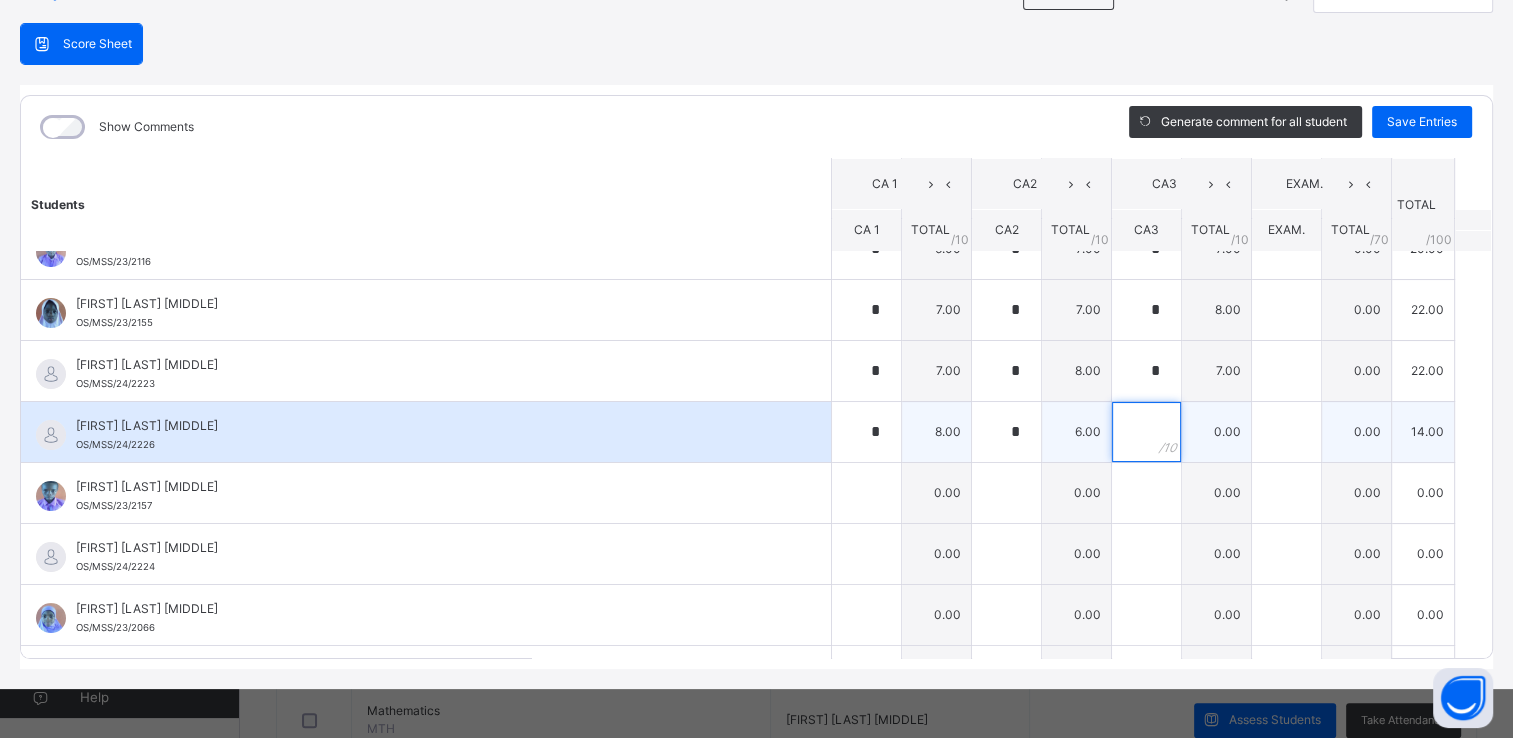 click at bounding box center (1146, 432) 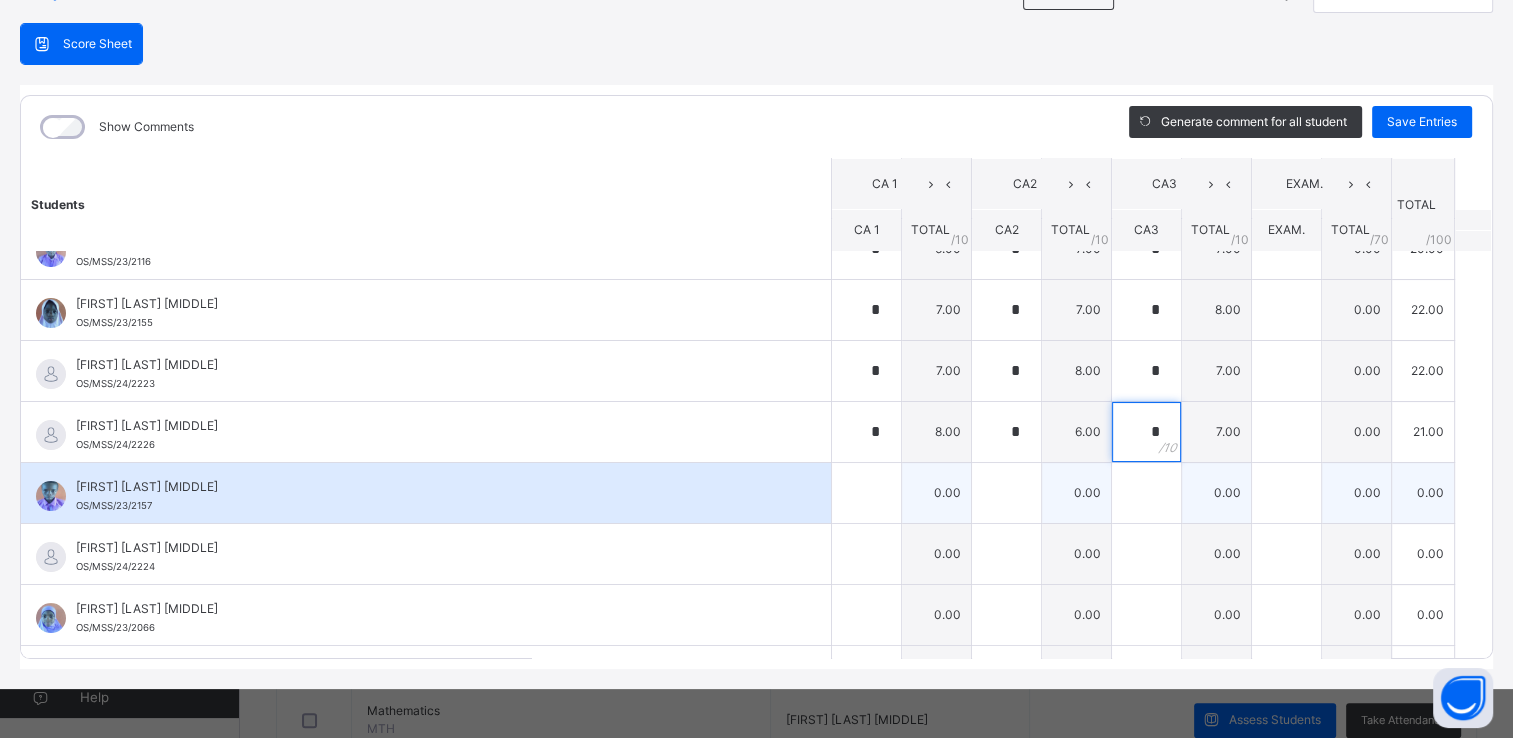 type on "*" 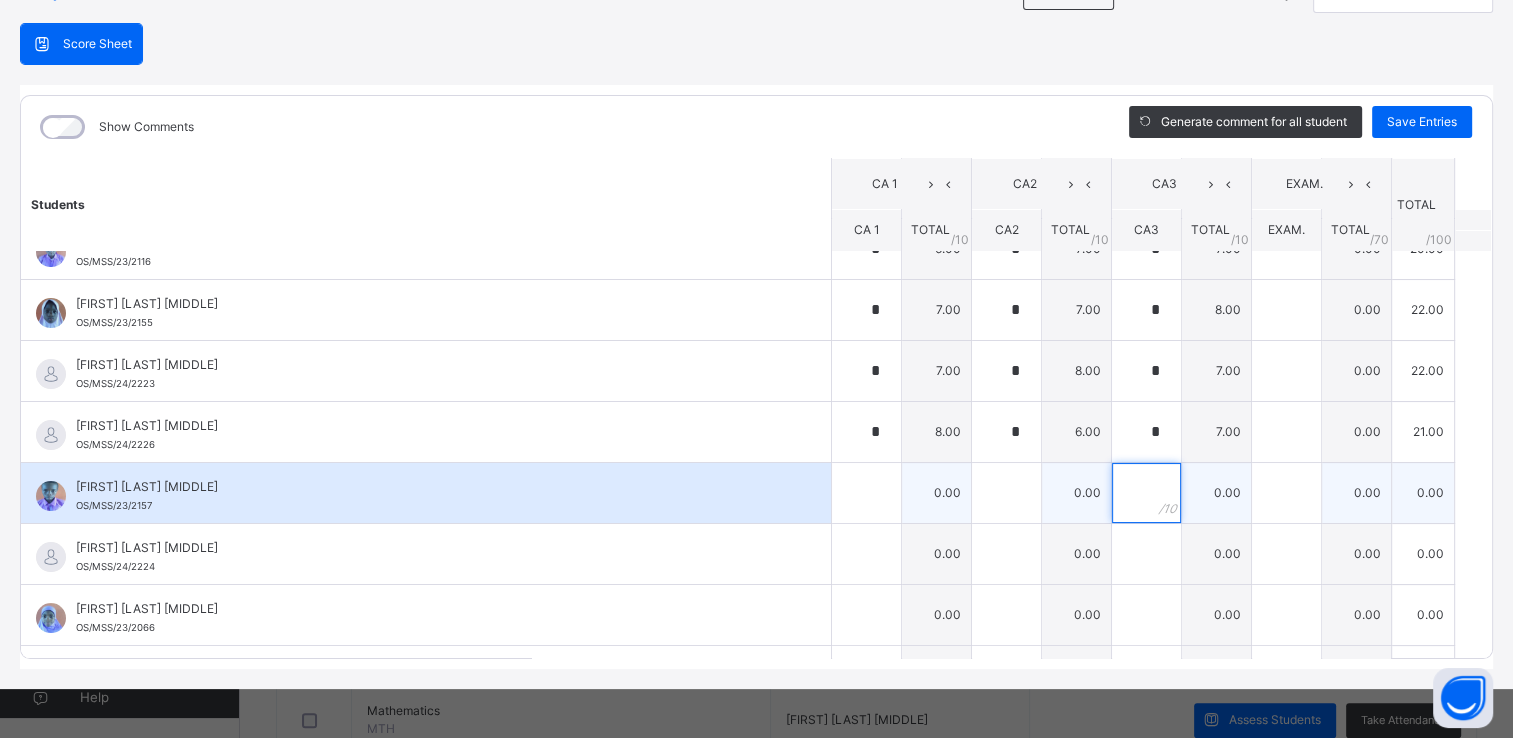 click at bounding box center [1146, 493] 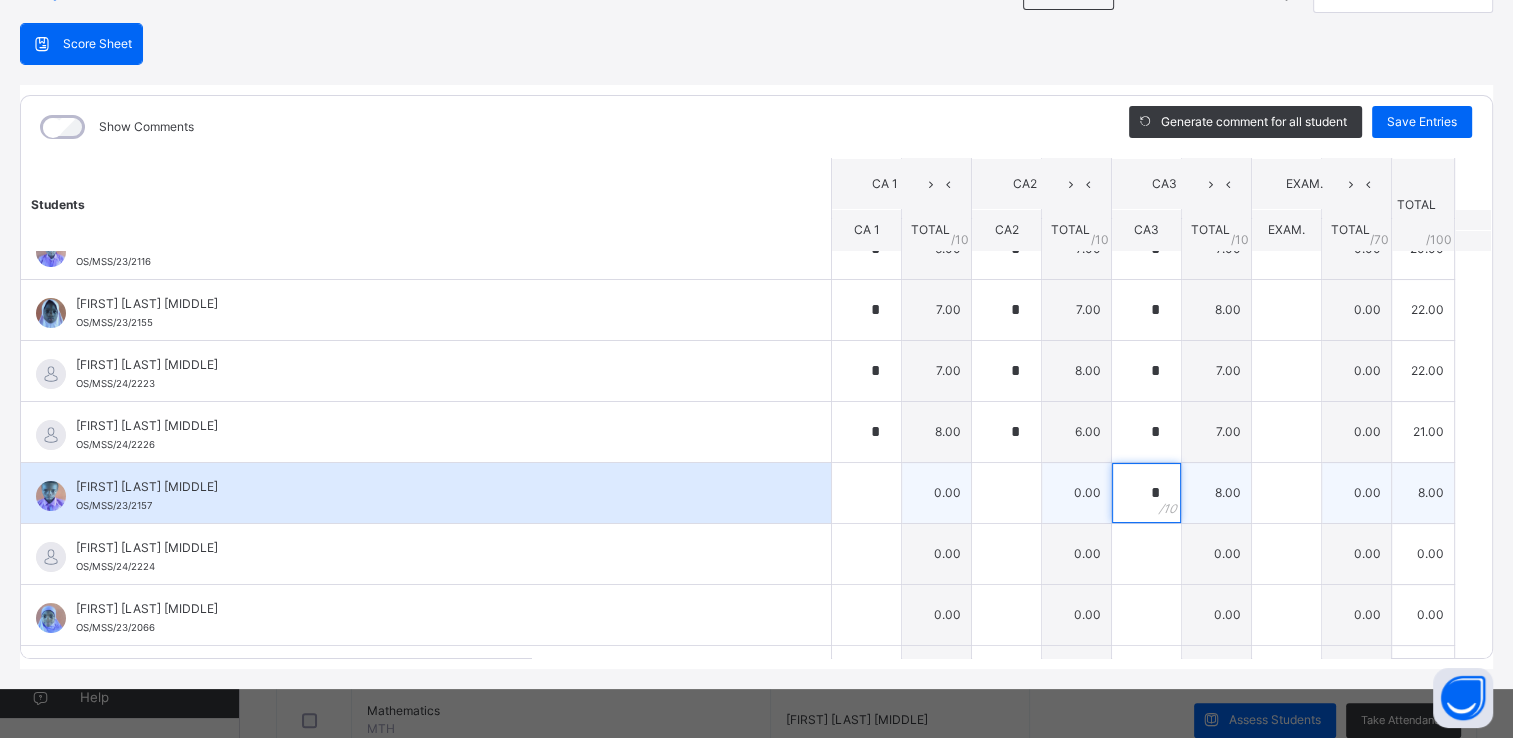 type on "*" 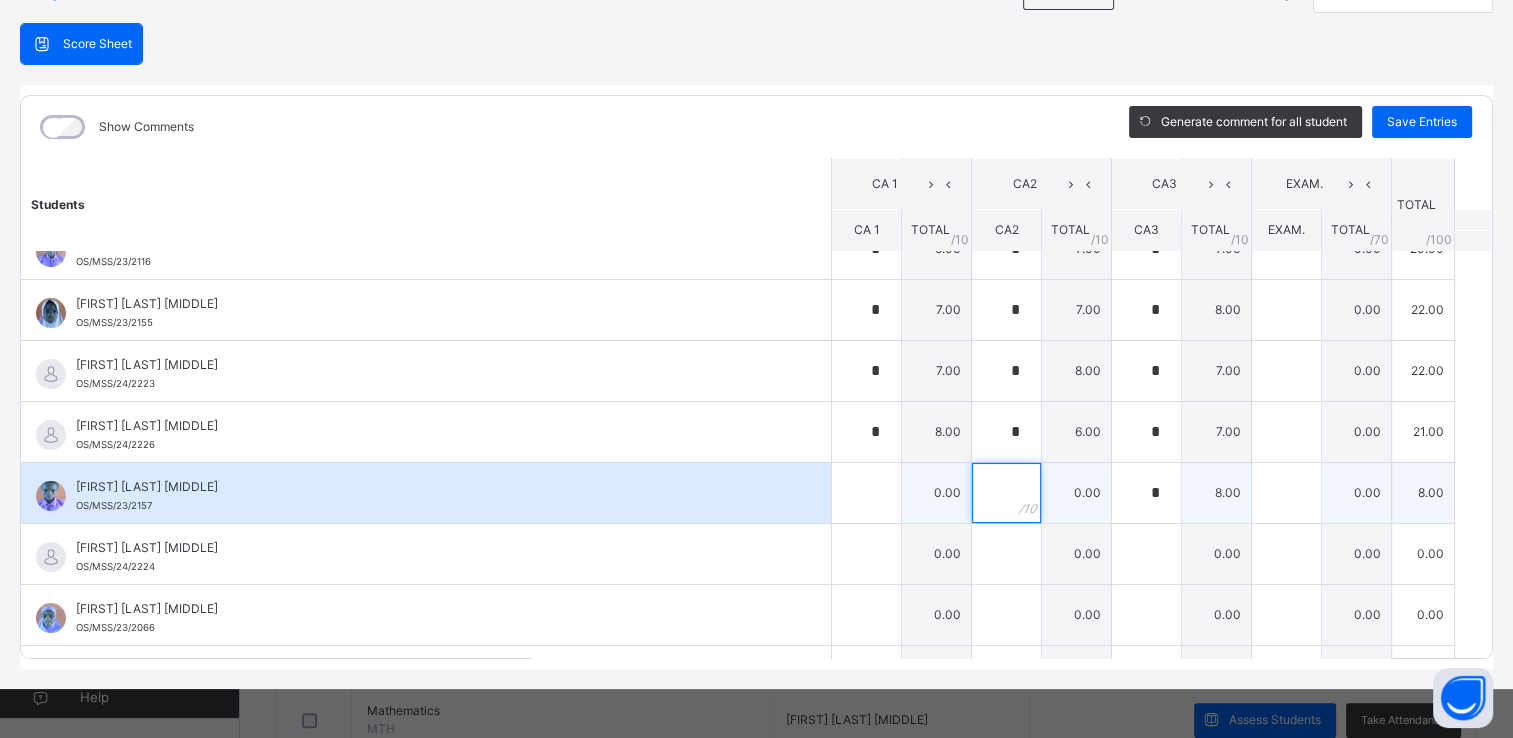 click at bounding box center [1006, 493] 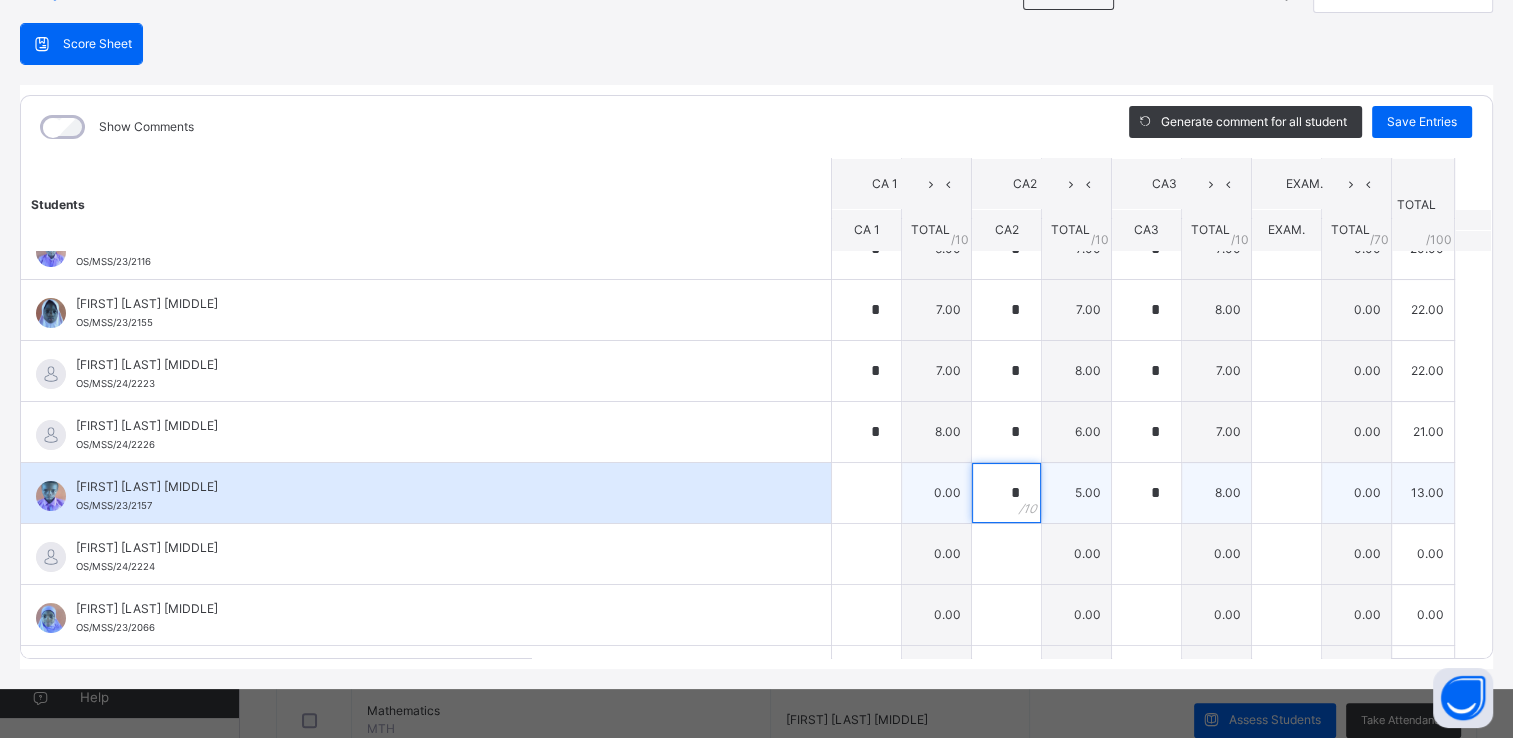type on "*" 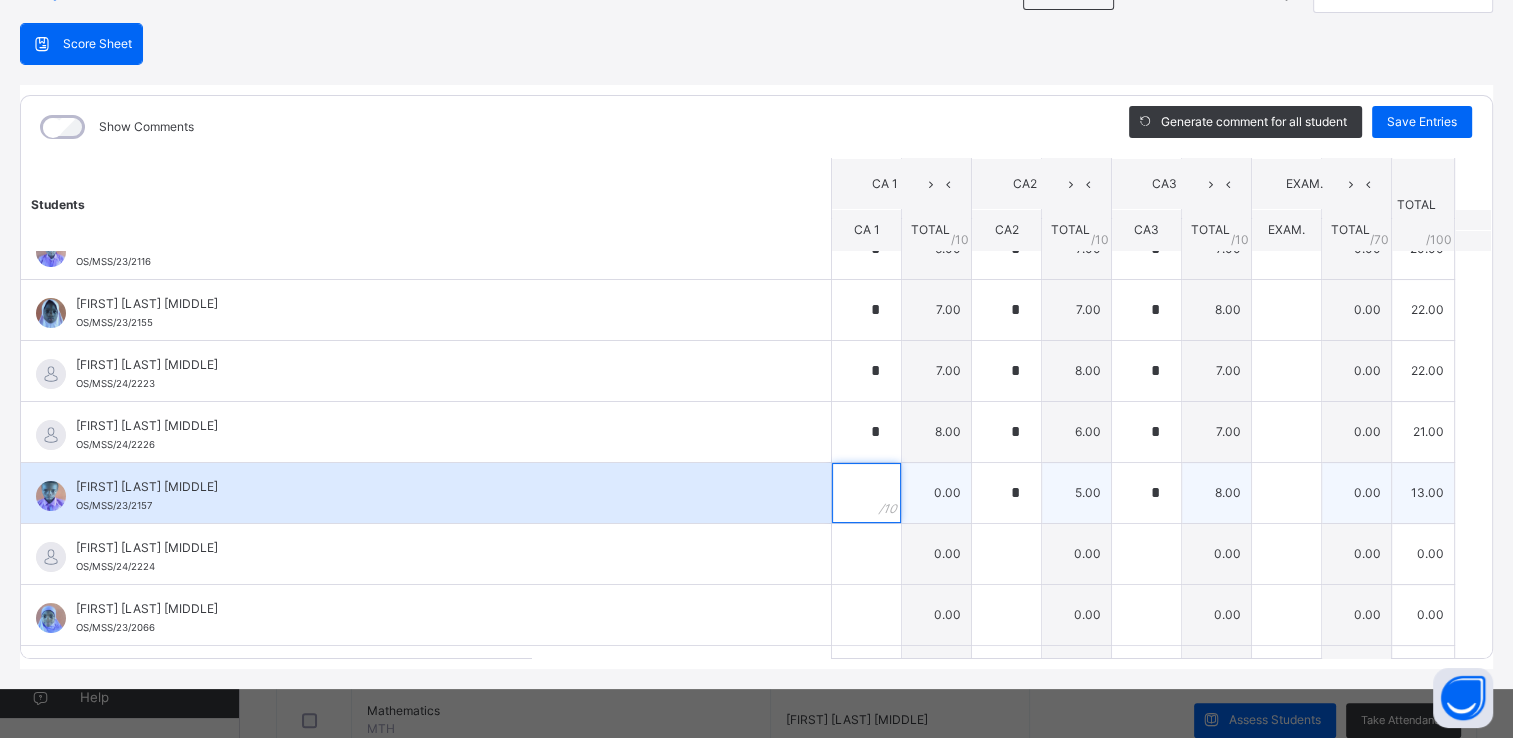 click at bounding box center [866, 493] 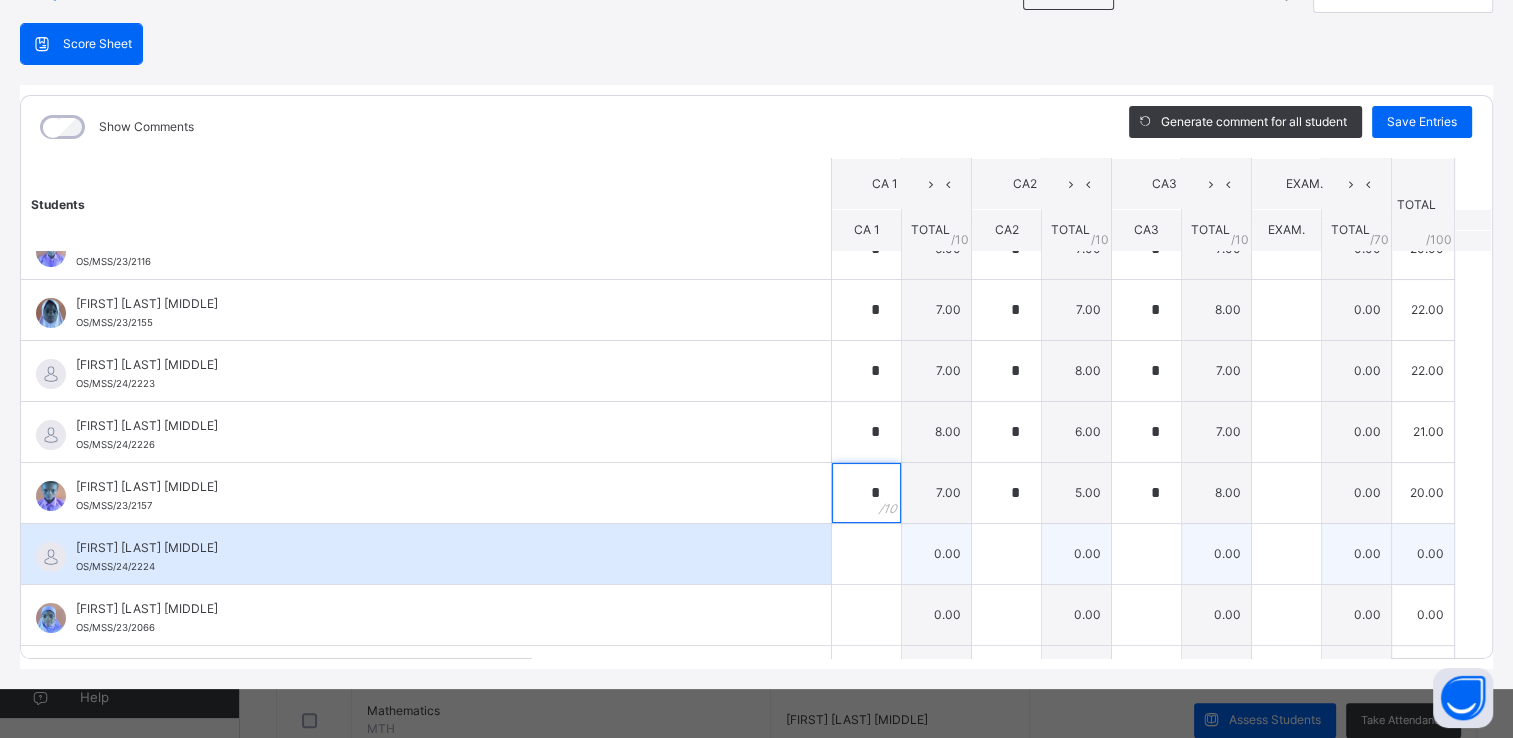 type on "*" 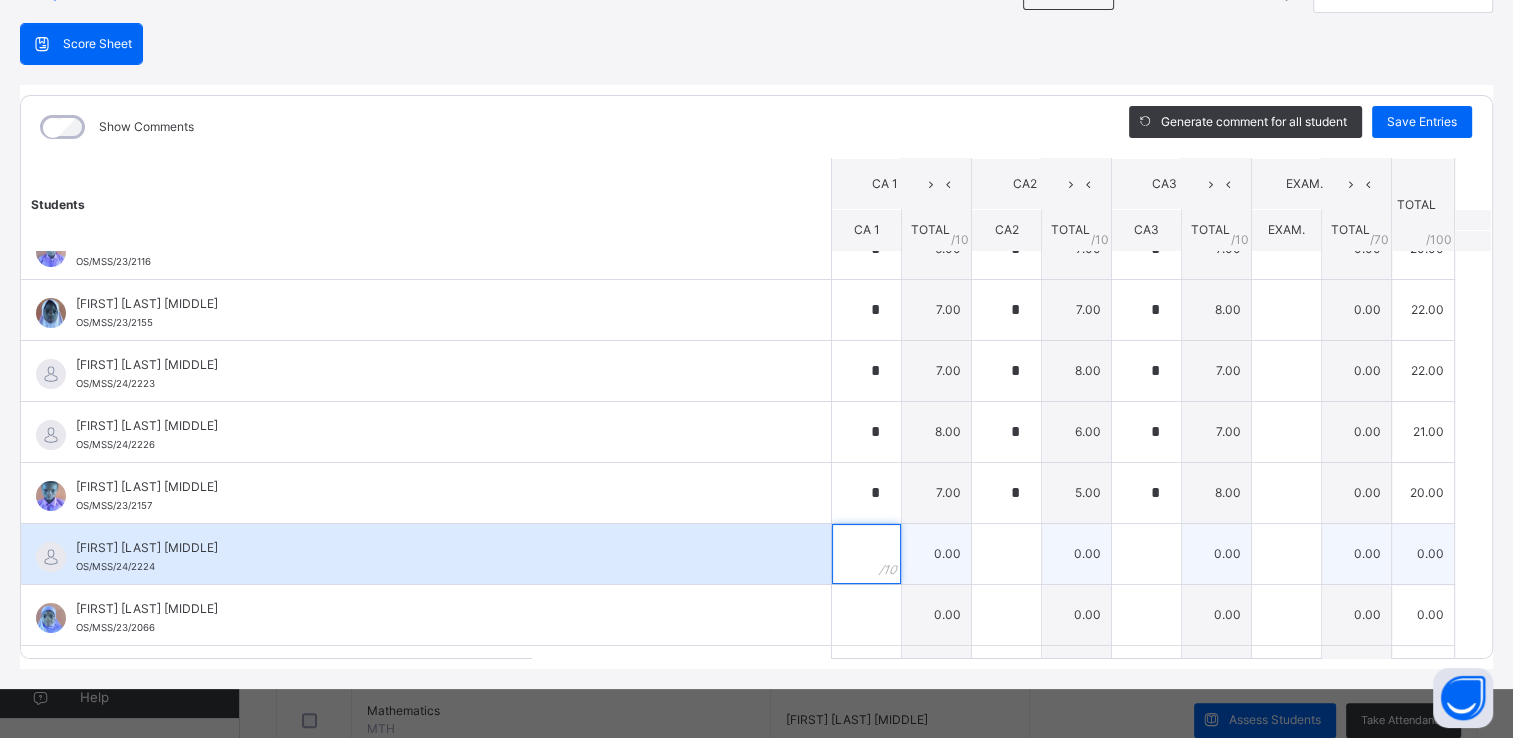 click at bounding box center [866, 554] 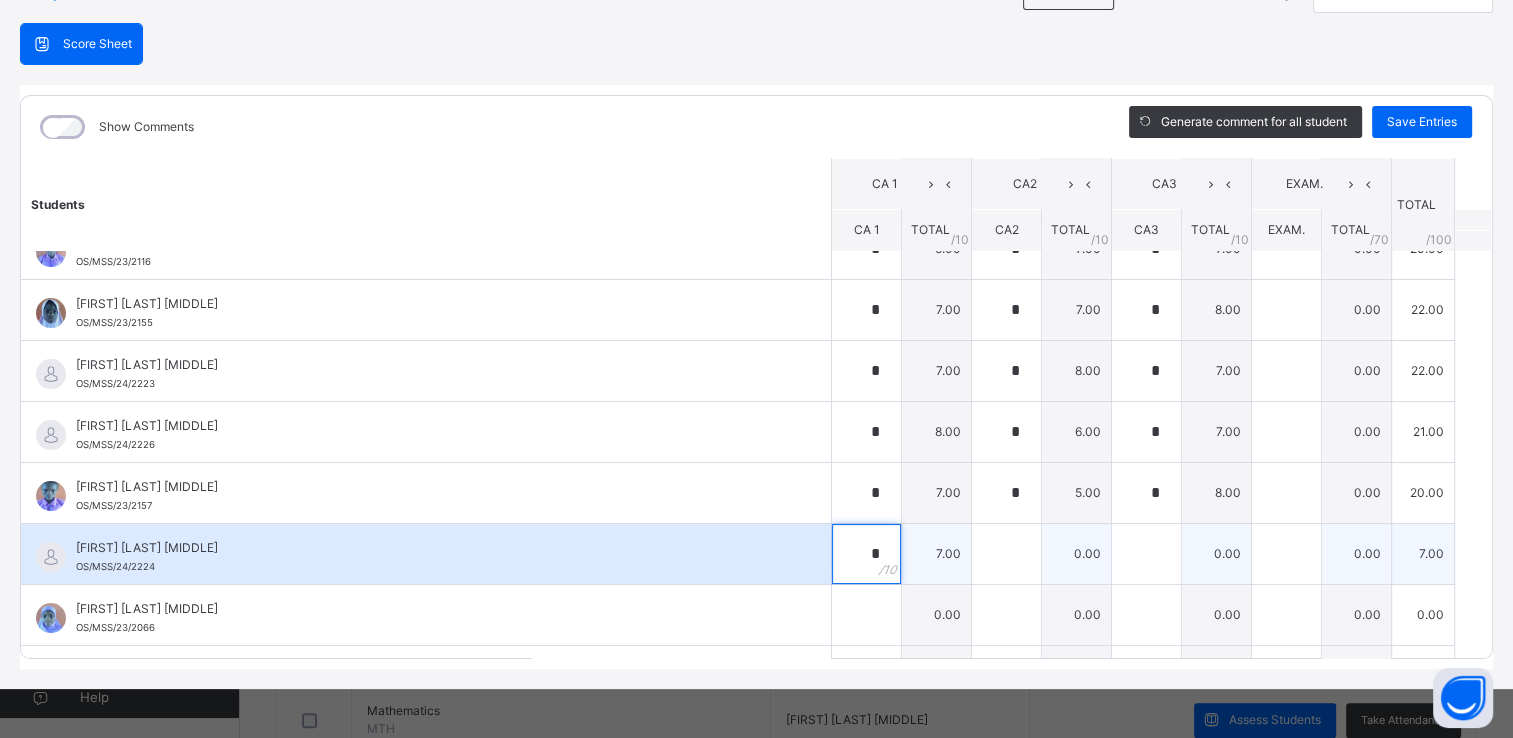 type on "*" 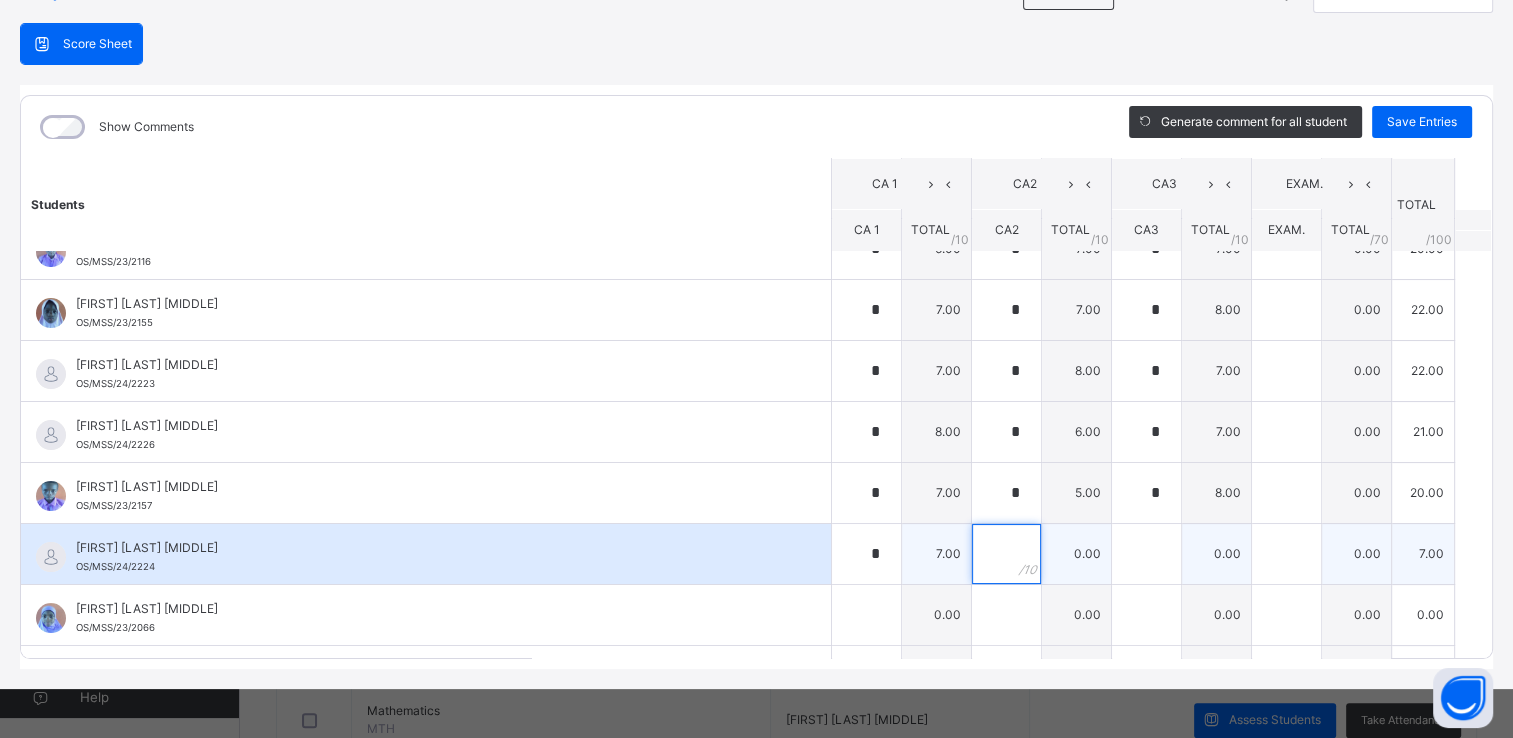 click at bounding box center [1006, 554] 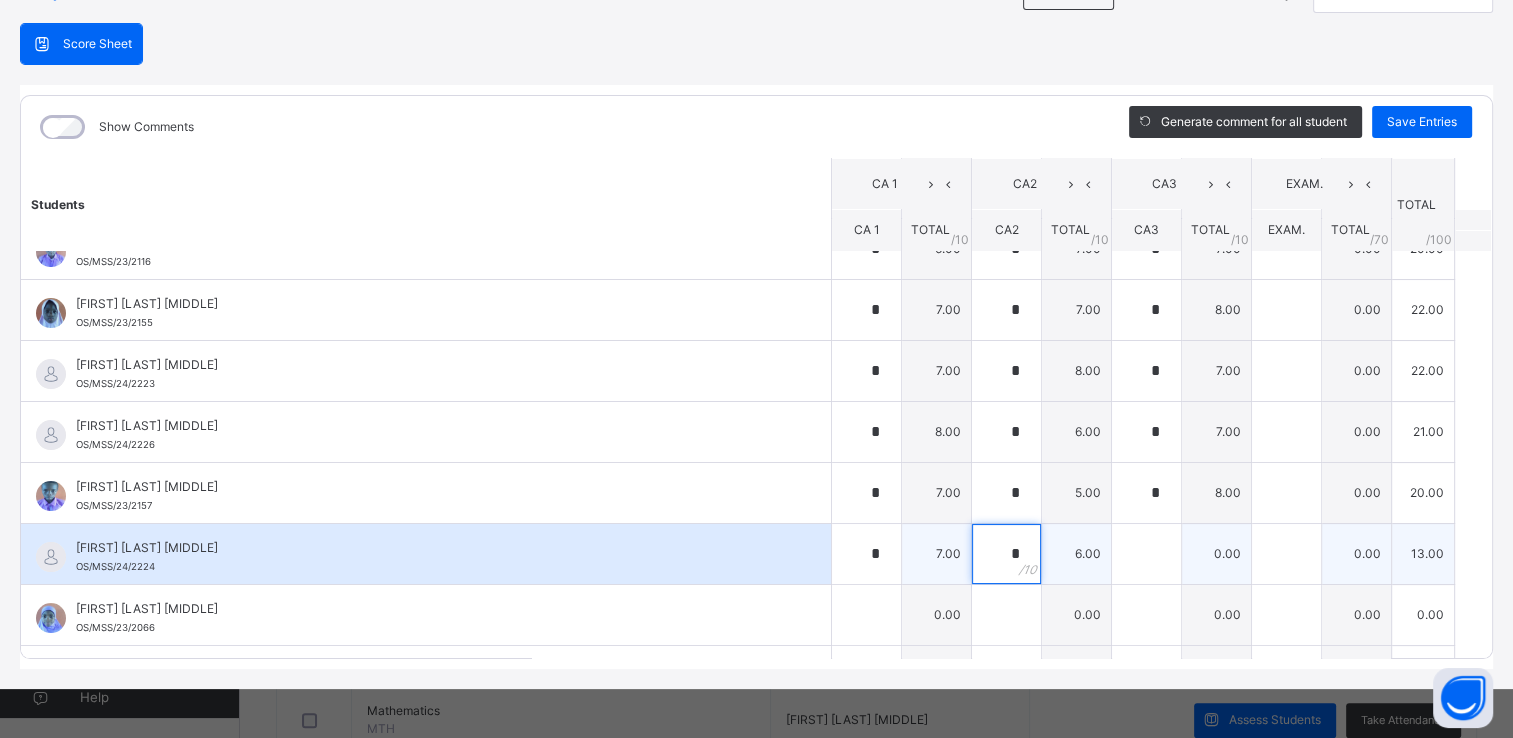 type on "*" 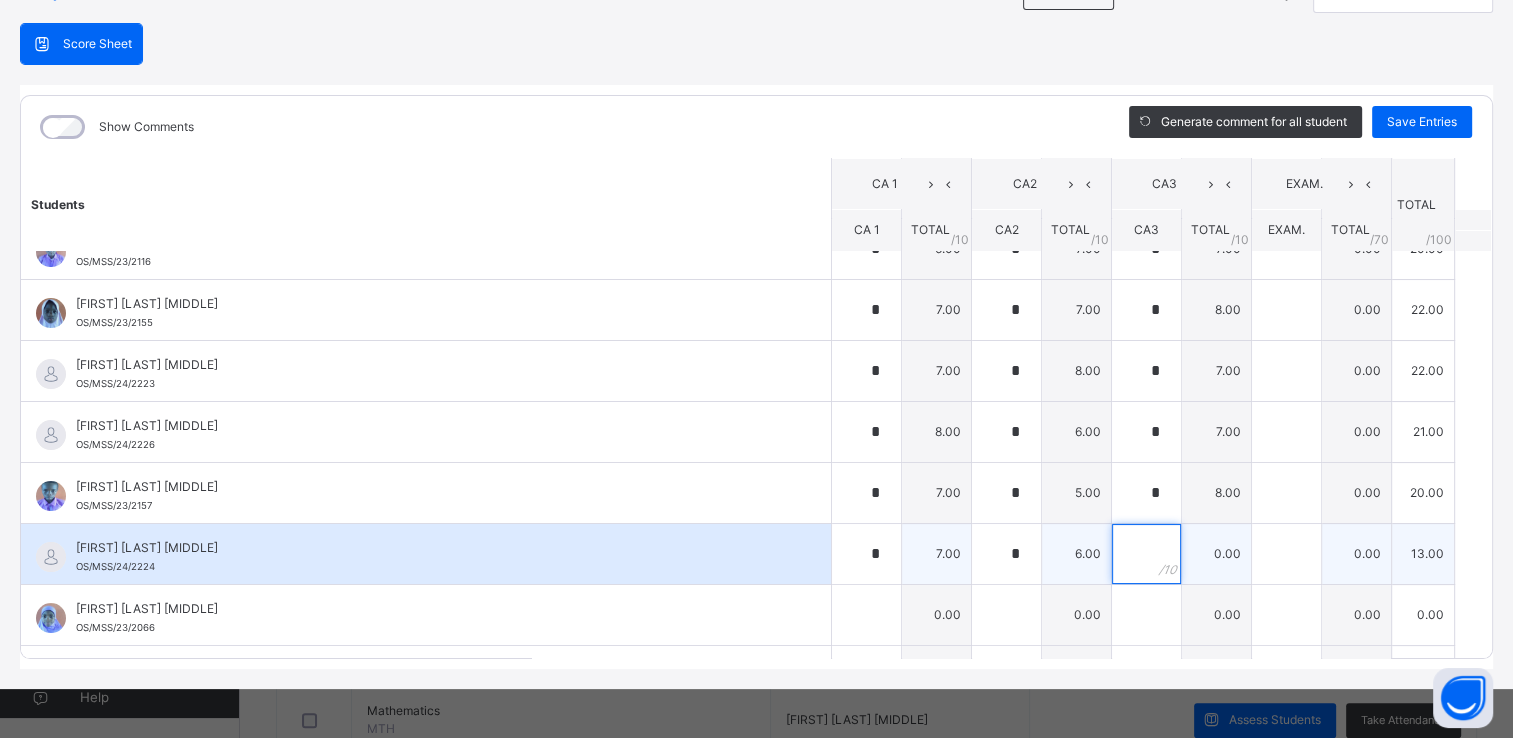 click at bounding box center [1146, 554] 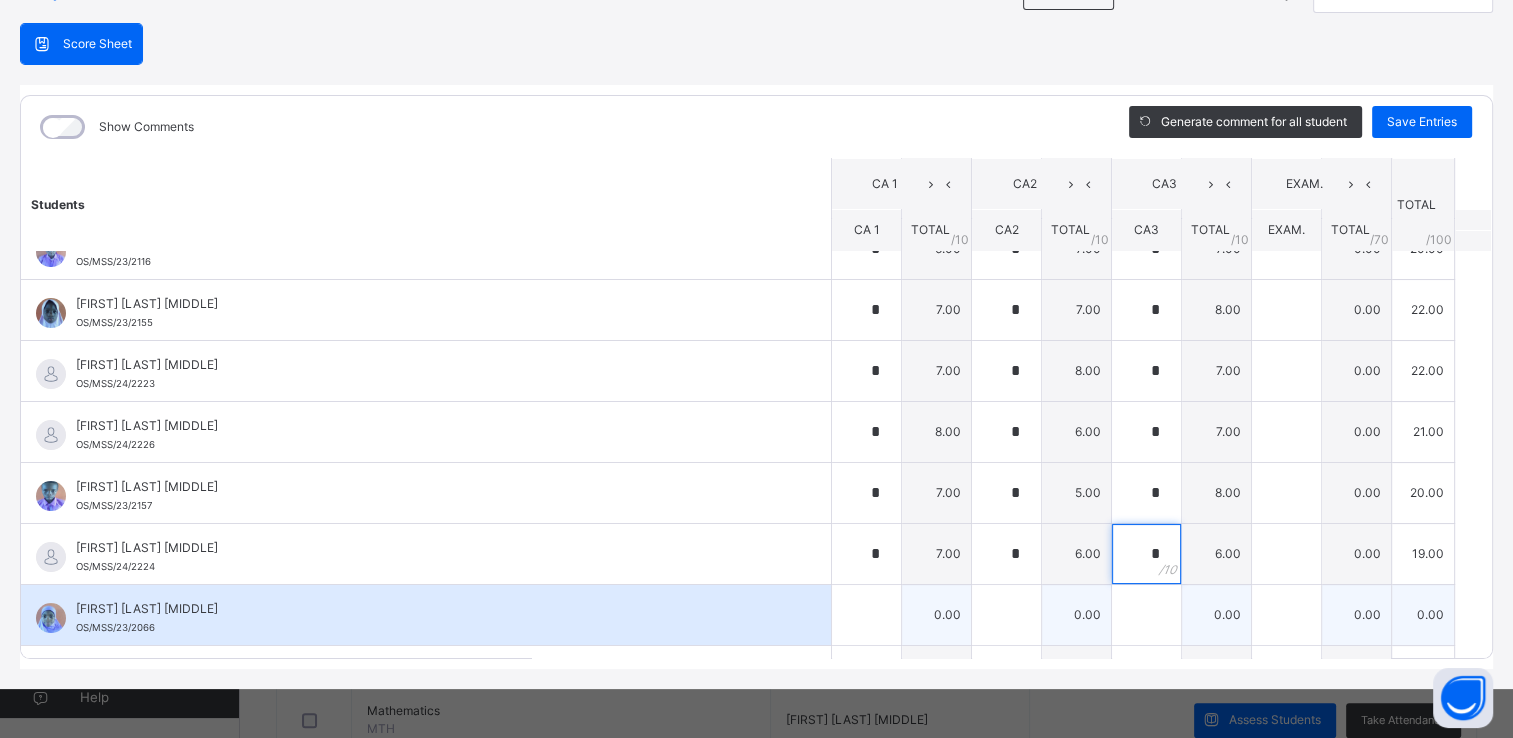 type on "*" 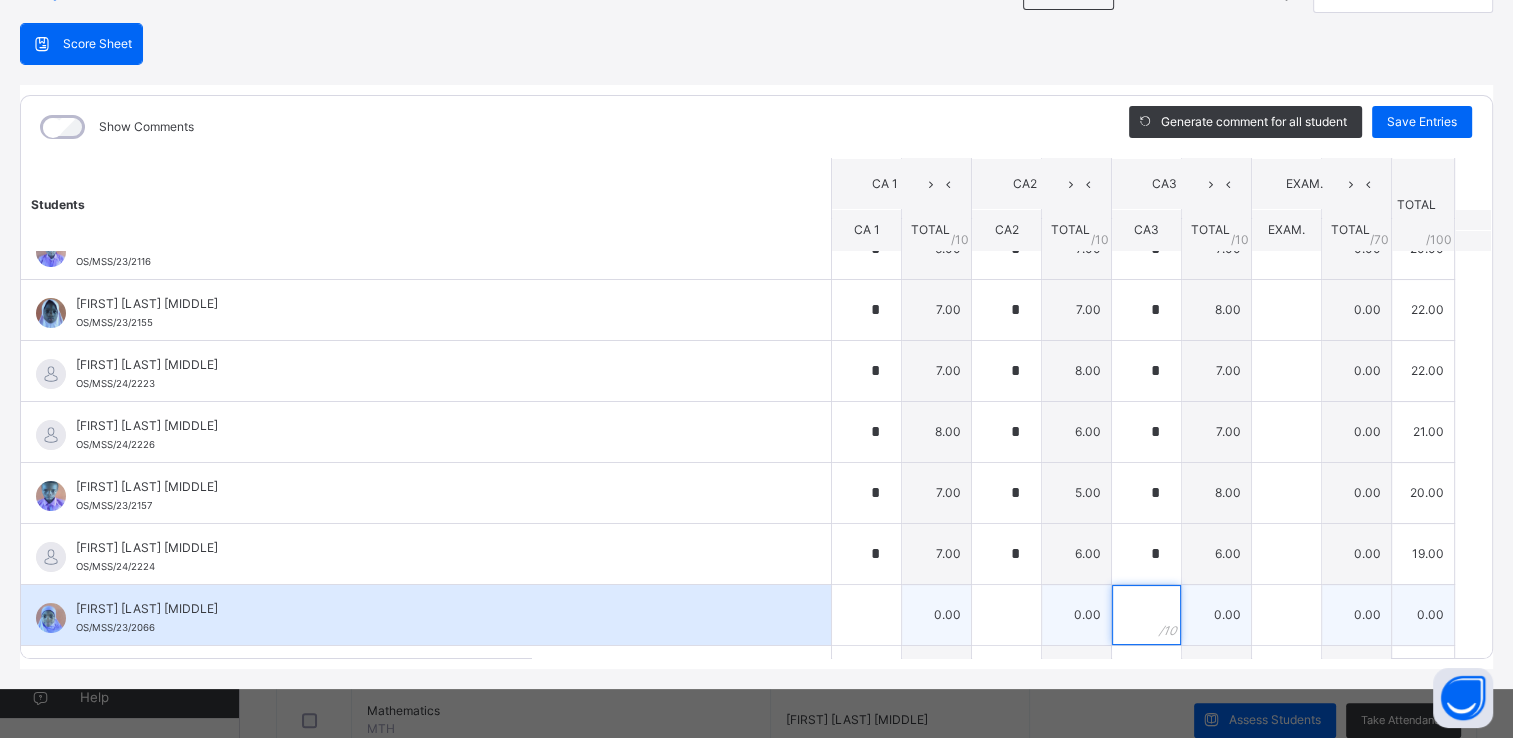 click at bounding box center [1146, 615] 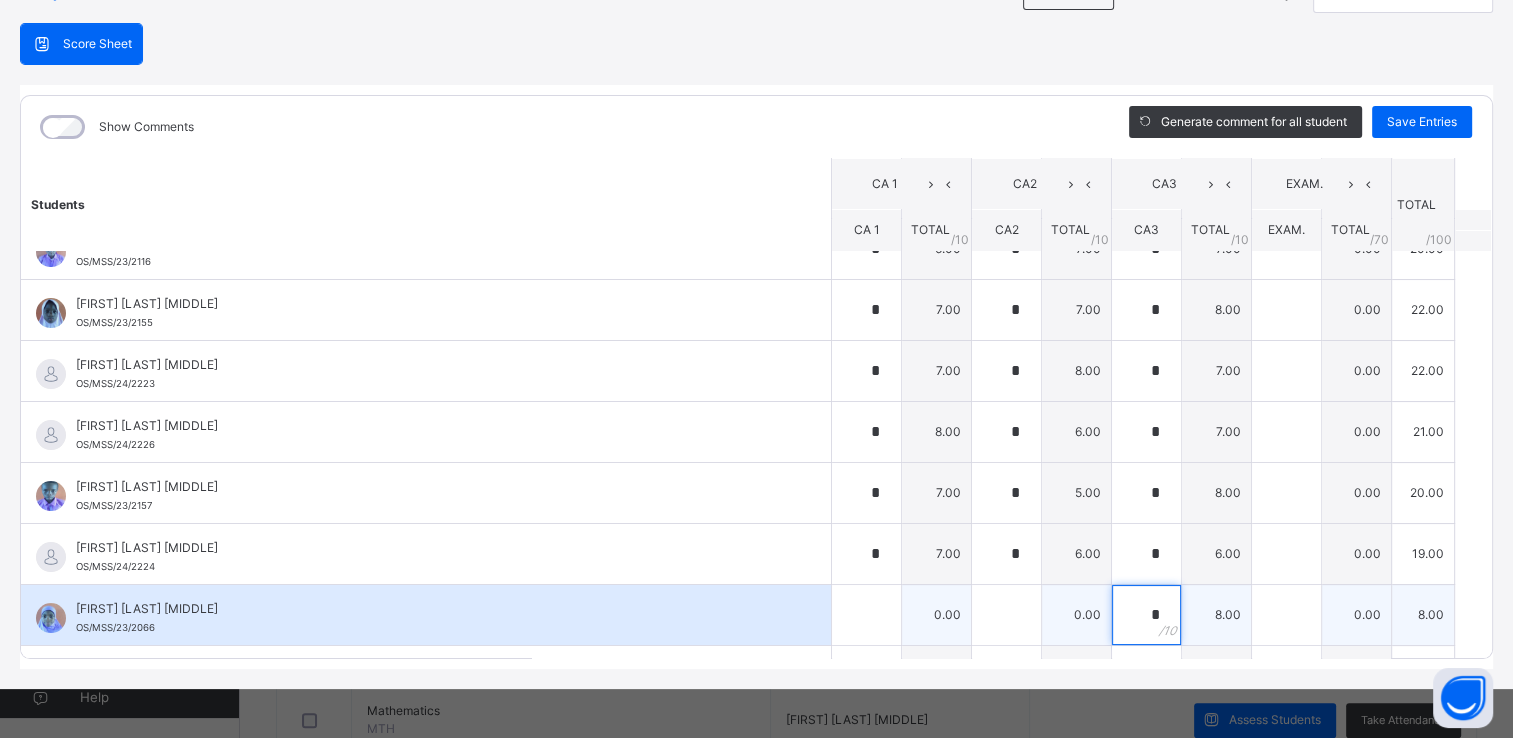 type on "*" 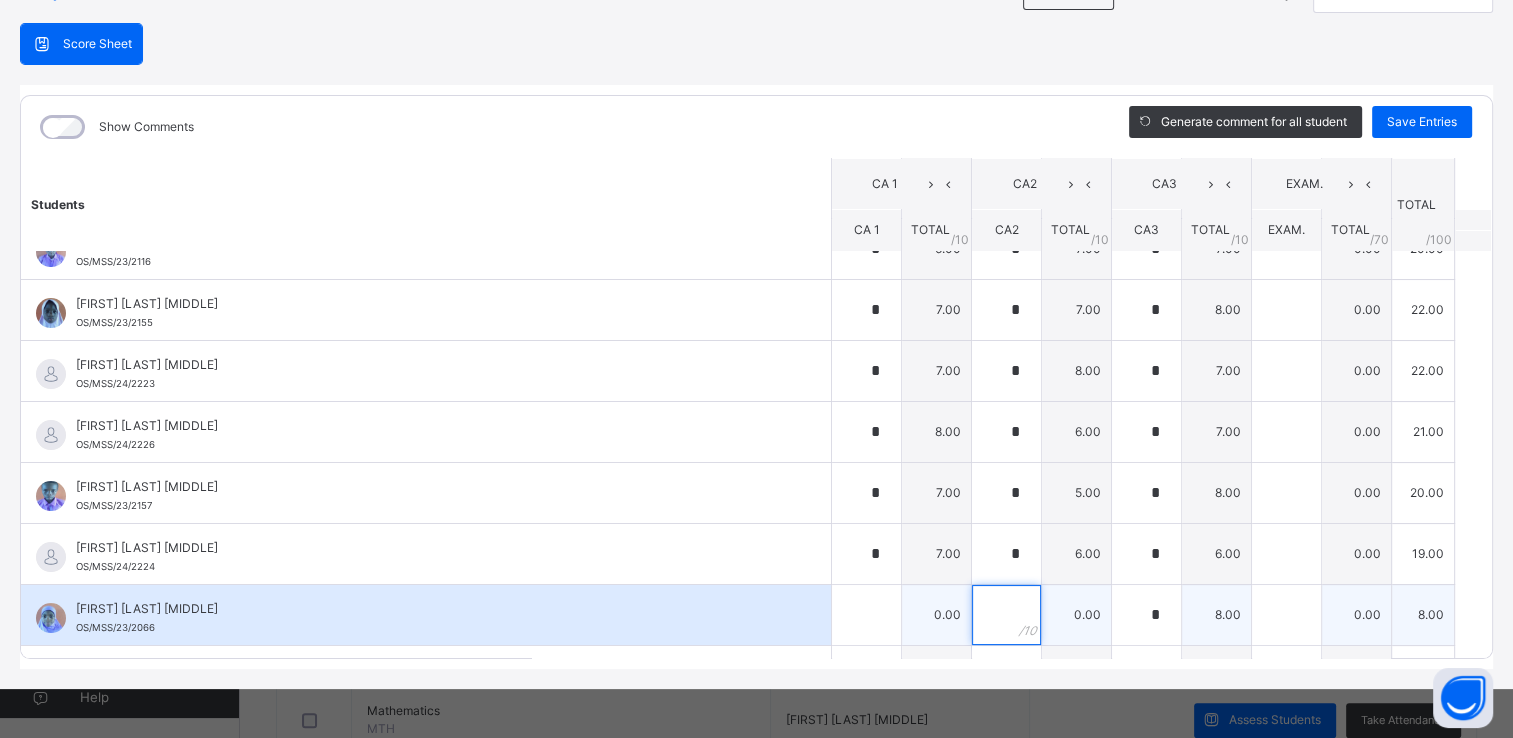 click at bounding box center [1006, 615] 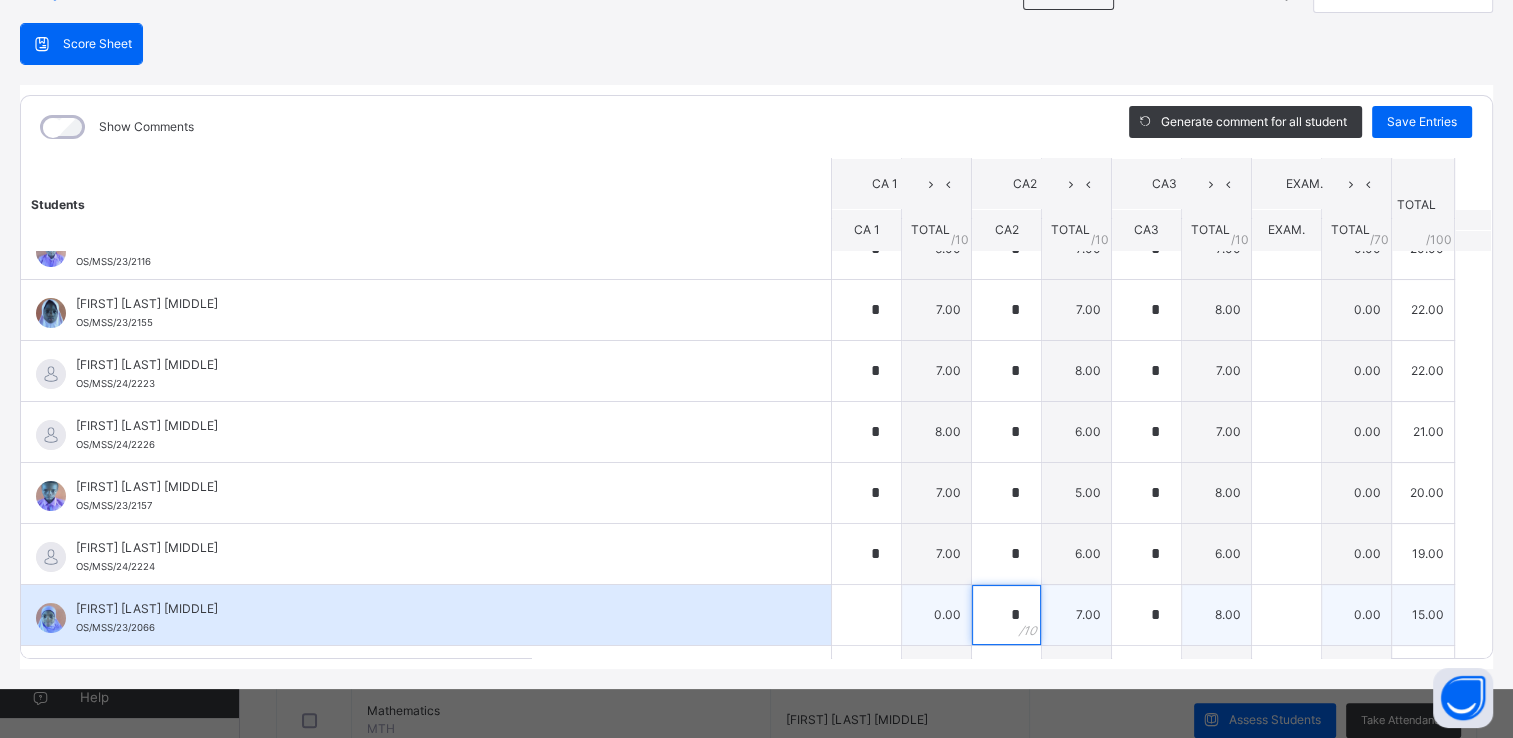 type on "*" 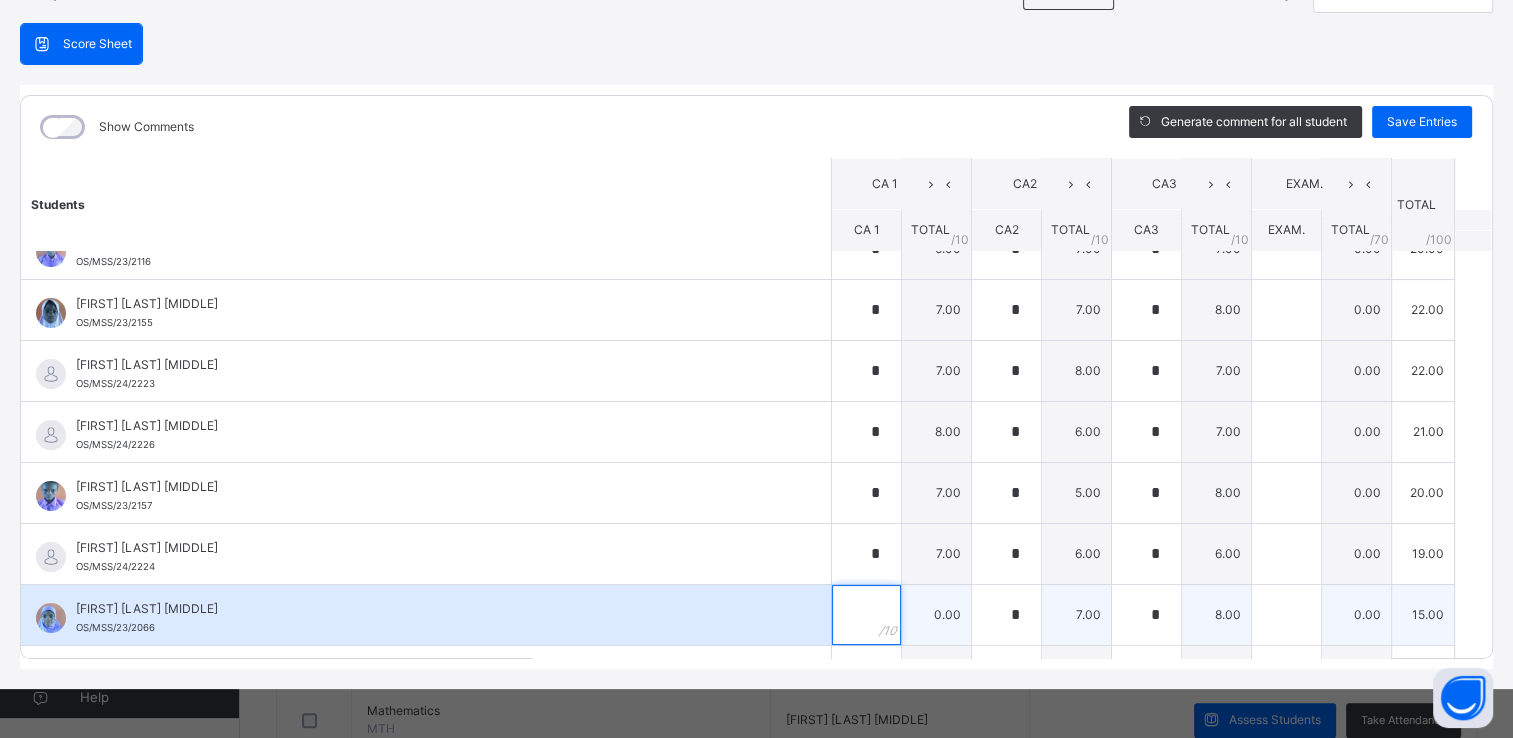 click at bounding box center [866, 615] 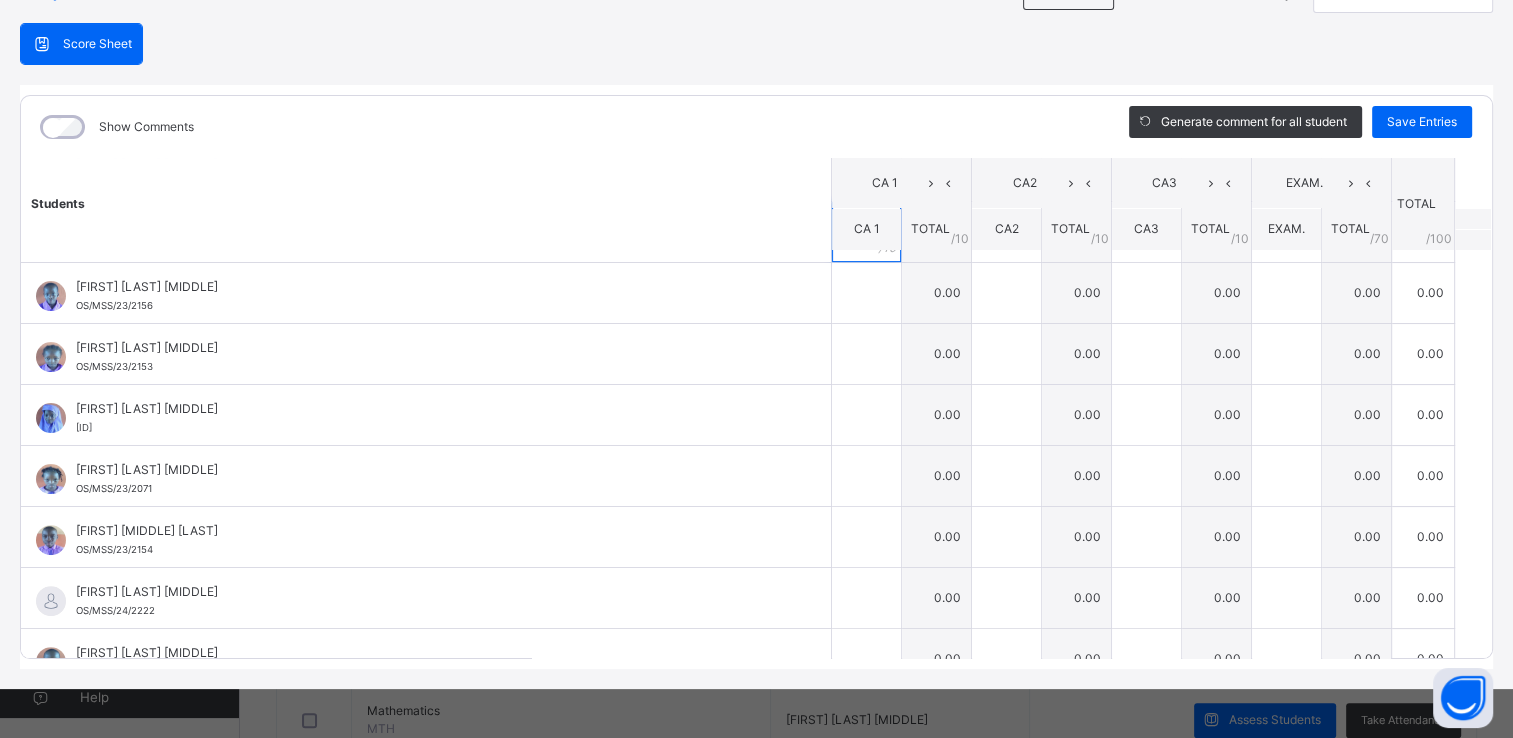 scroll, scrollTop: 616, scrollLeft: 0, axis: vertical 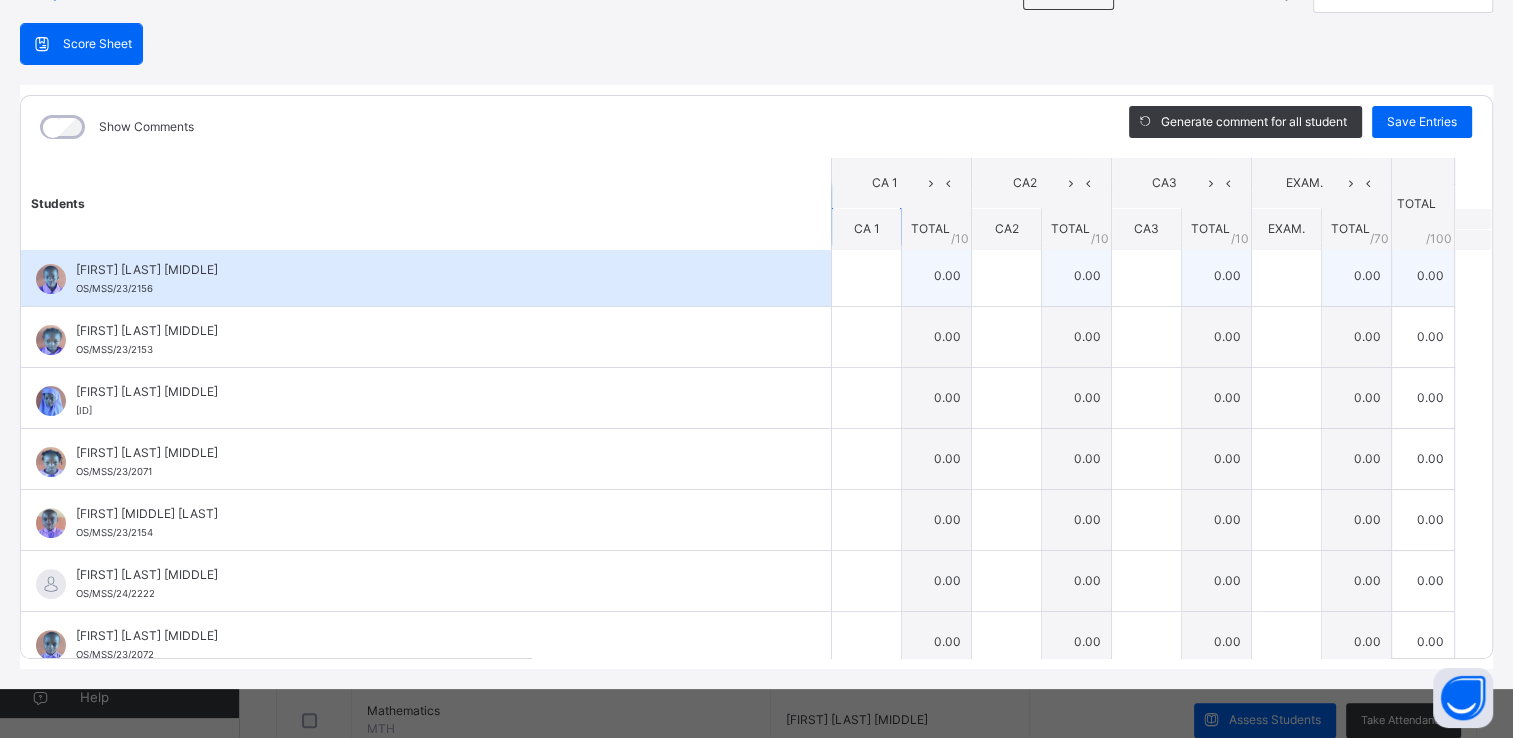 type on "*" 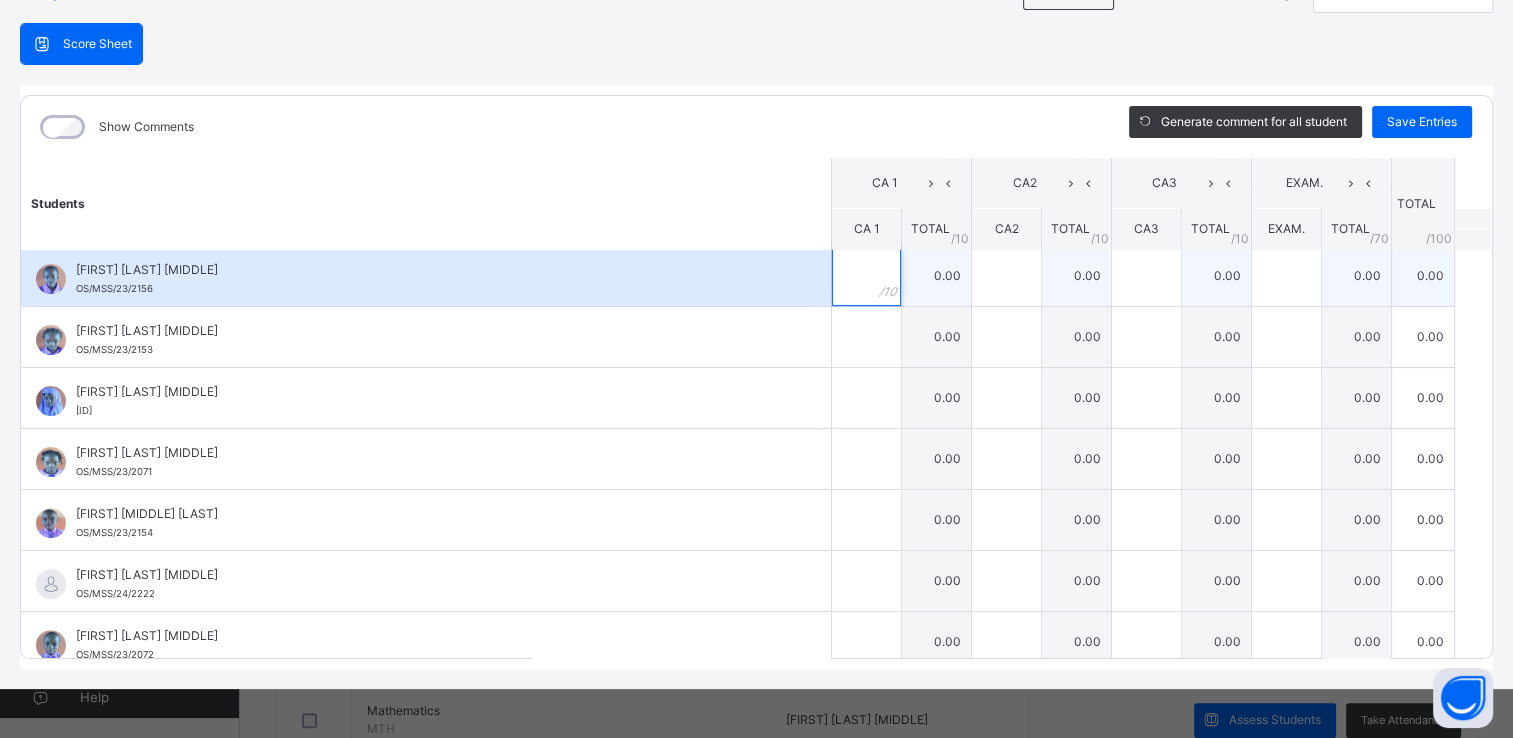 click at bounding box center (866, 276) 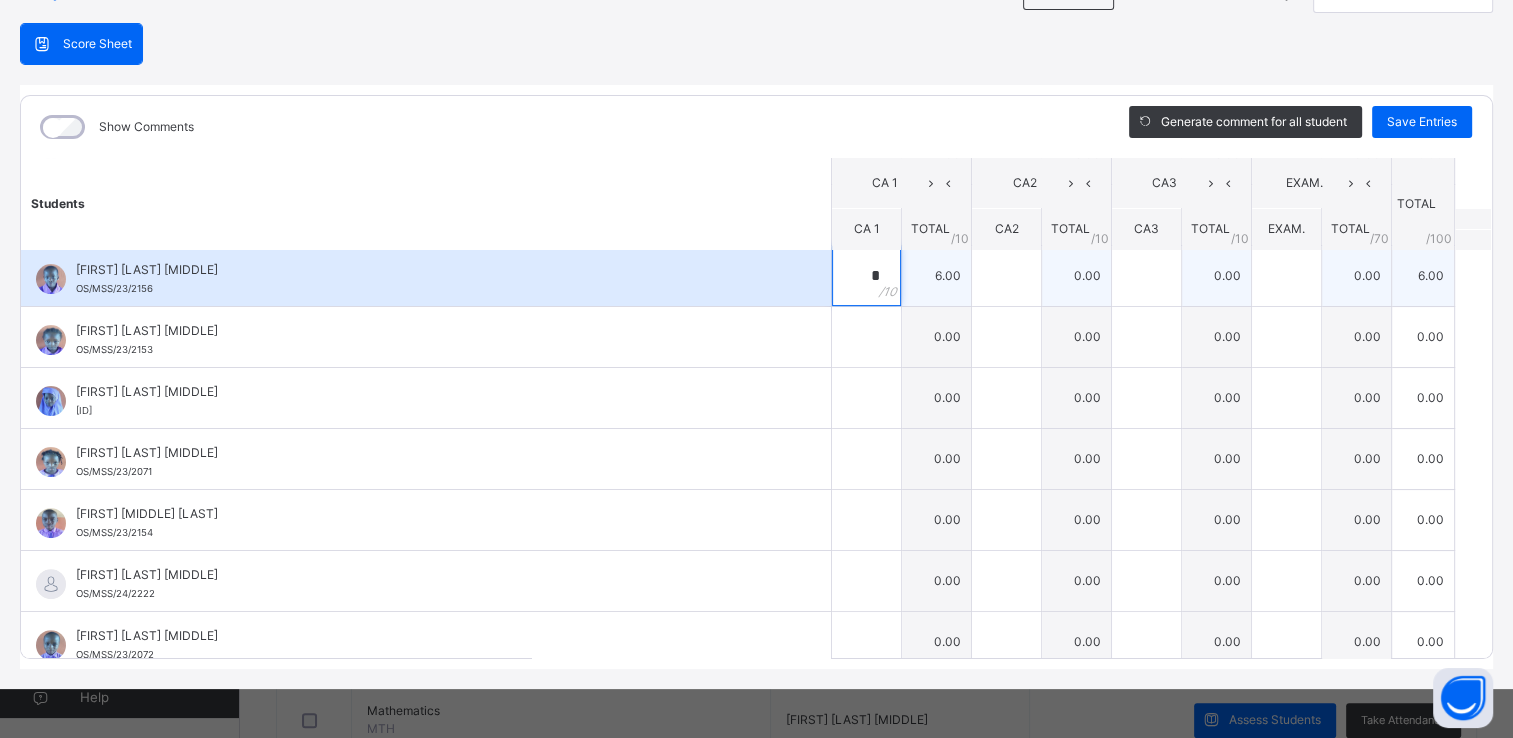 type on "*" 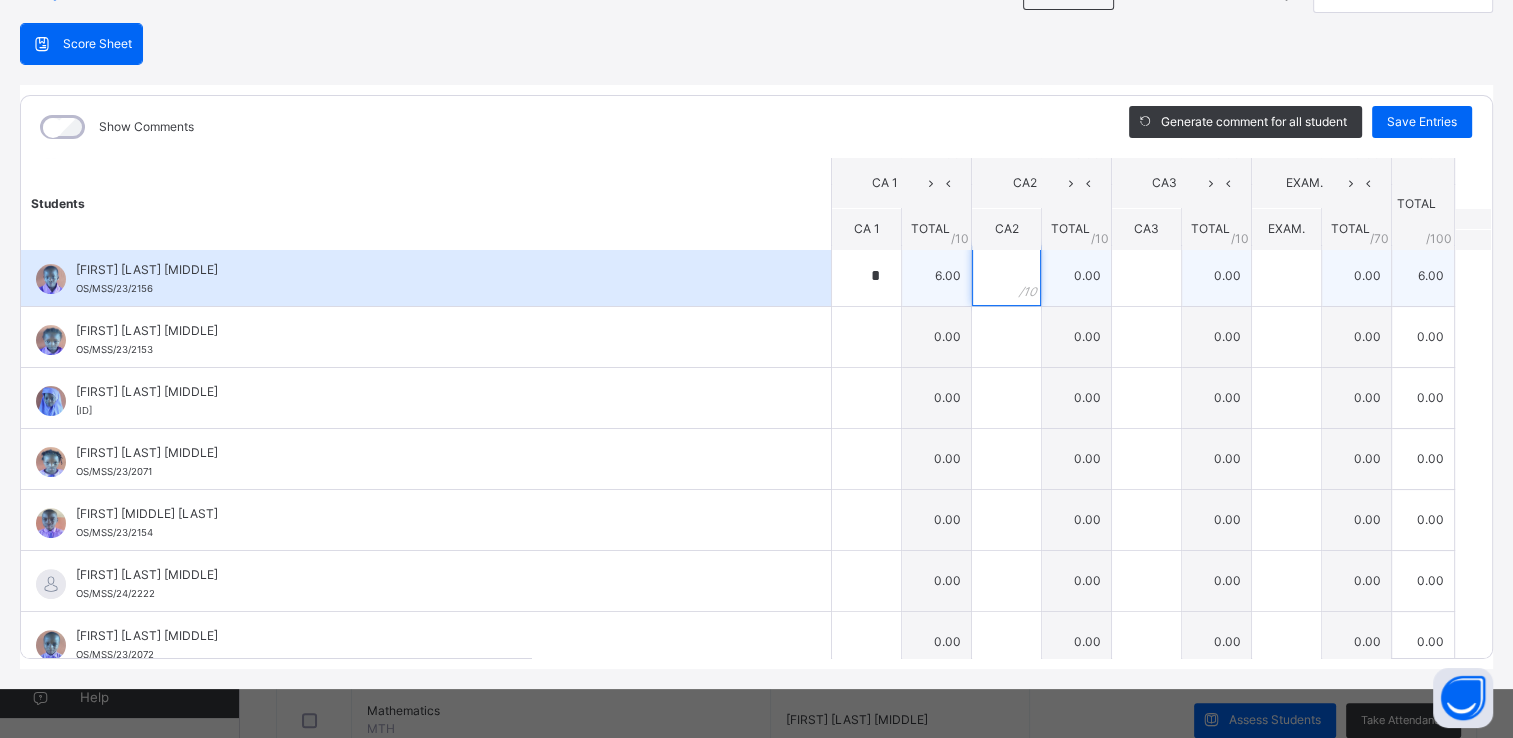 click at bounding box center [1006, 276] 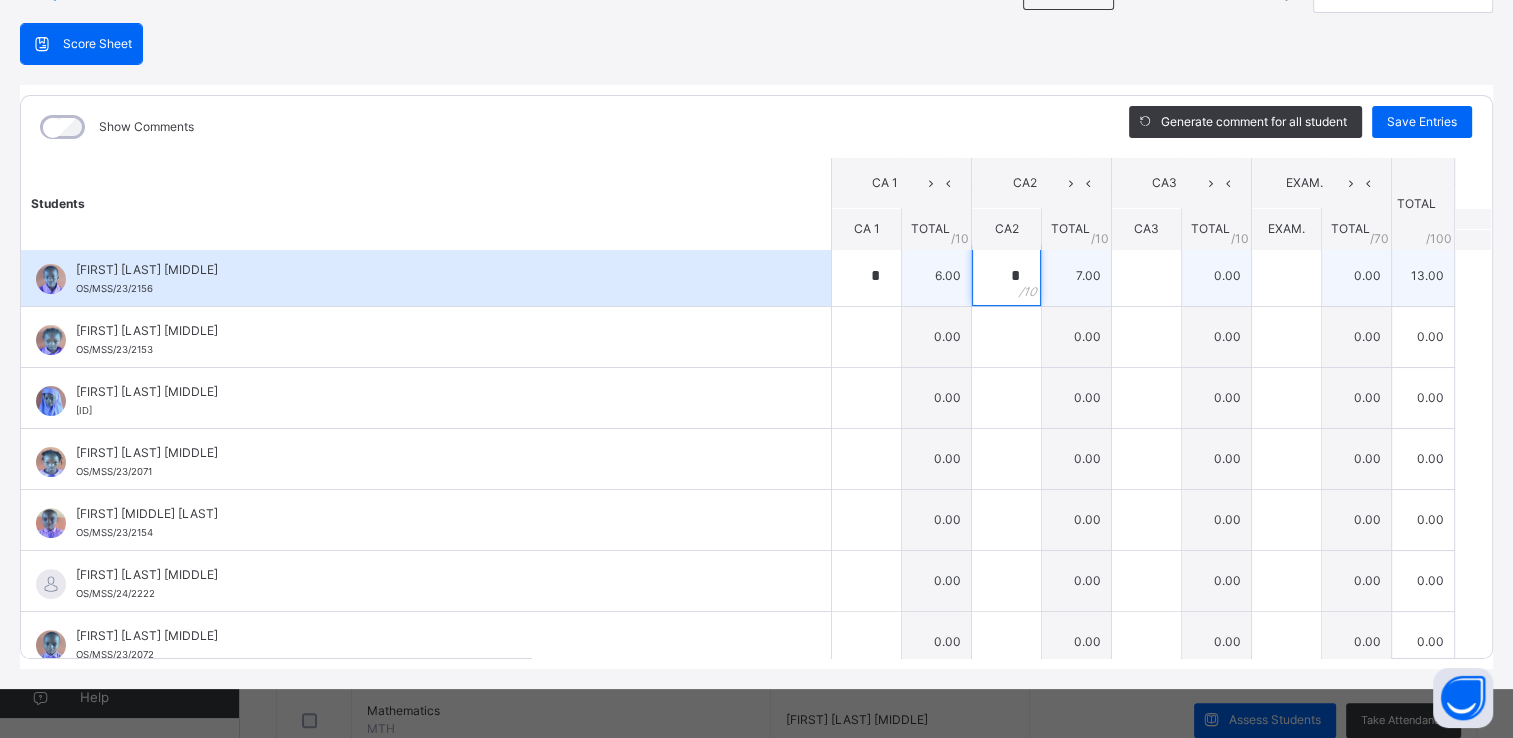 type on "*" 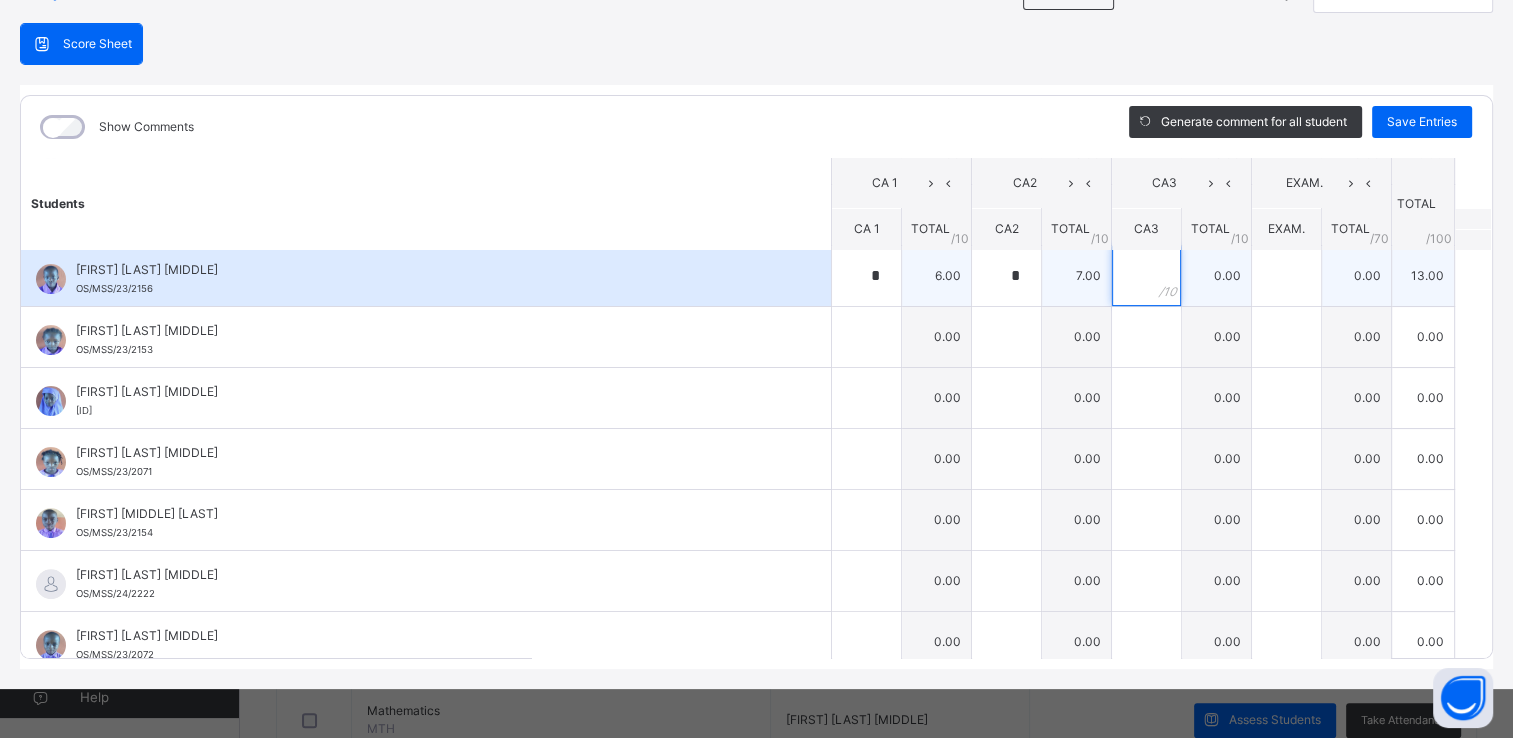 click at bounding box center (1146, 276) 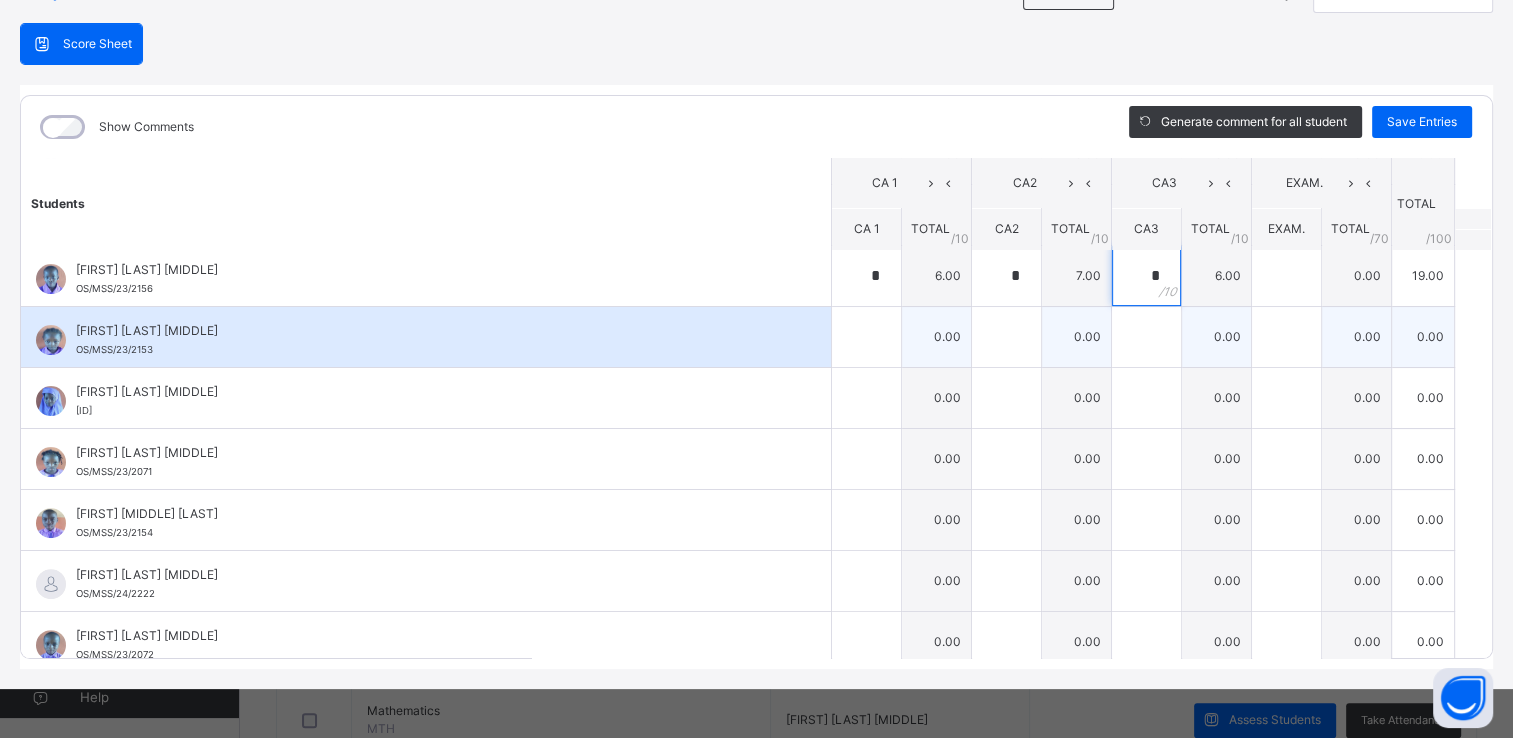type on "*" 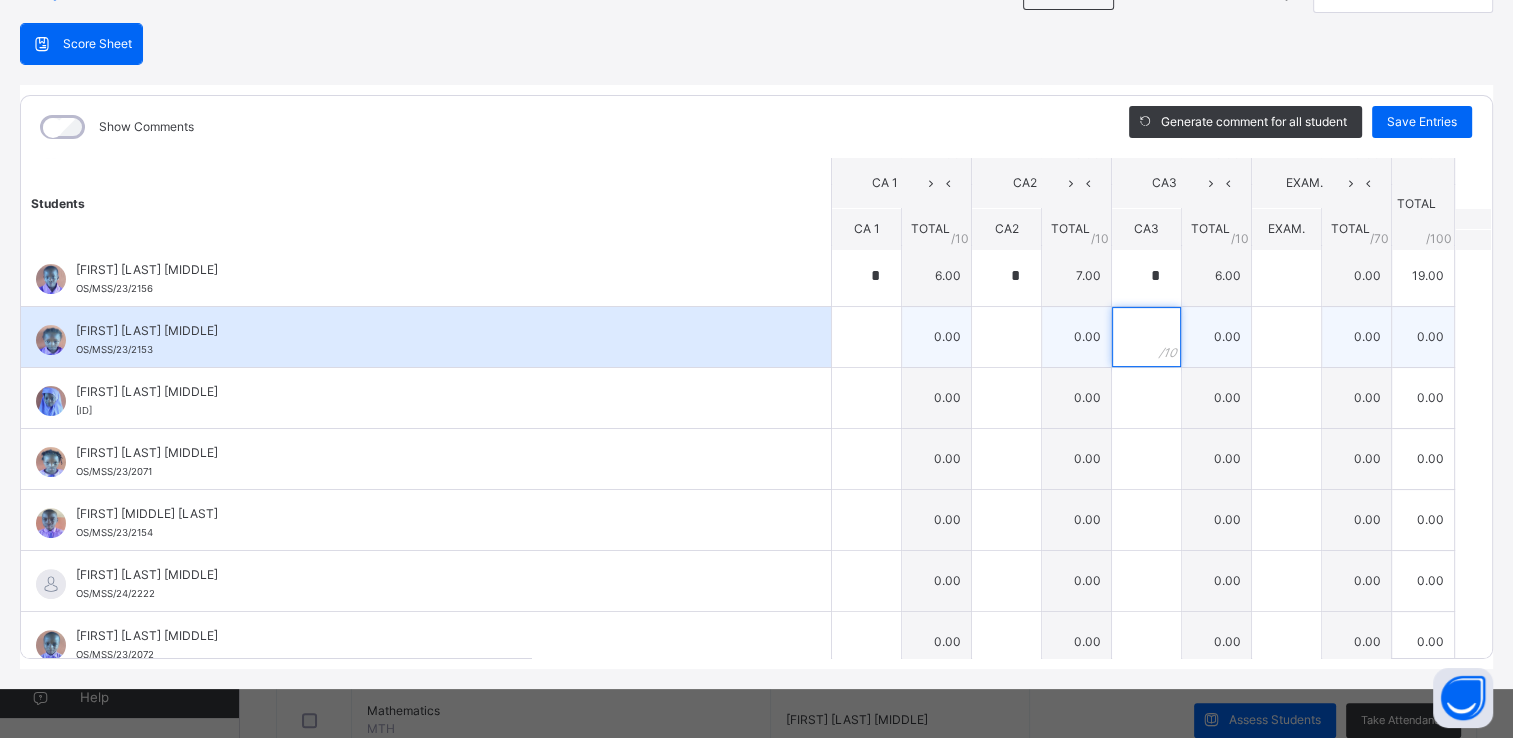 click at bounding box center (1146, 337) 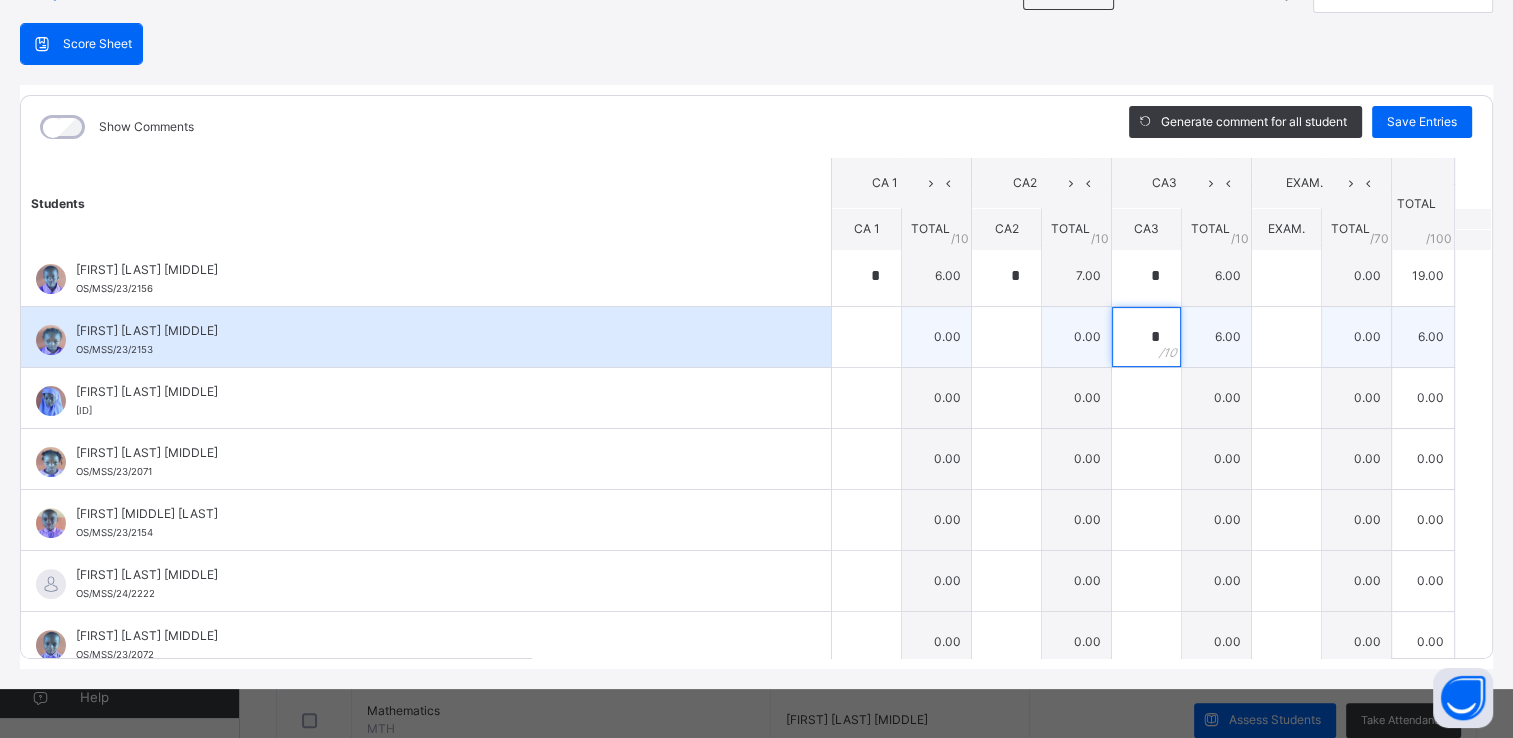 type on "*" 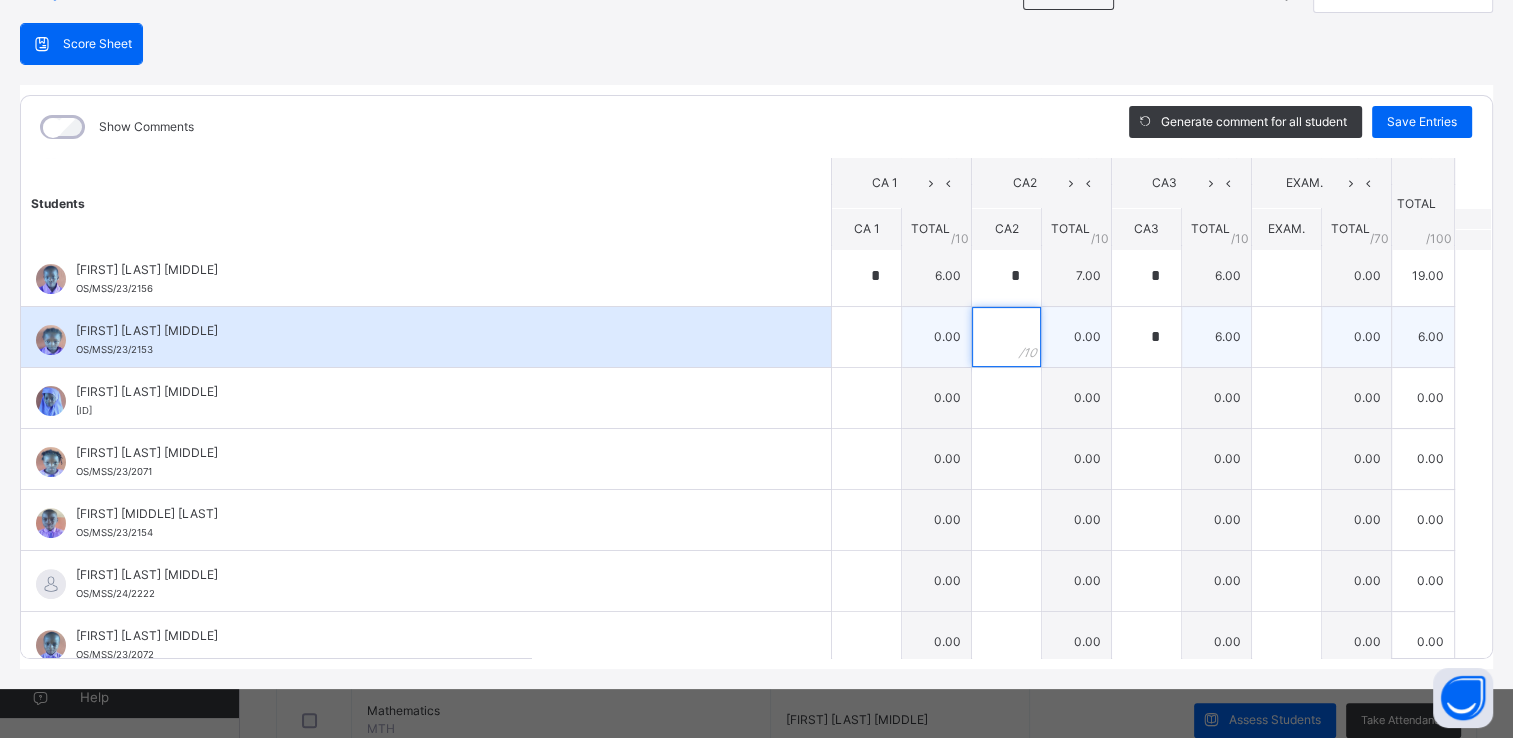 click at bounding box center (1006, 337) 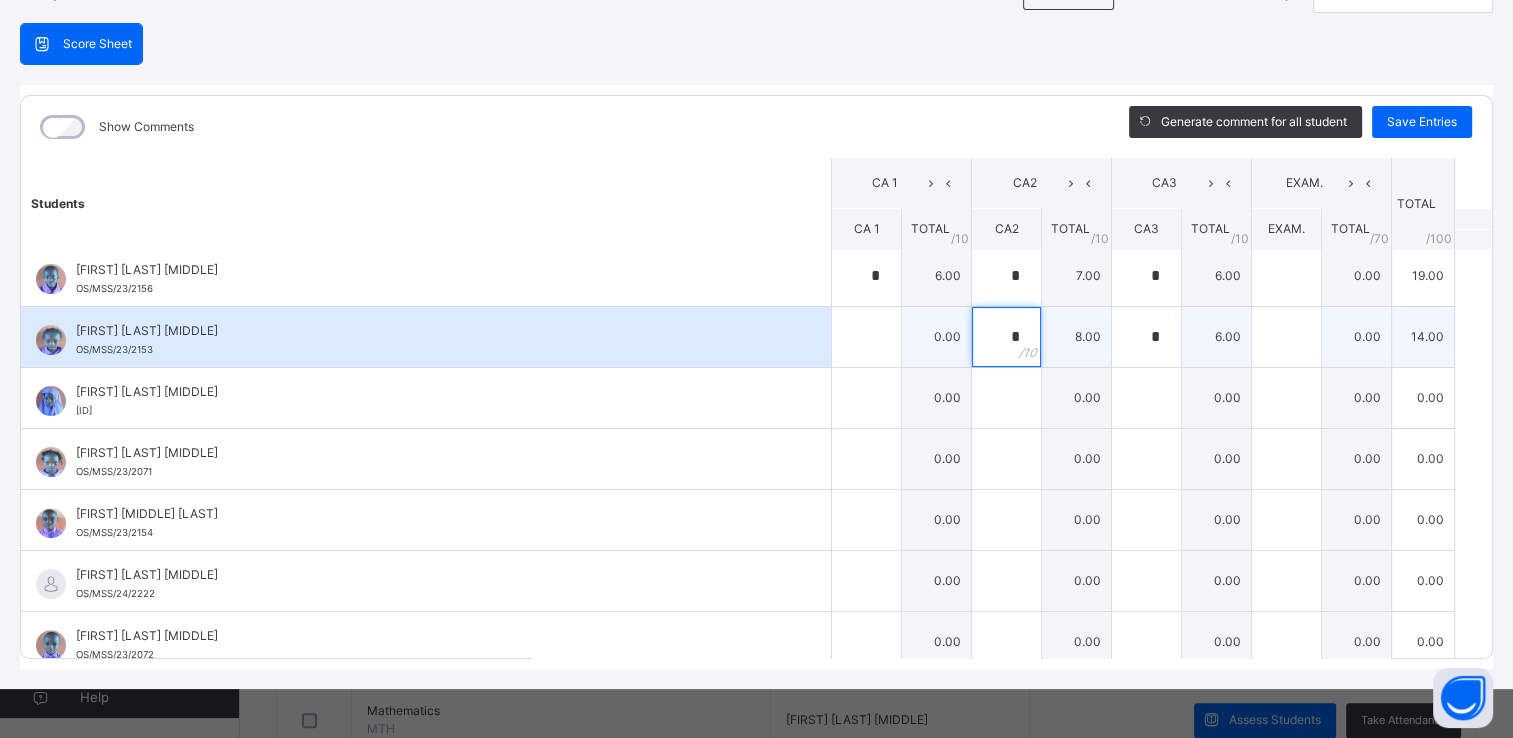 type on "*" 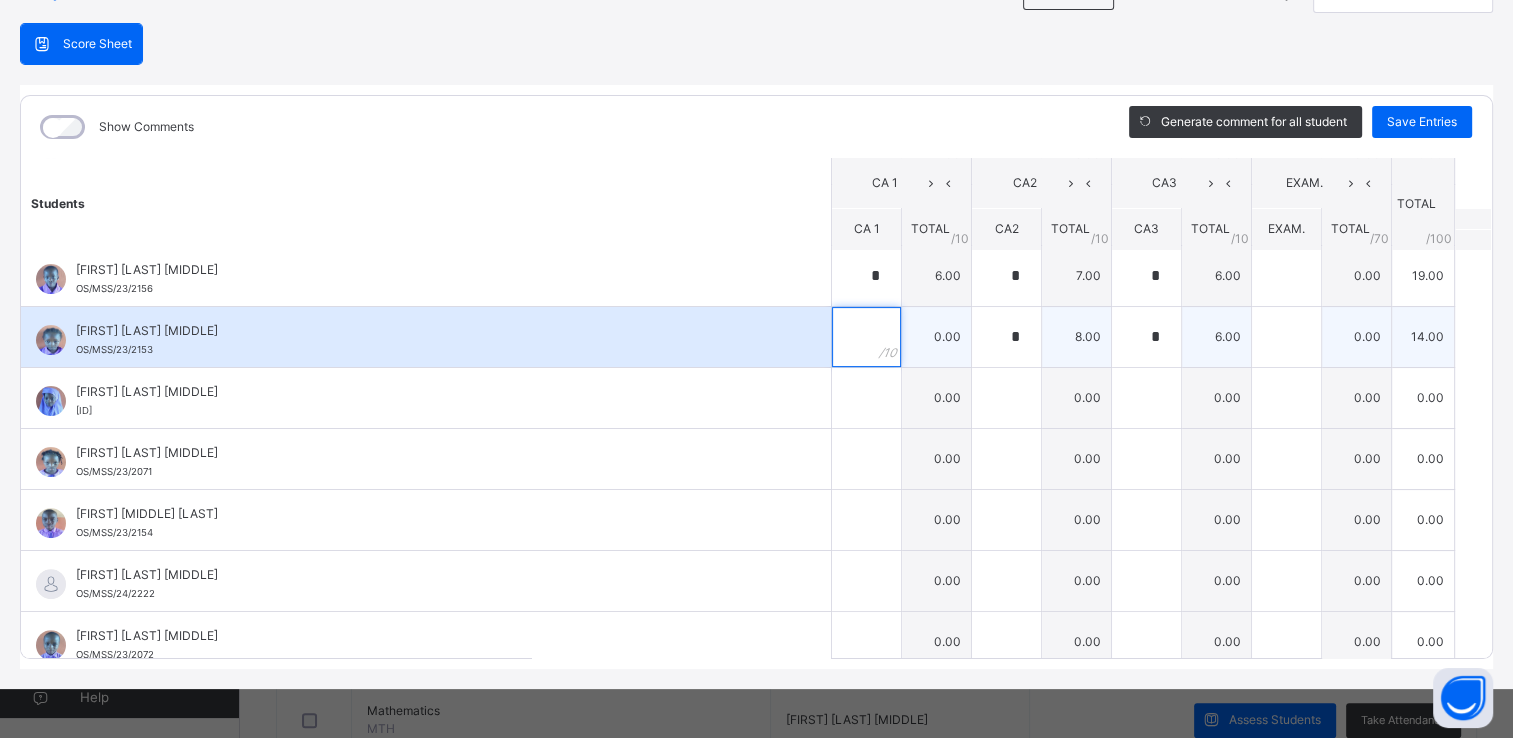 click at bounding box center (866, 337) 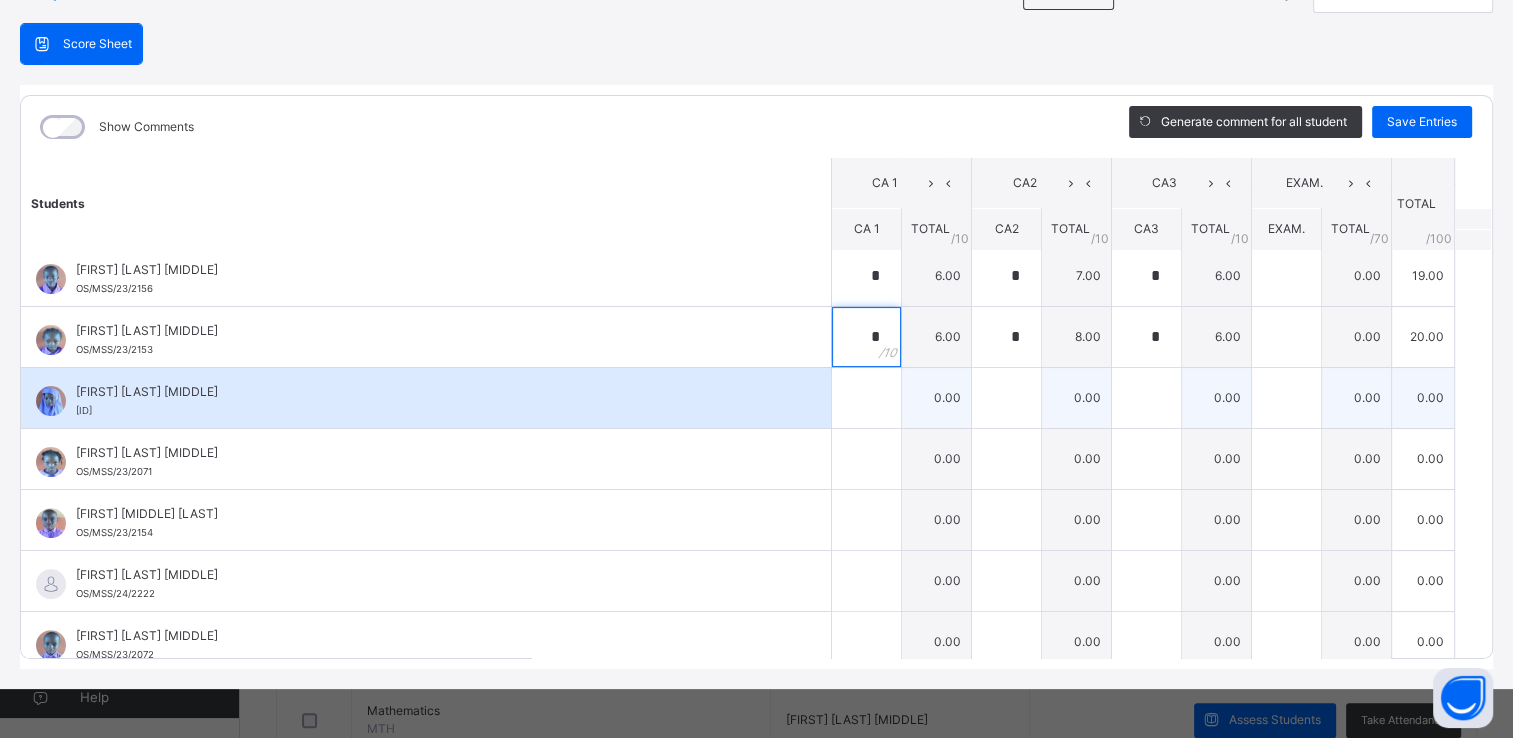 type on "*" 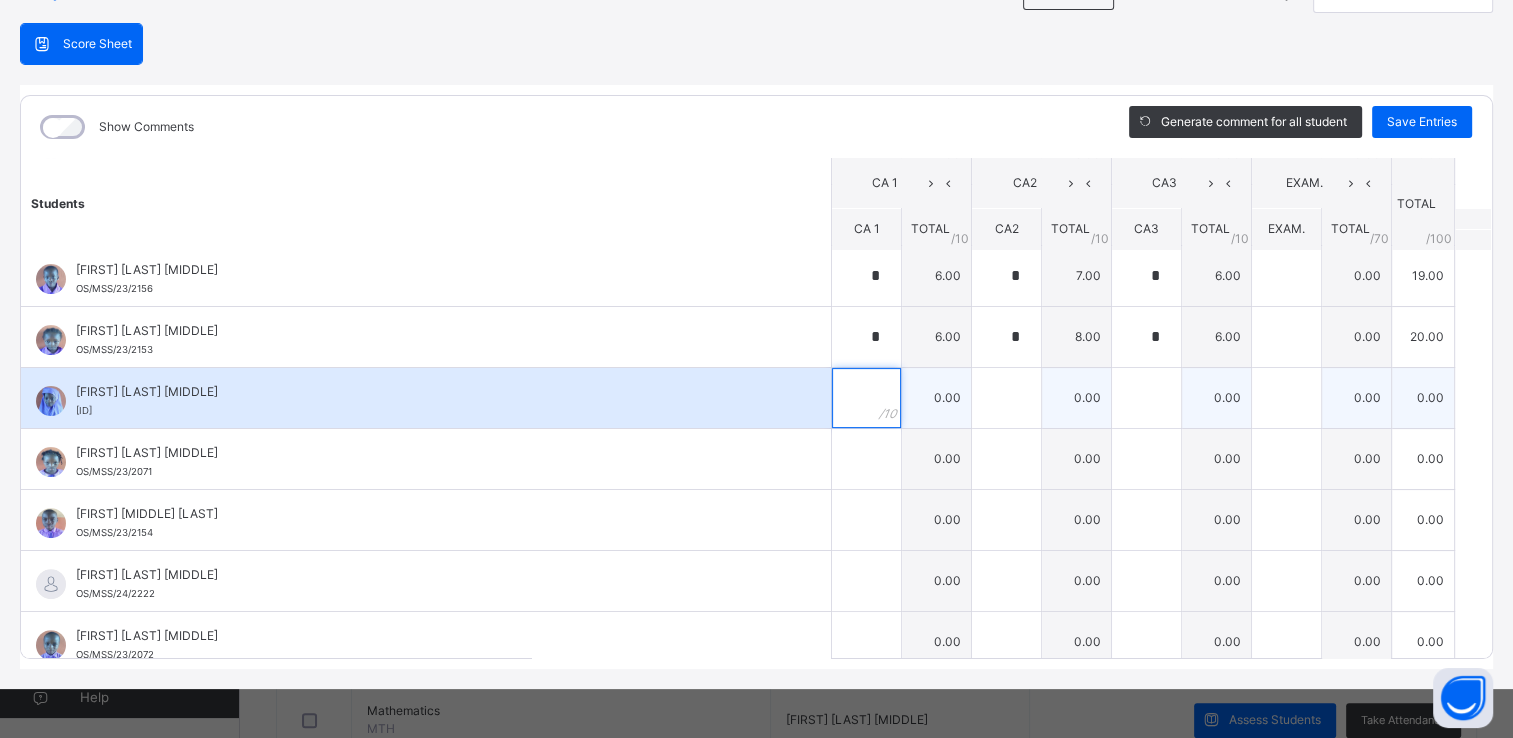 click at bounding box center (866, 398) 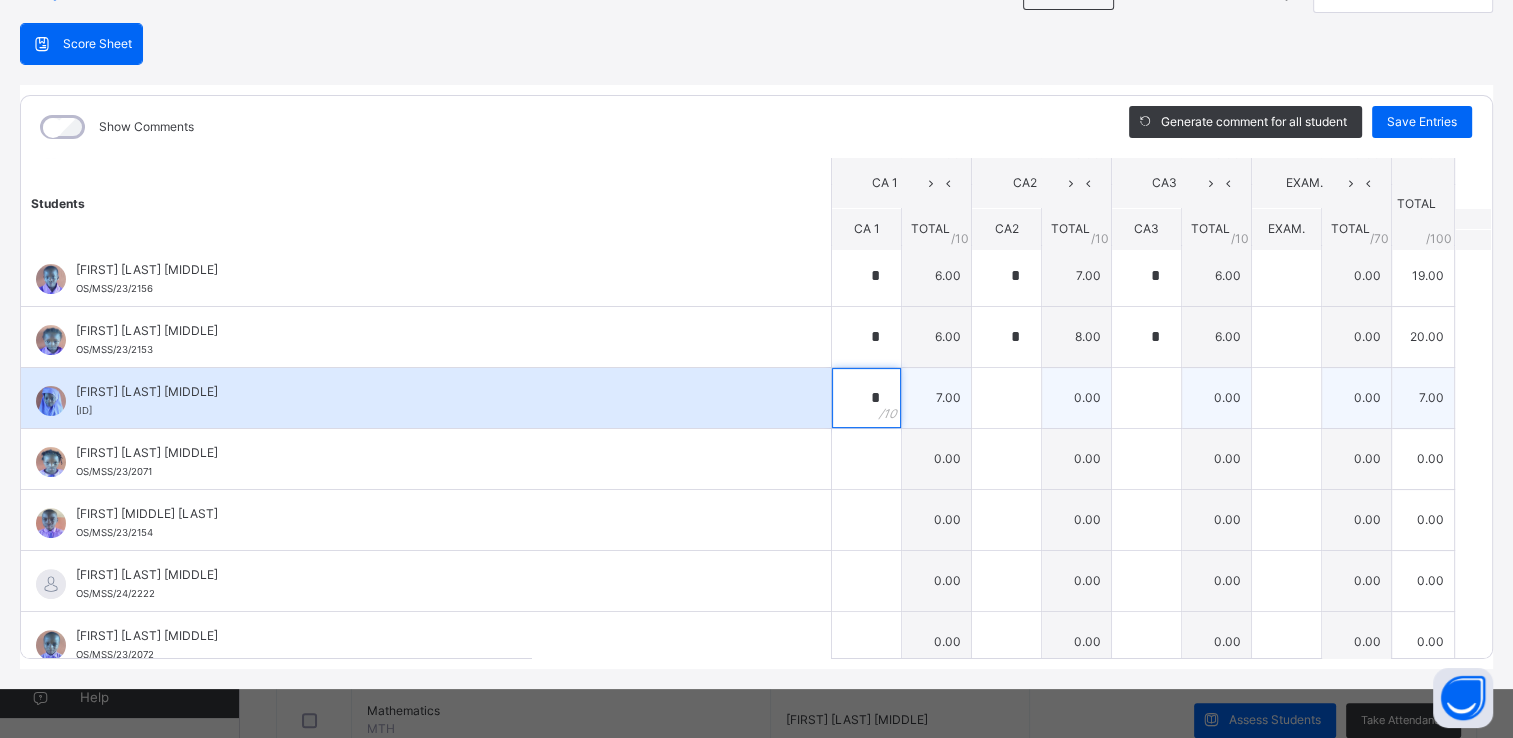 type on "*" 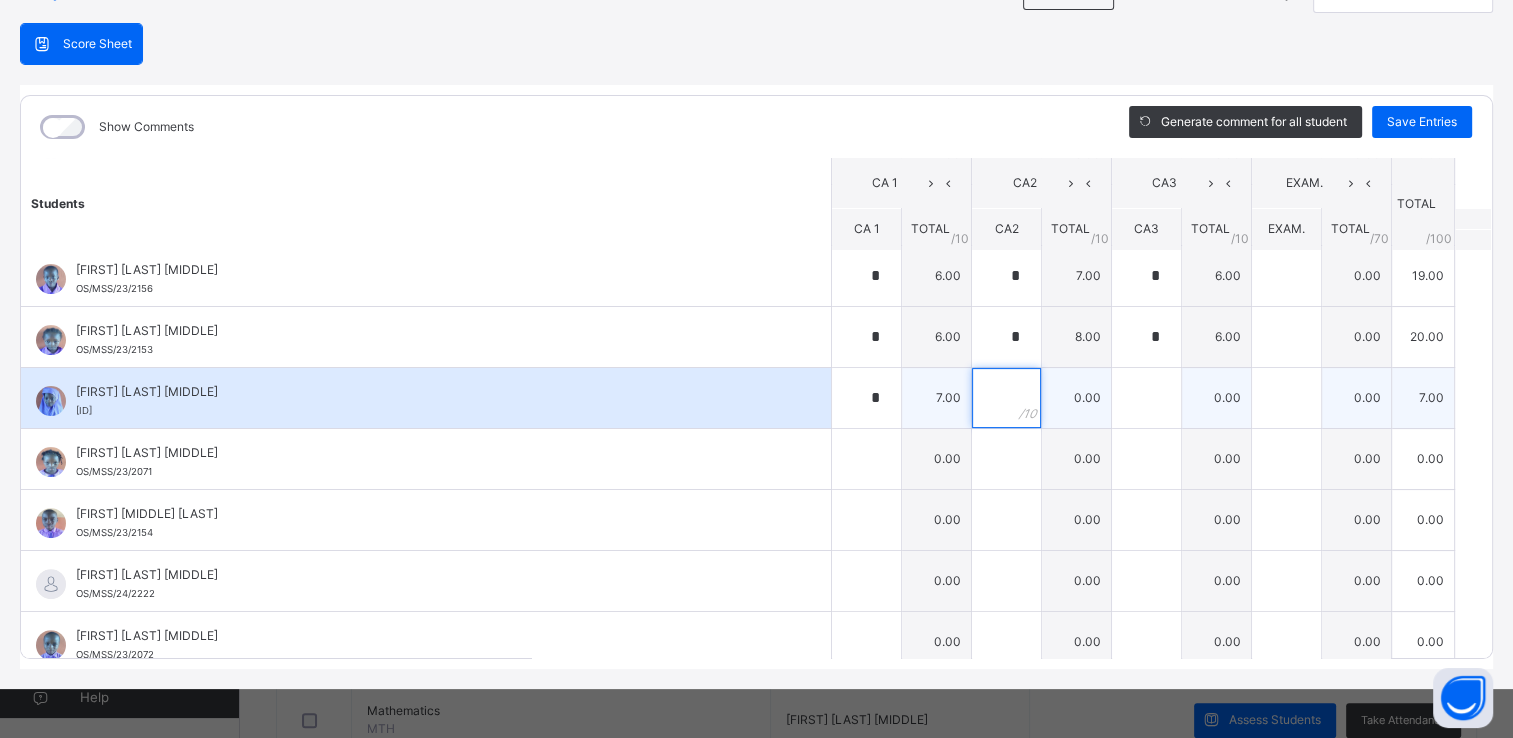 click at bounding box center (1006, 398) 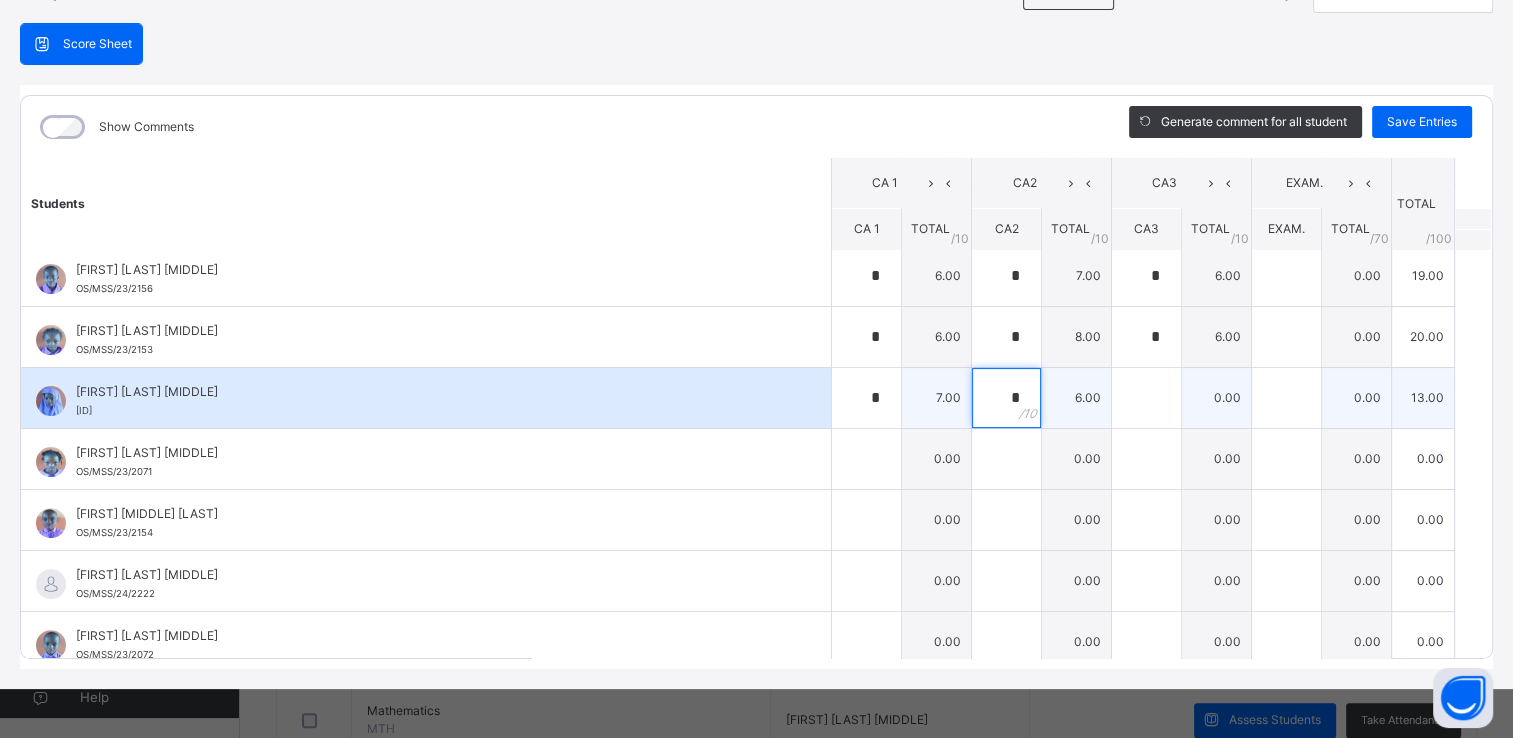 type on "*" 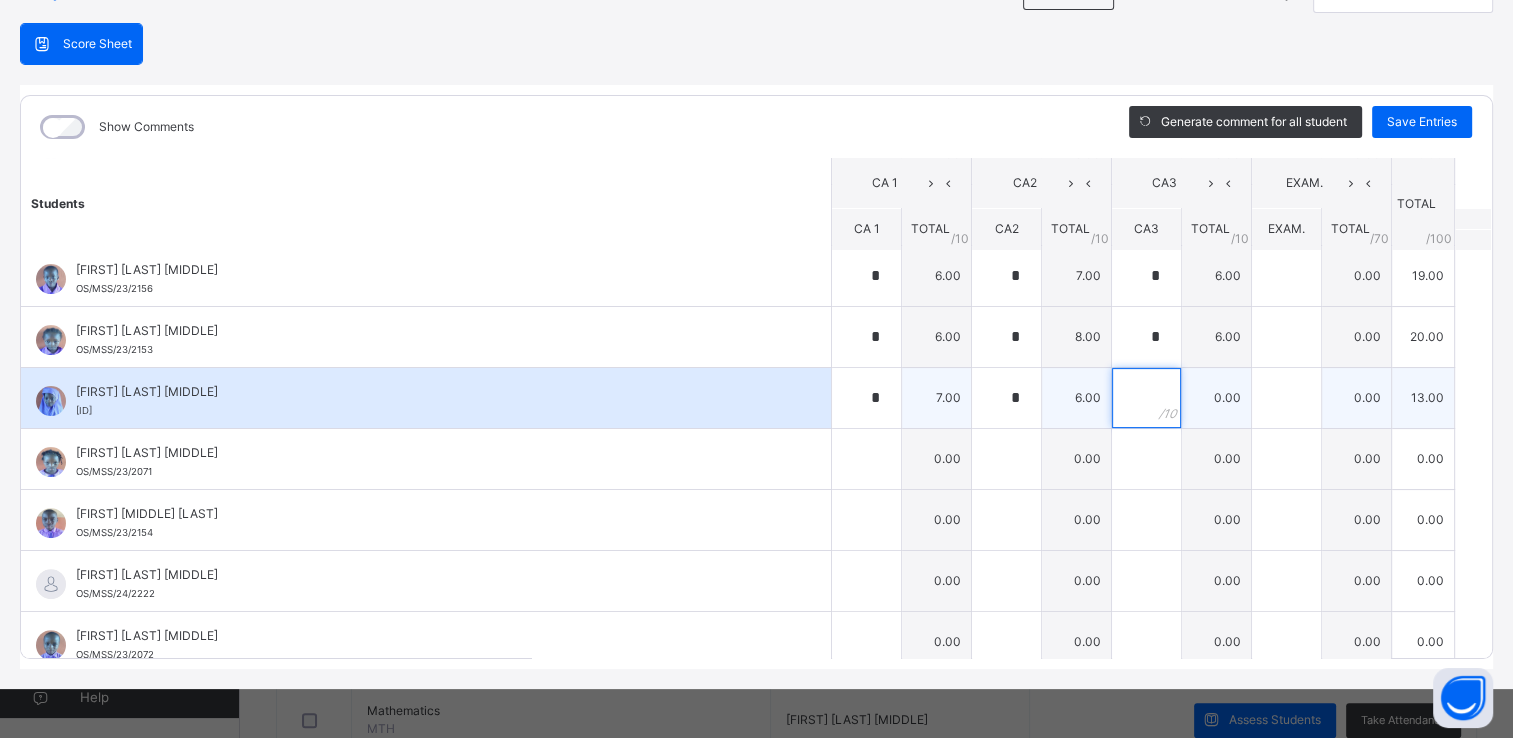 click at bounding box center (1146, 398) 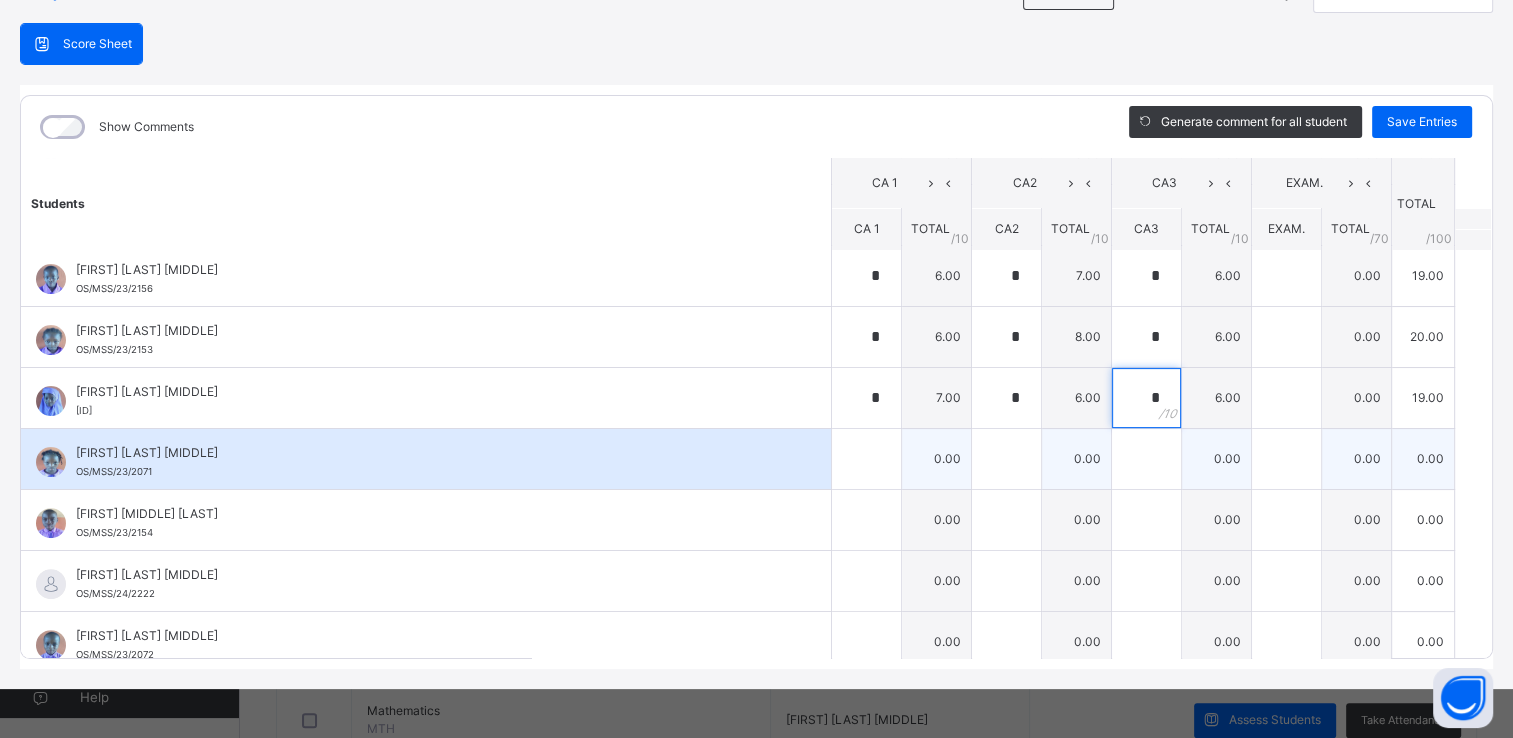 type on "*" 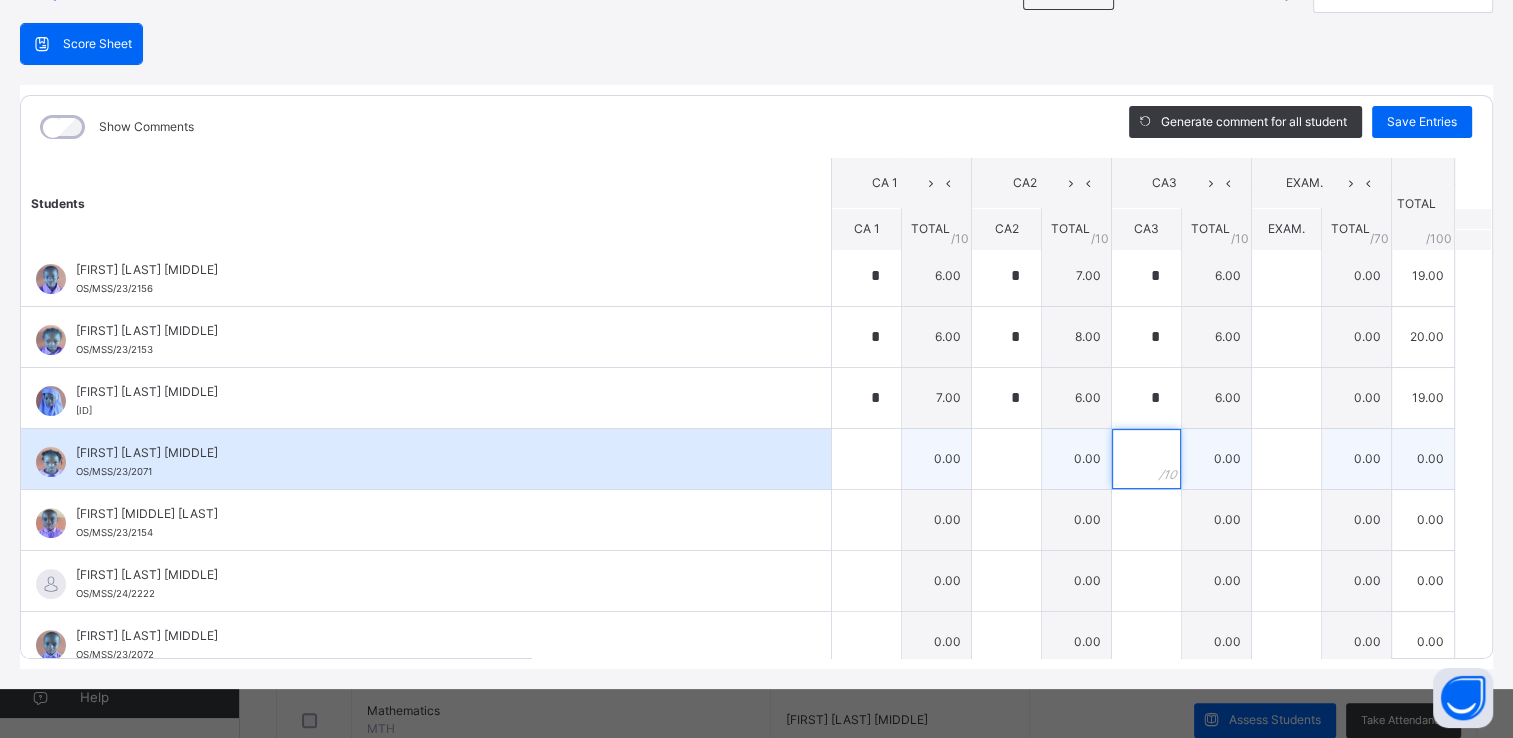 click at bounding box center [1146, 459] 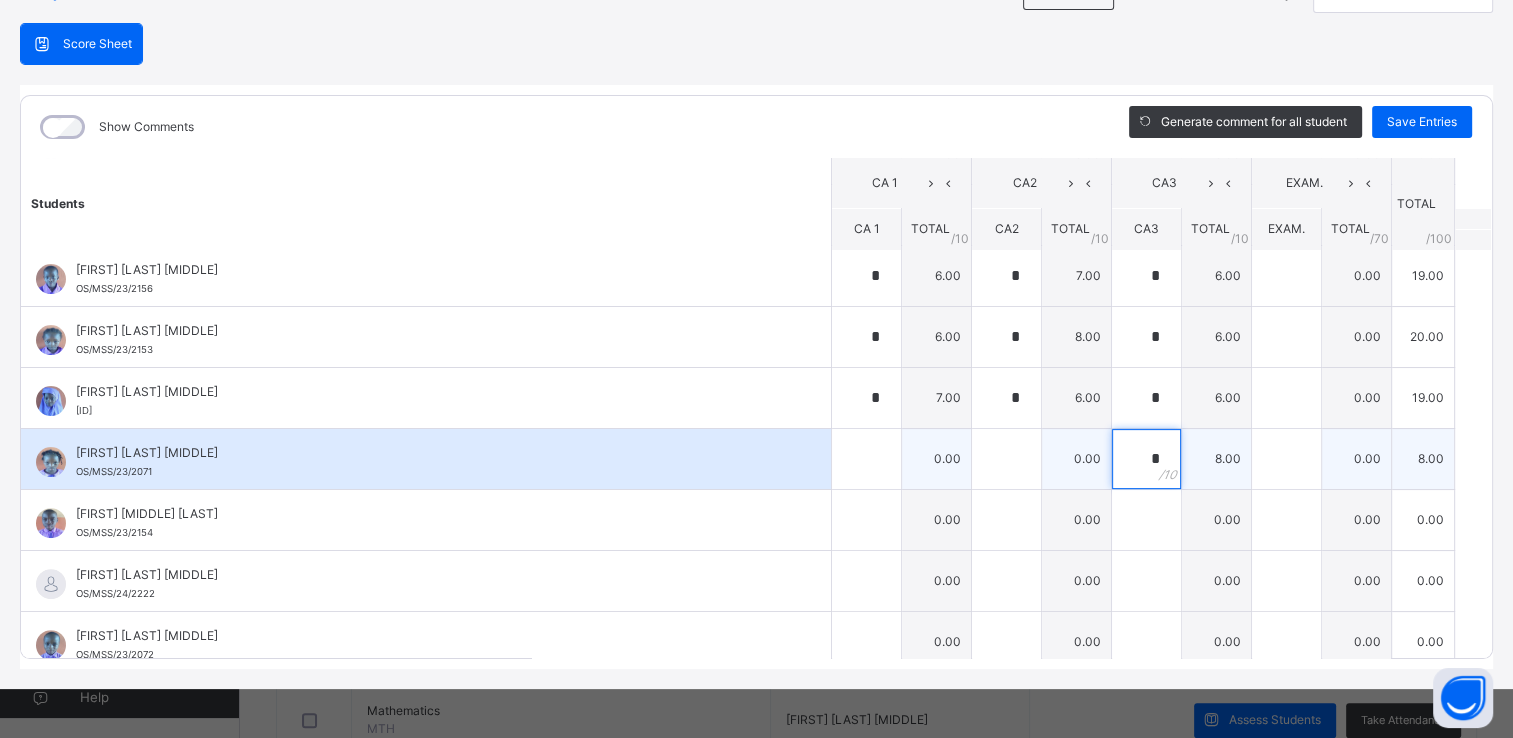 type on "*" 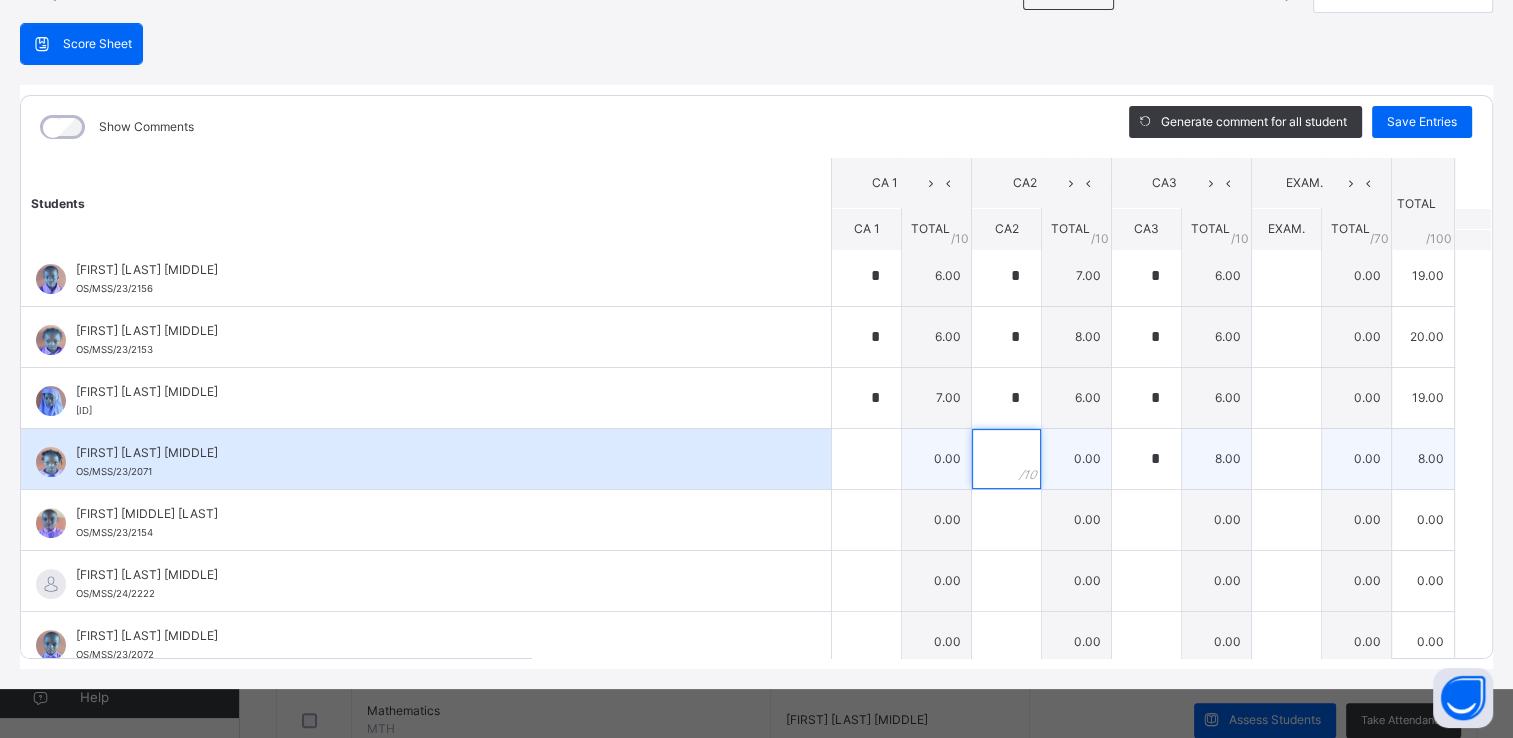 click at bounding box center (1006, 459) 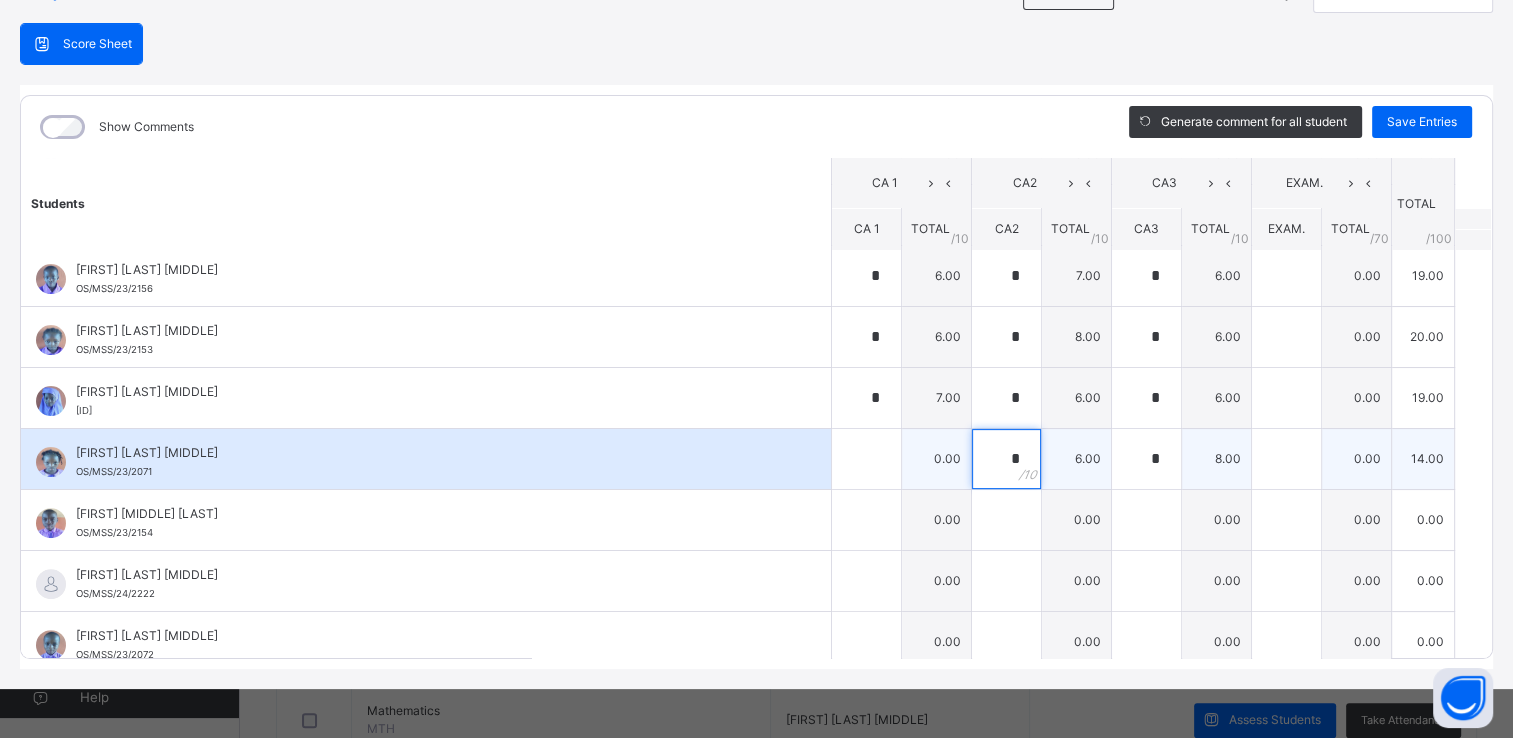 type on "*" 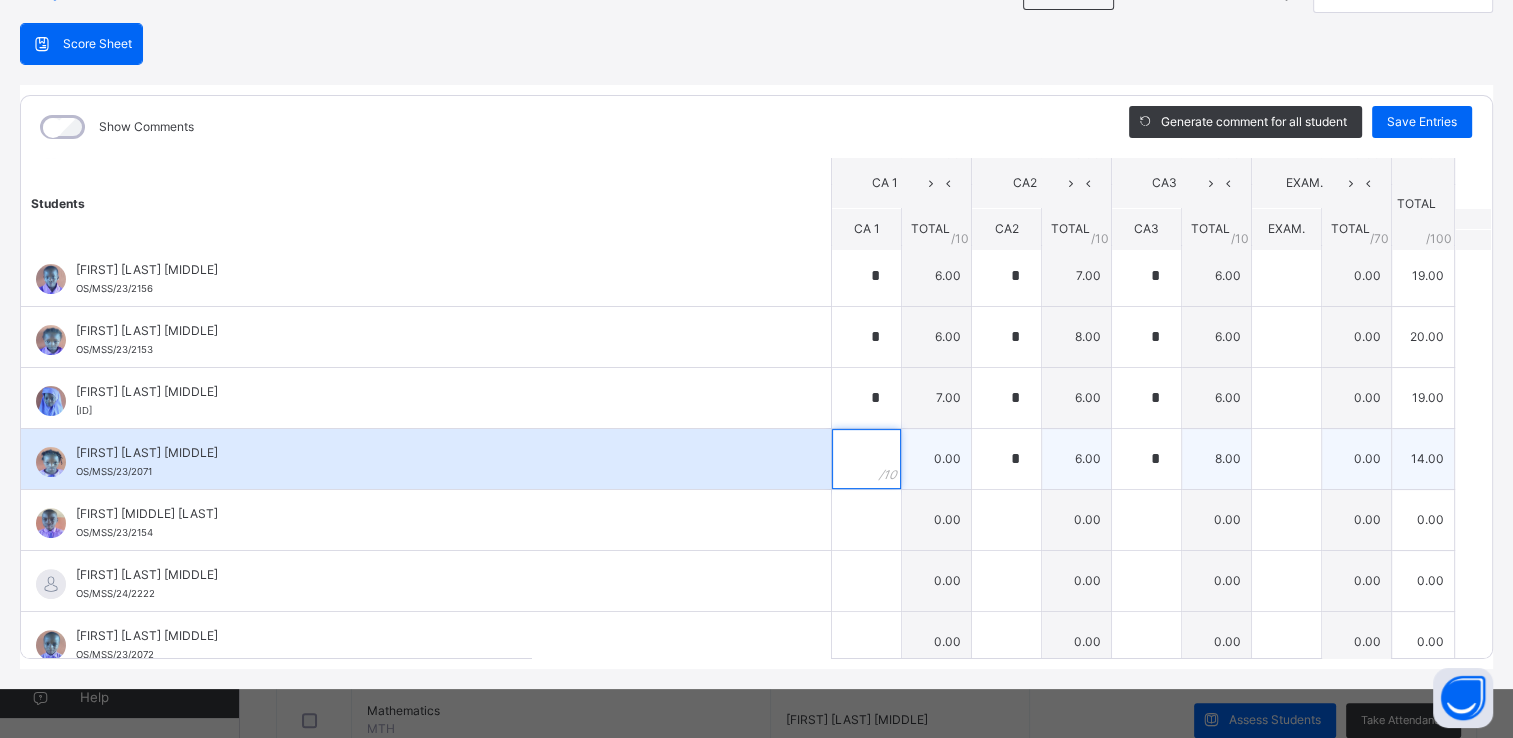 click at bounding box center (866, 459) 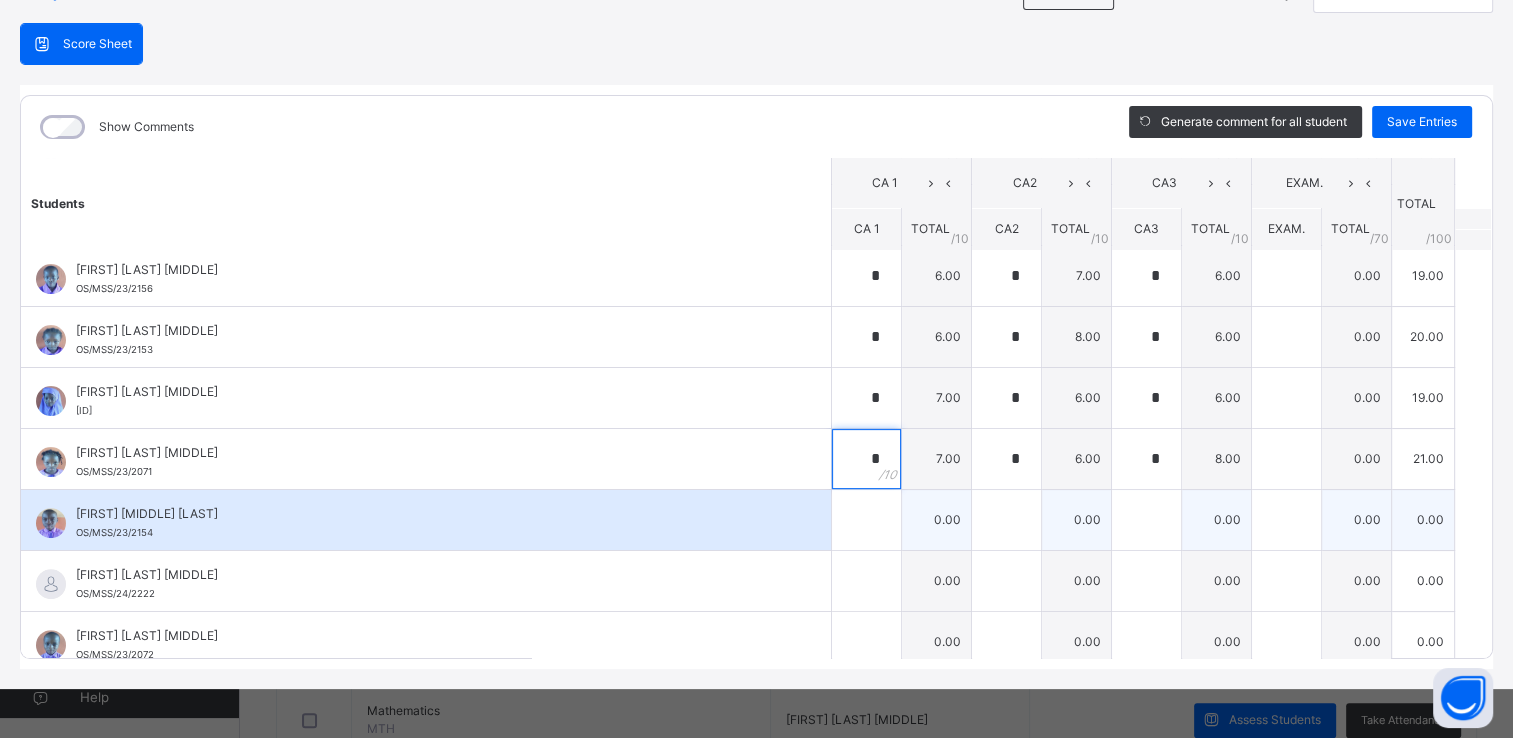 type on "*" 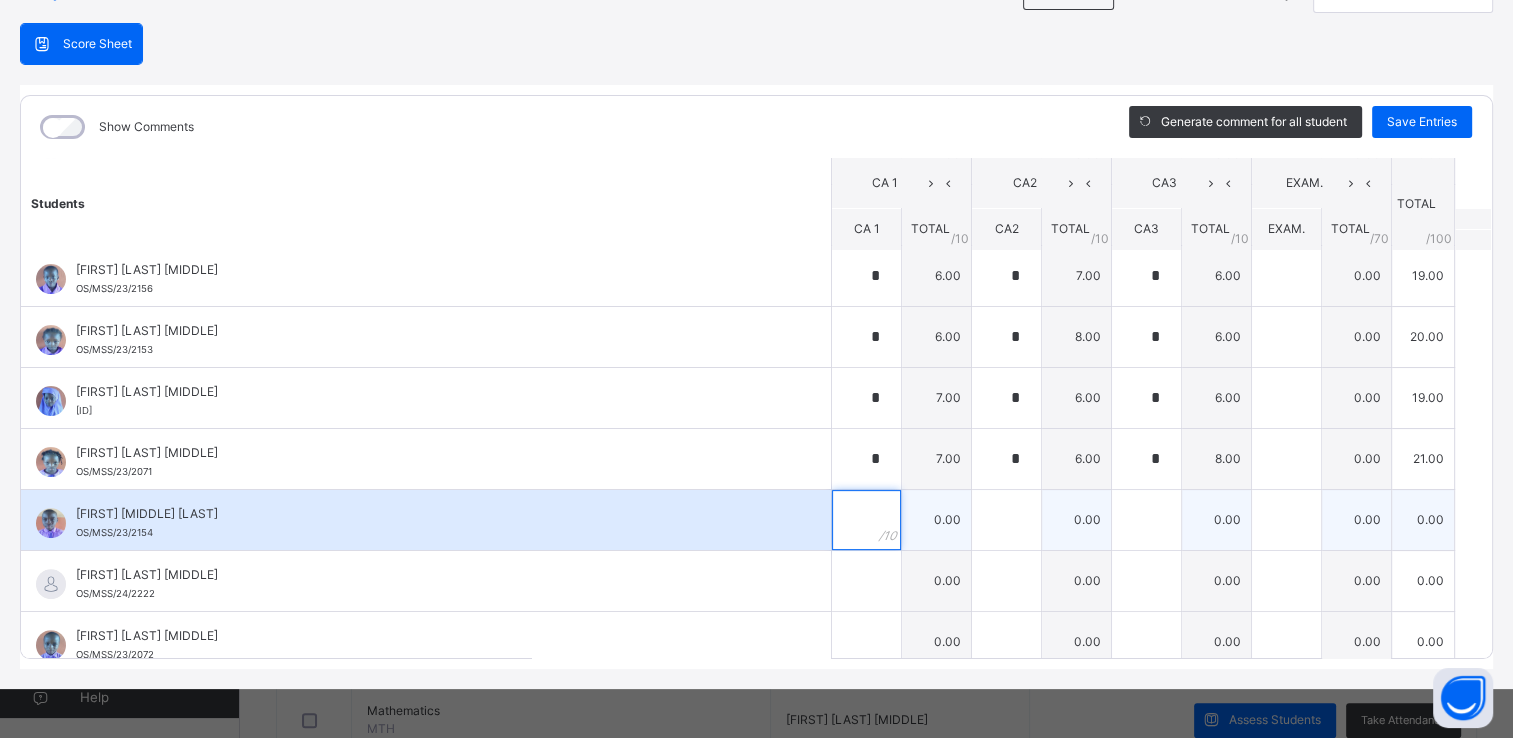 click at bounding box center (866, 520) 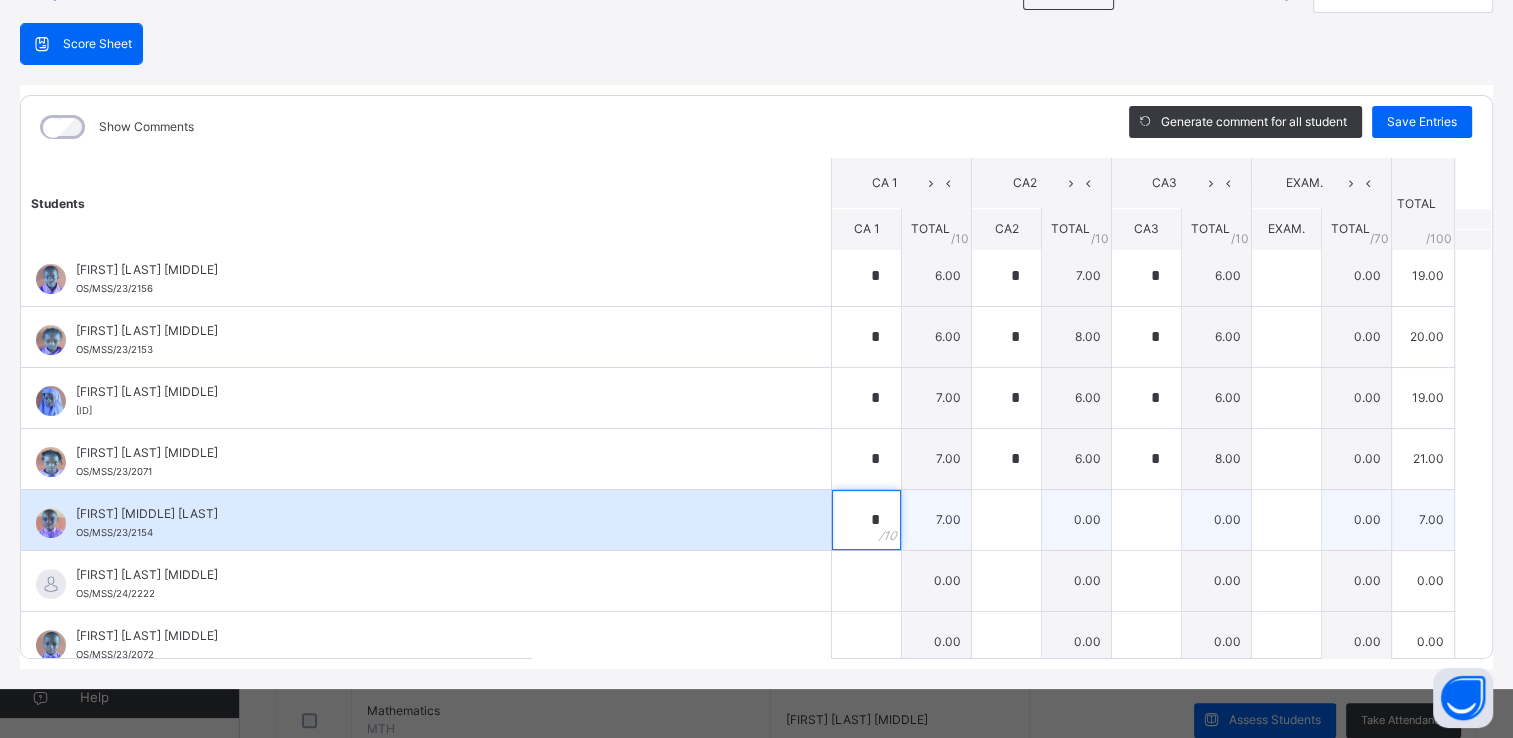 type on "*" 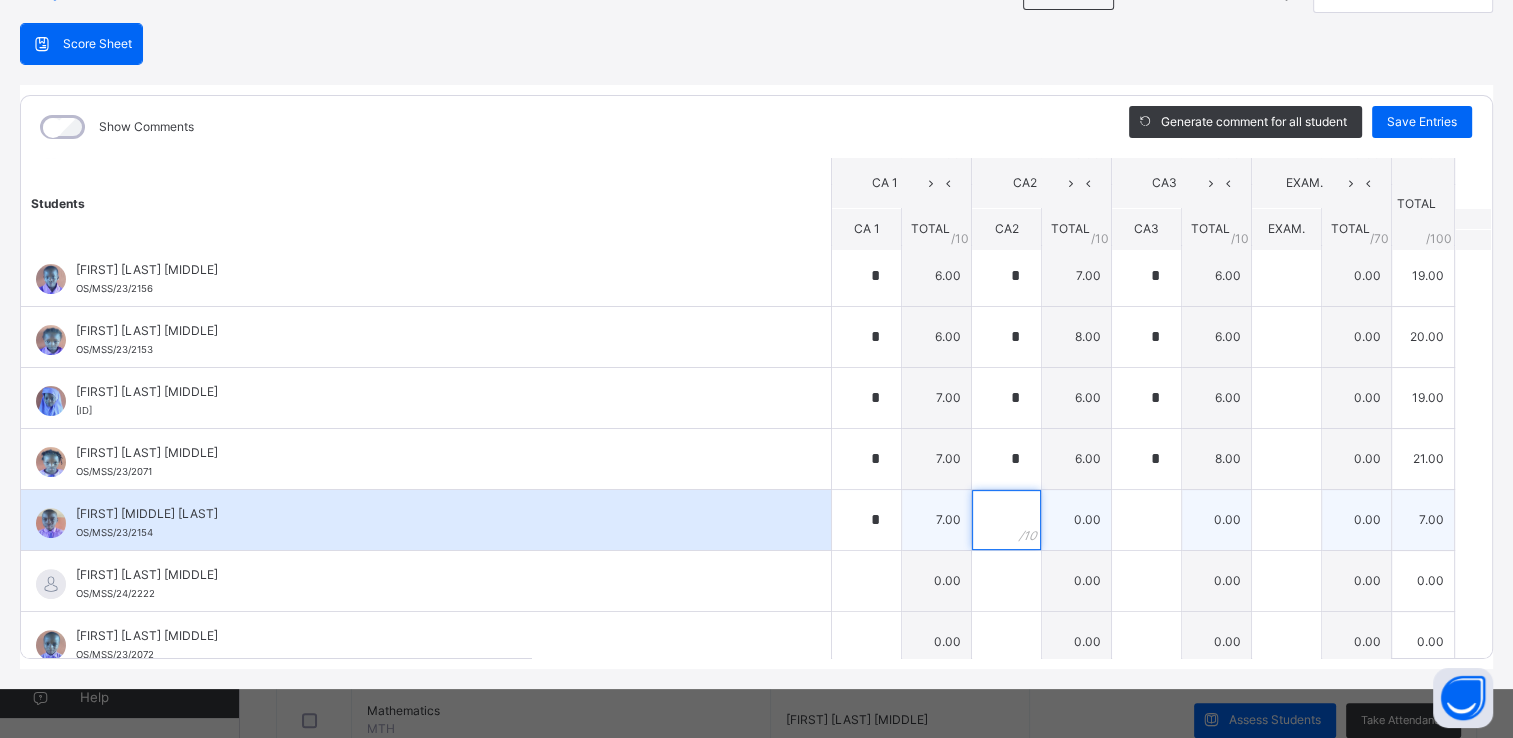 click at bounding box center (1006, 520) 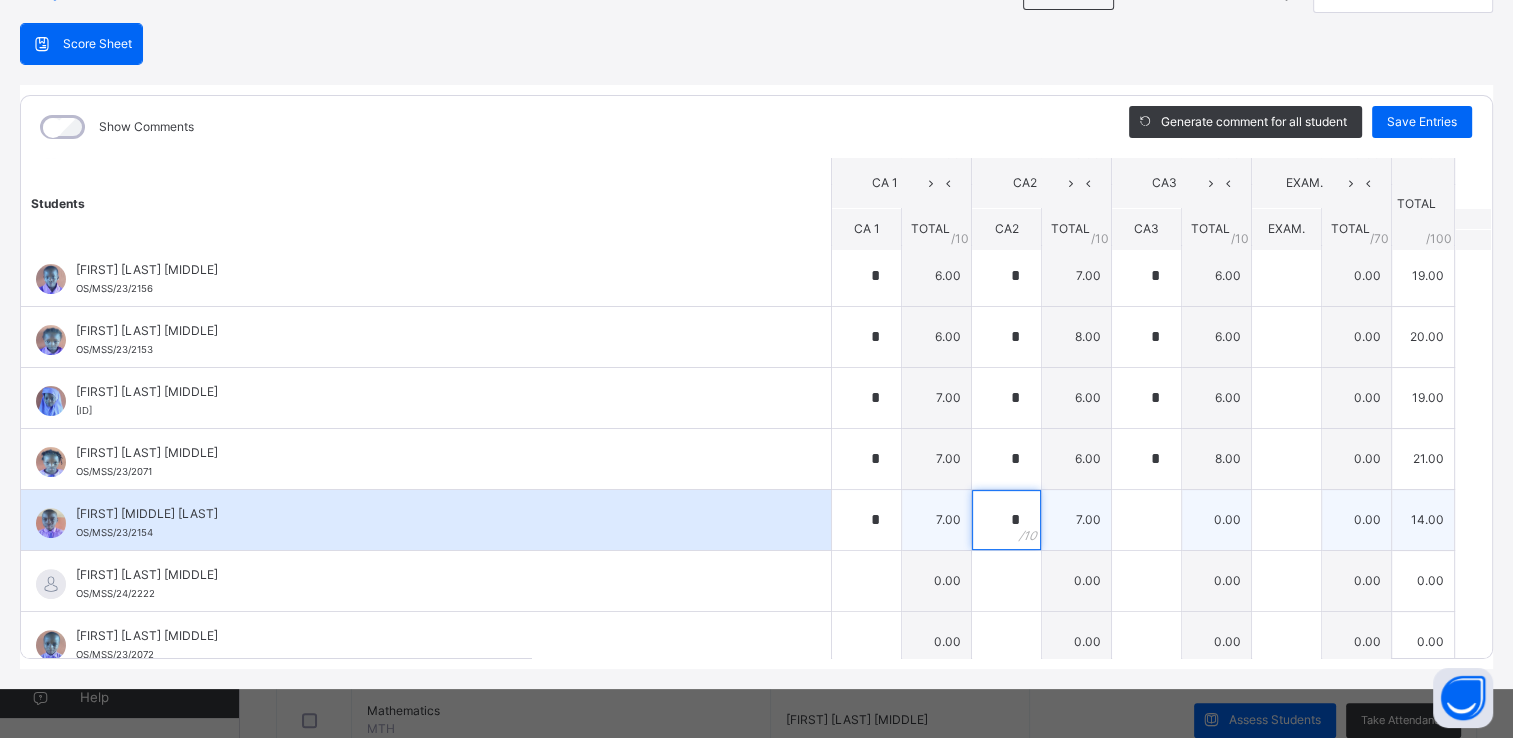 type on "*" 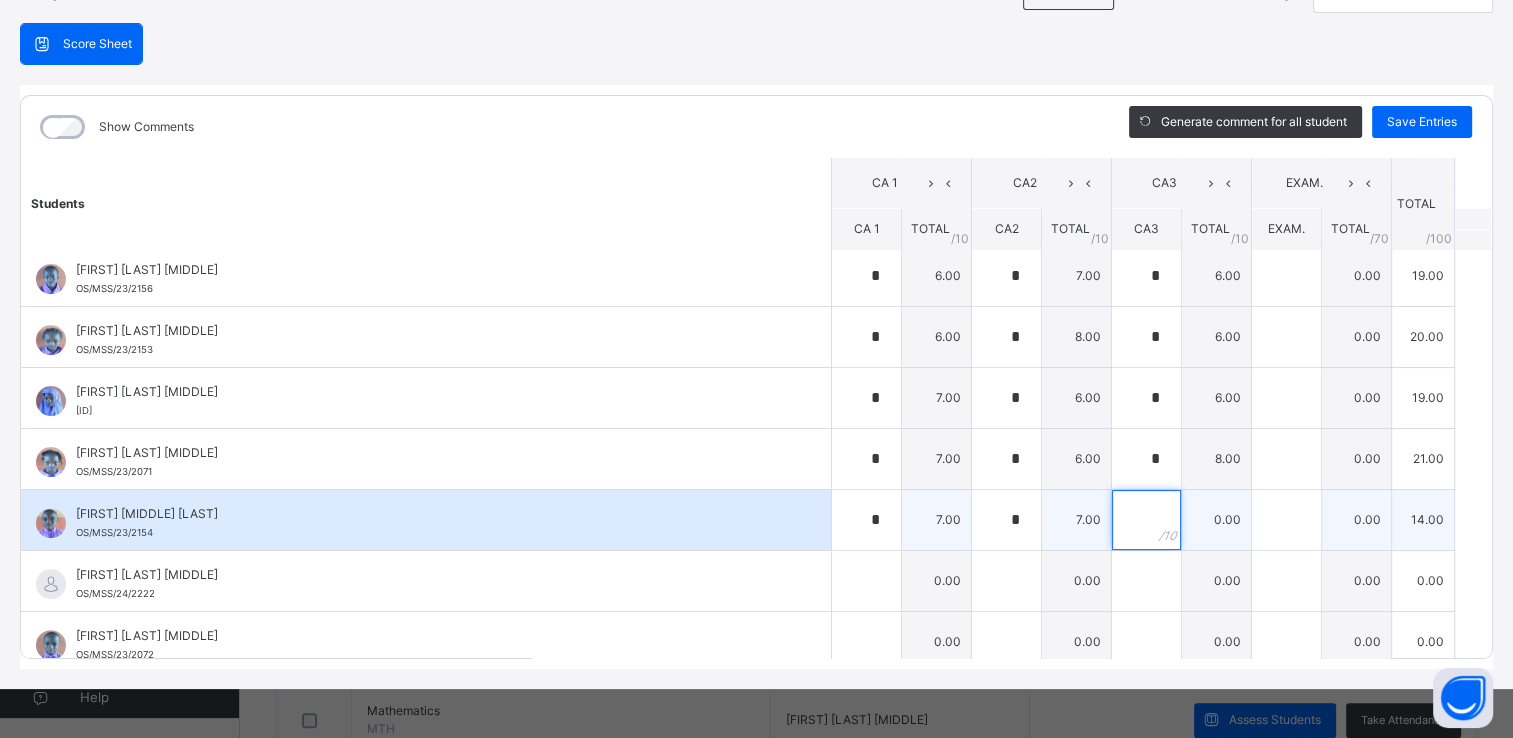 click at bounding box center (1146, 520) 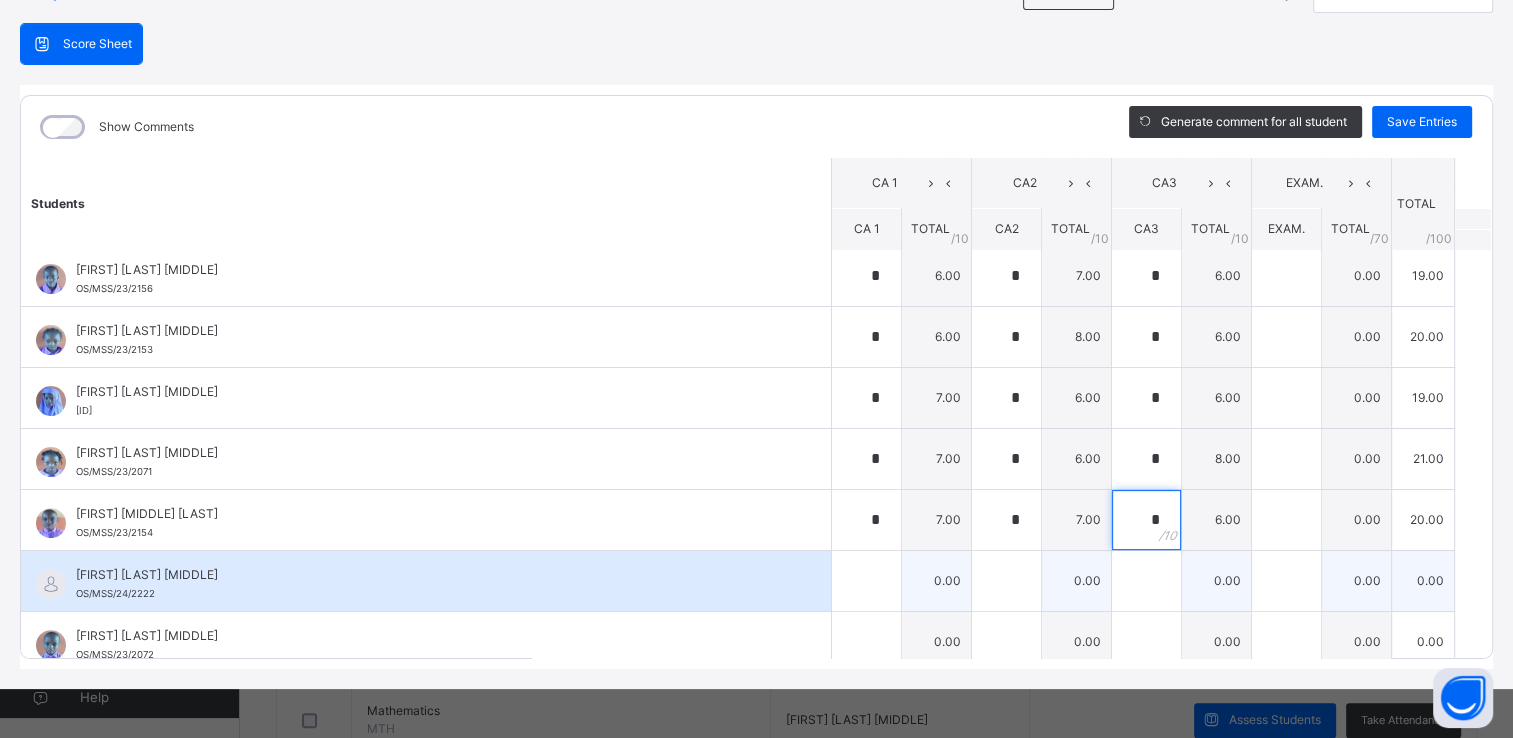 type on "*" 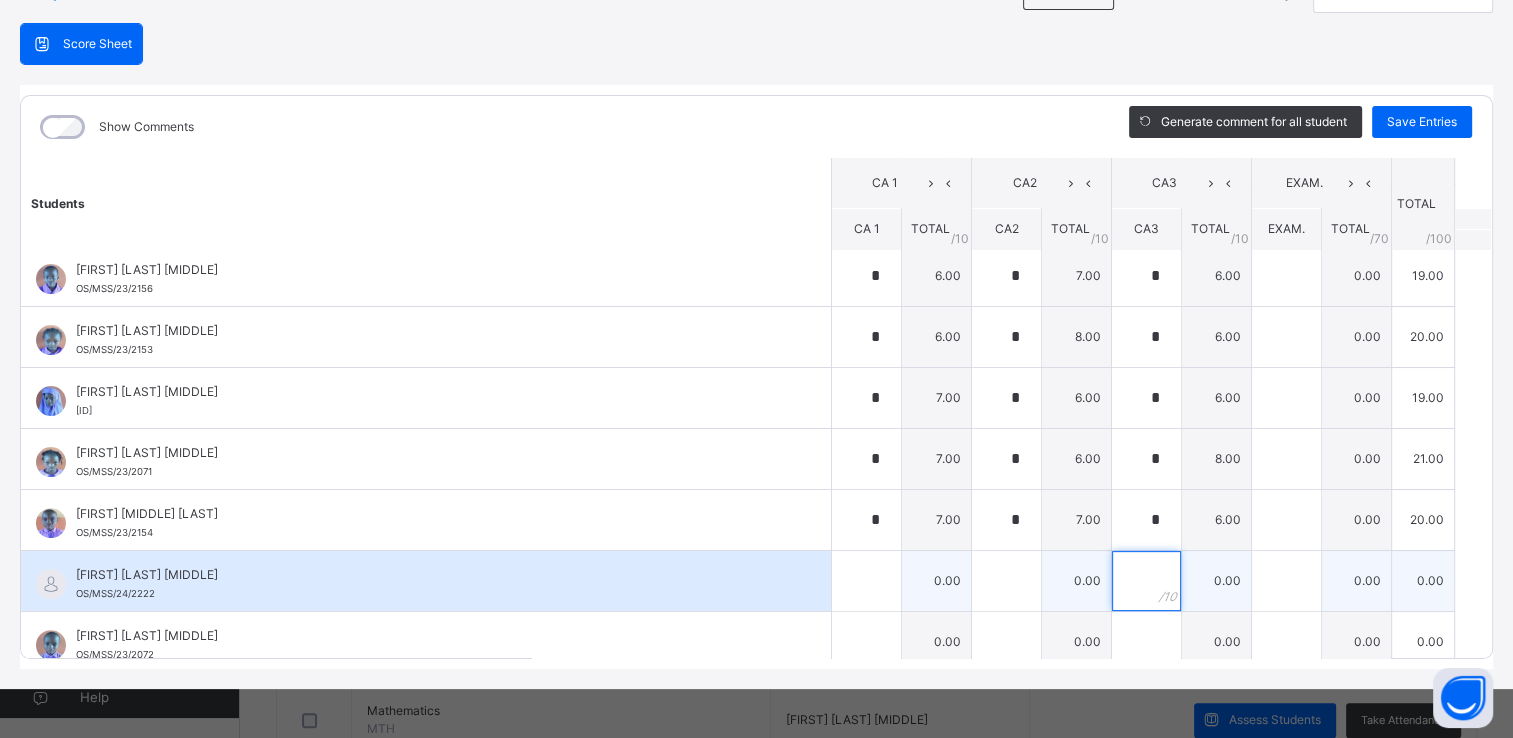 click at bounding box center [1146, 581] 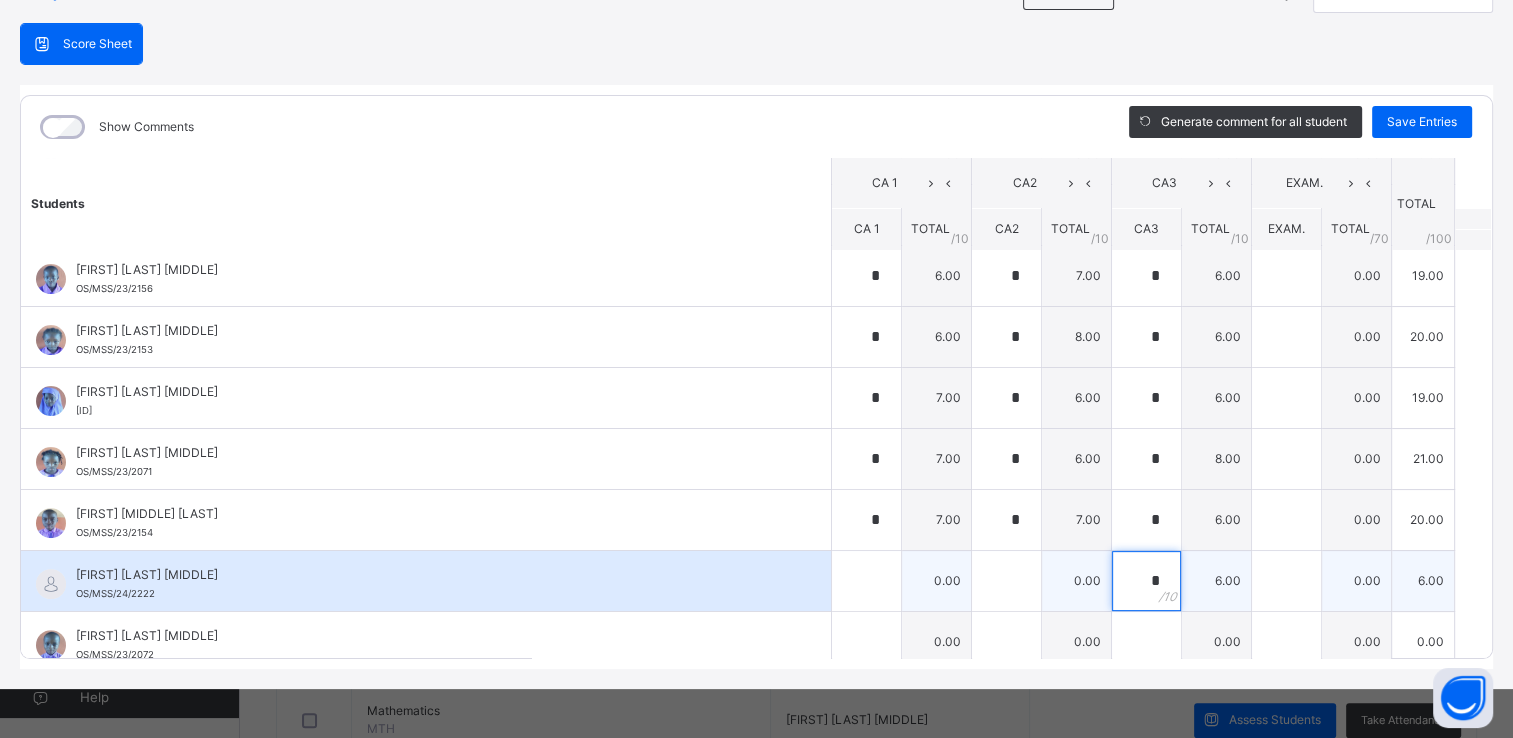 type on "*" 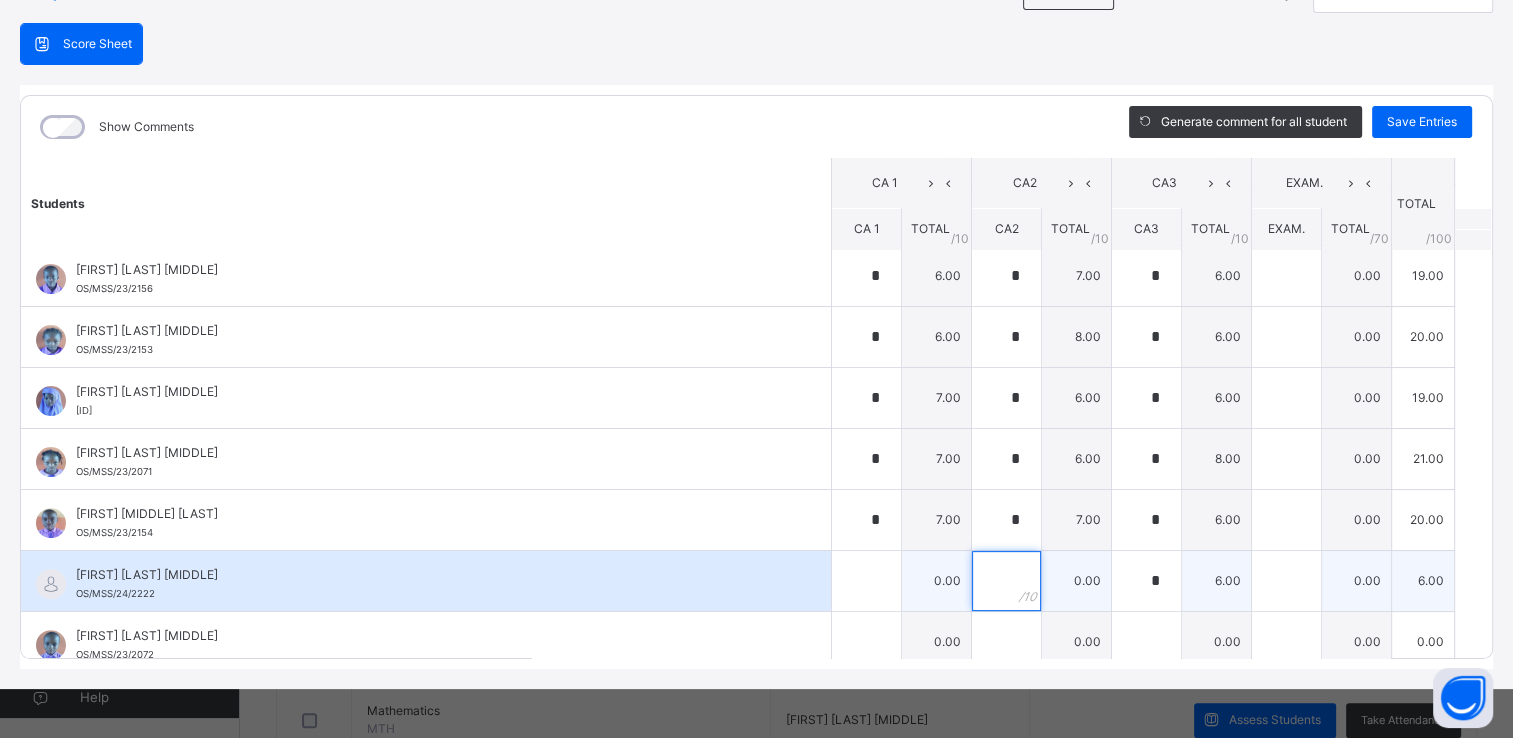 click at bounding box center (1006, 581) 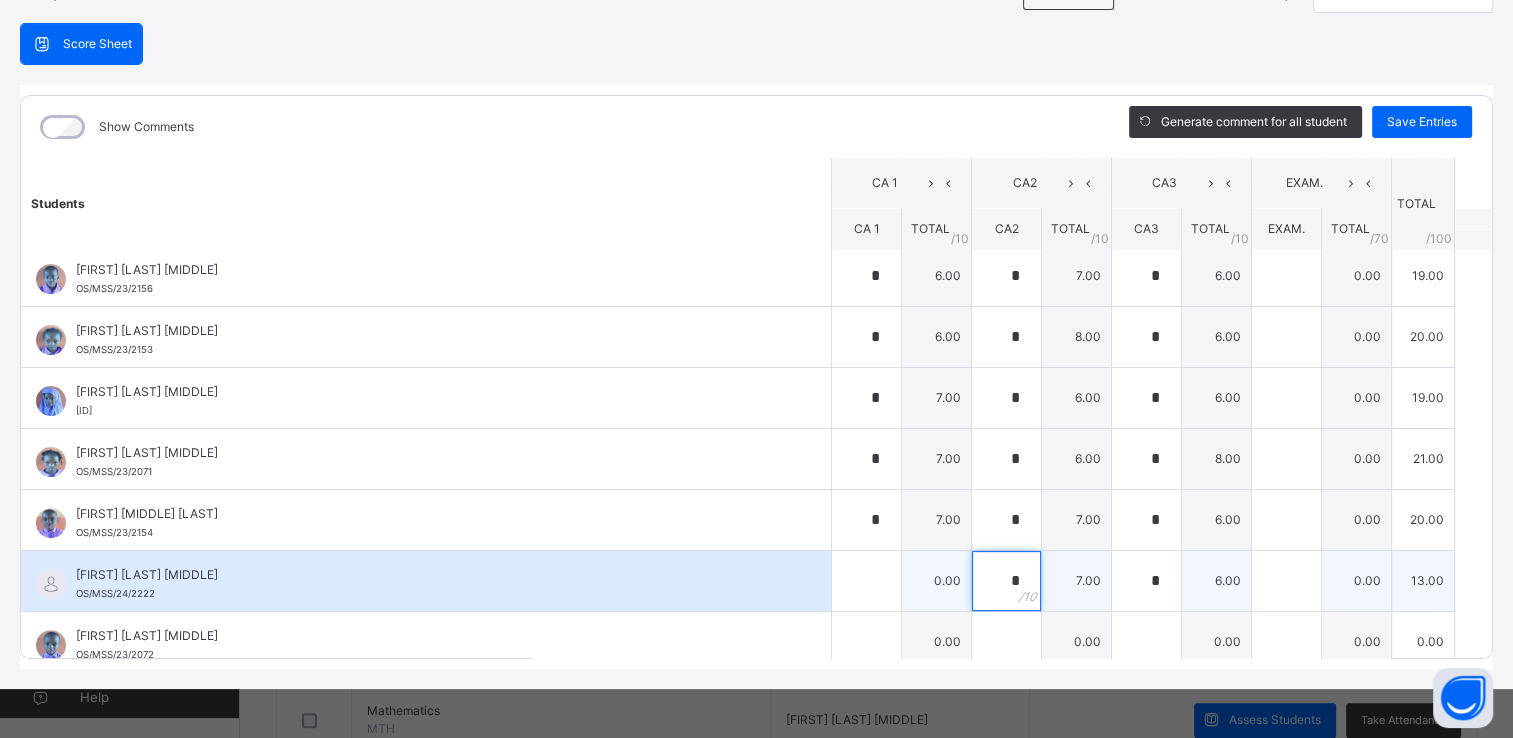 type on "*" 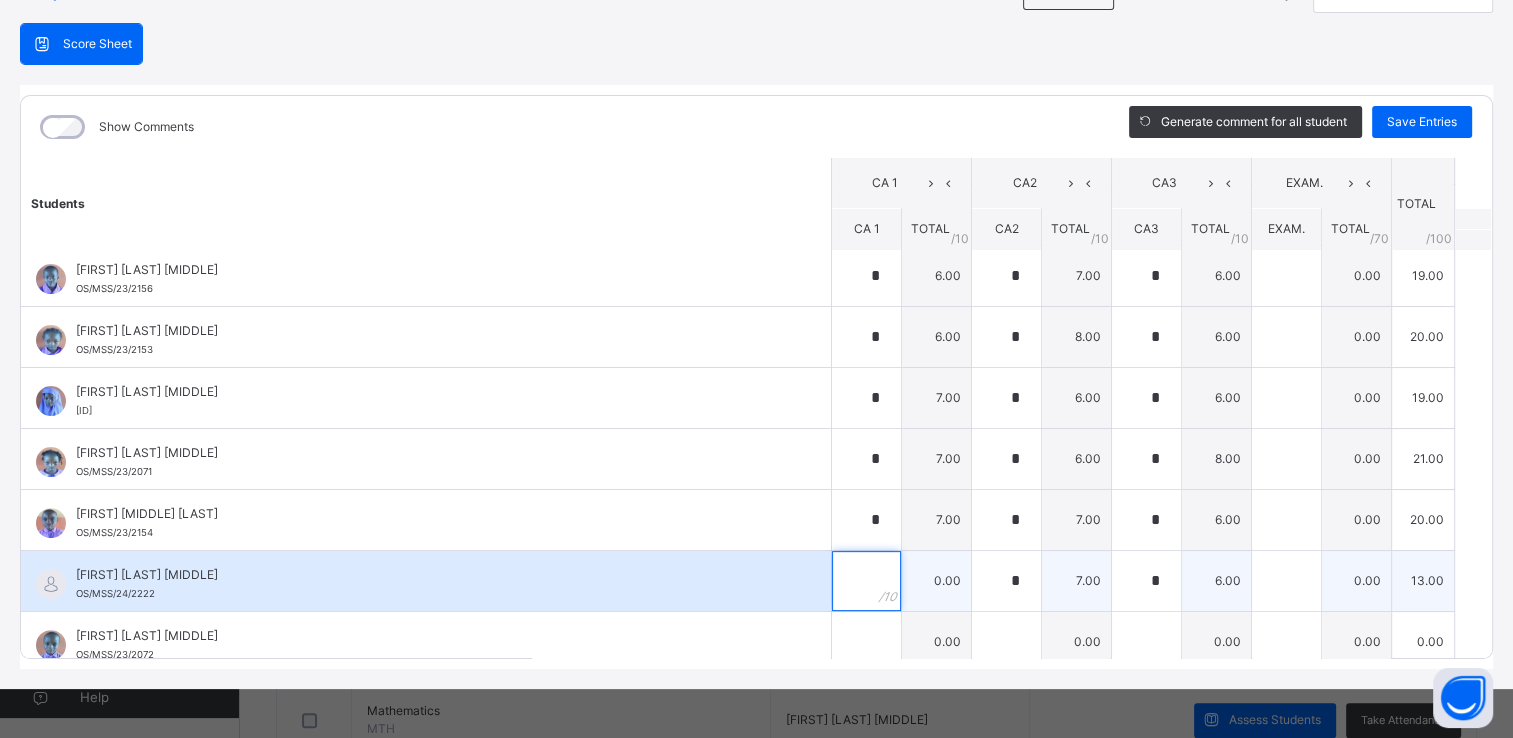 click at bounding box center [866, 581] 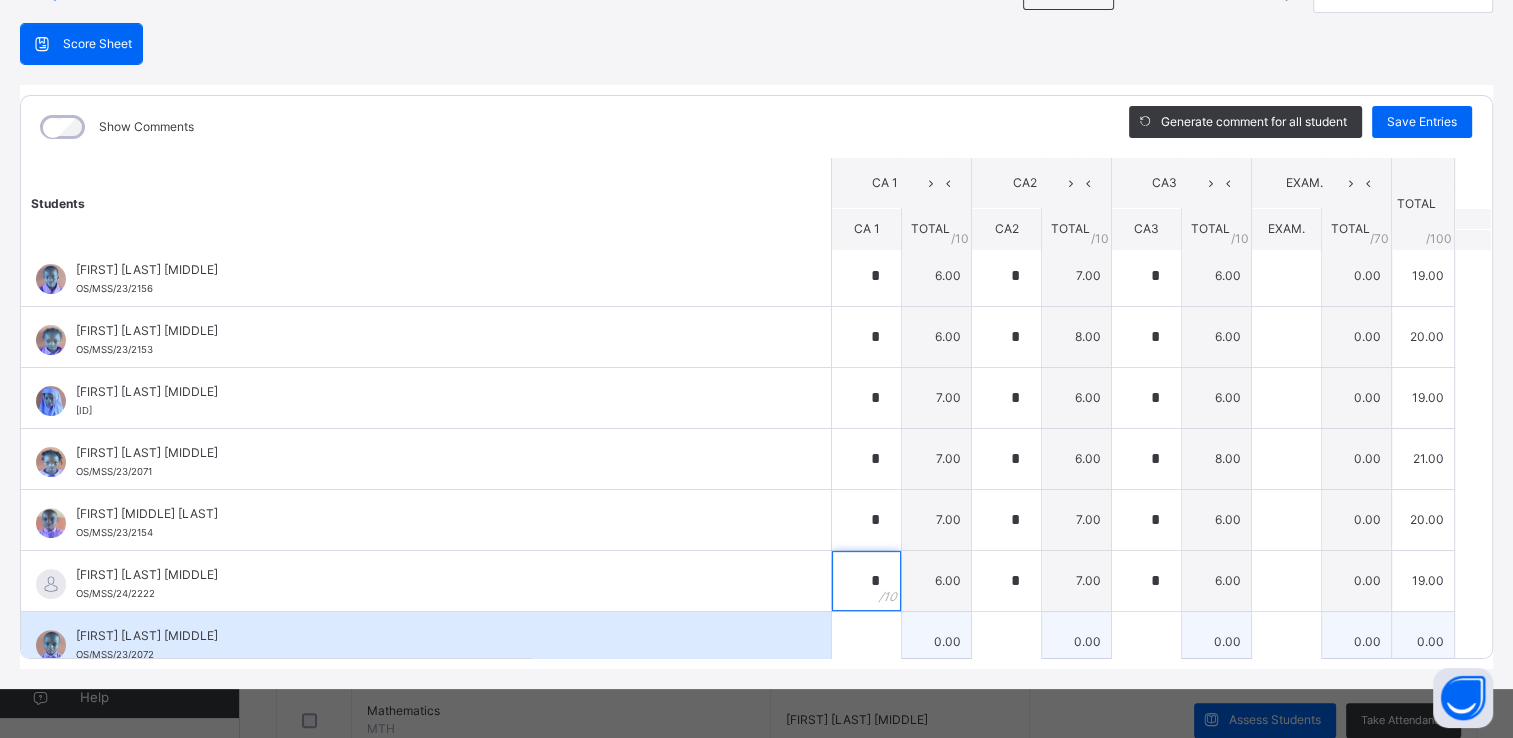 type on "*" 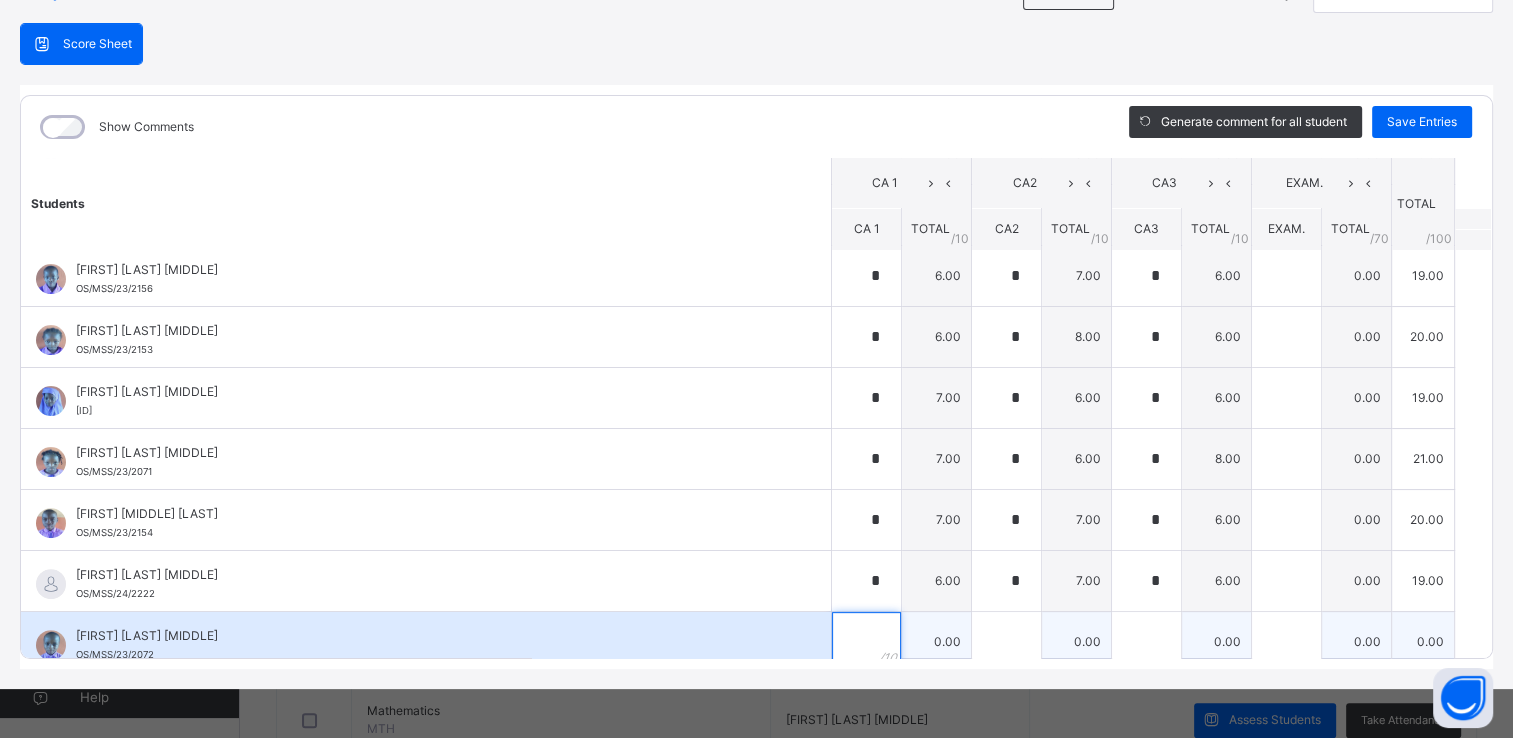 click at bounding box center (866, 642) 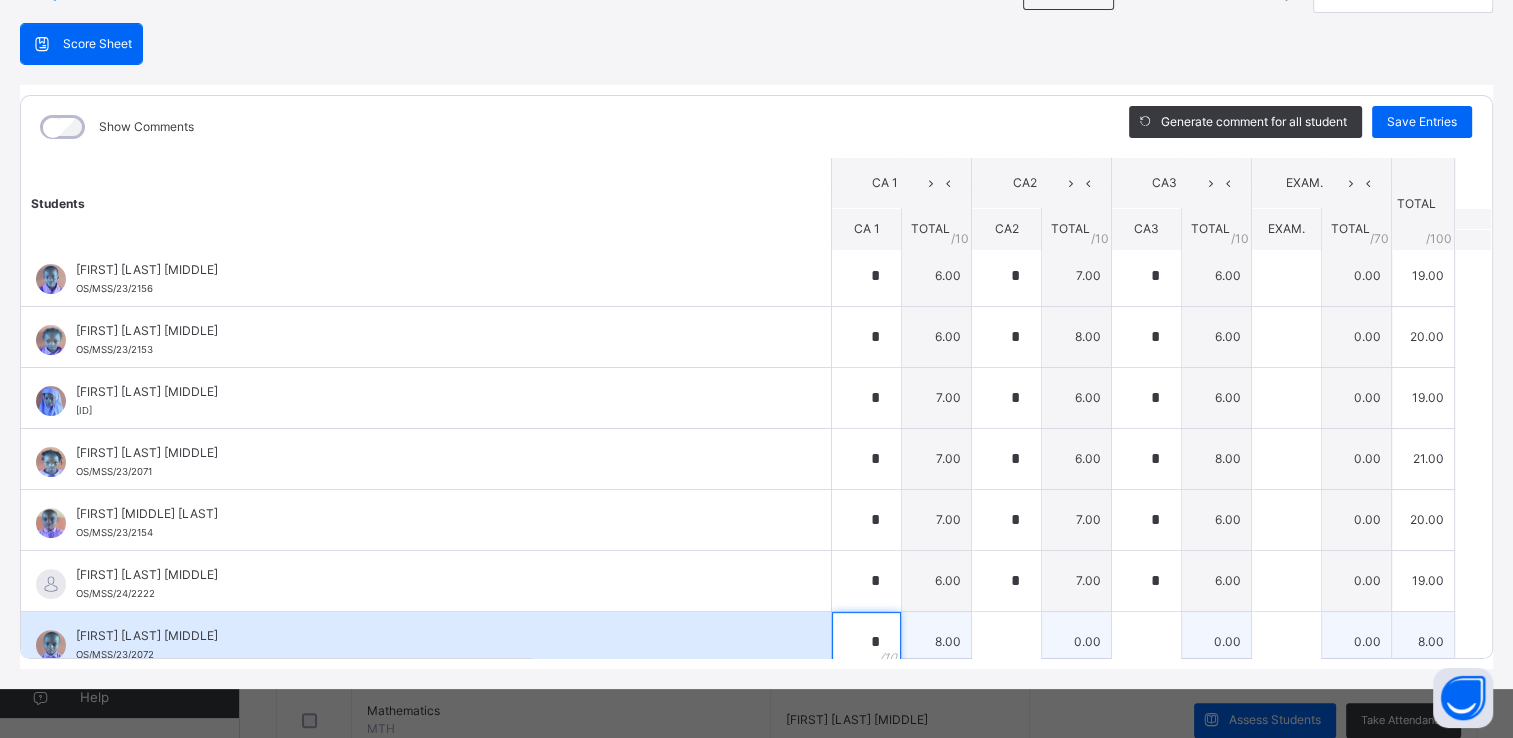 type on "*" 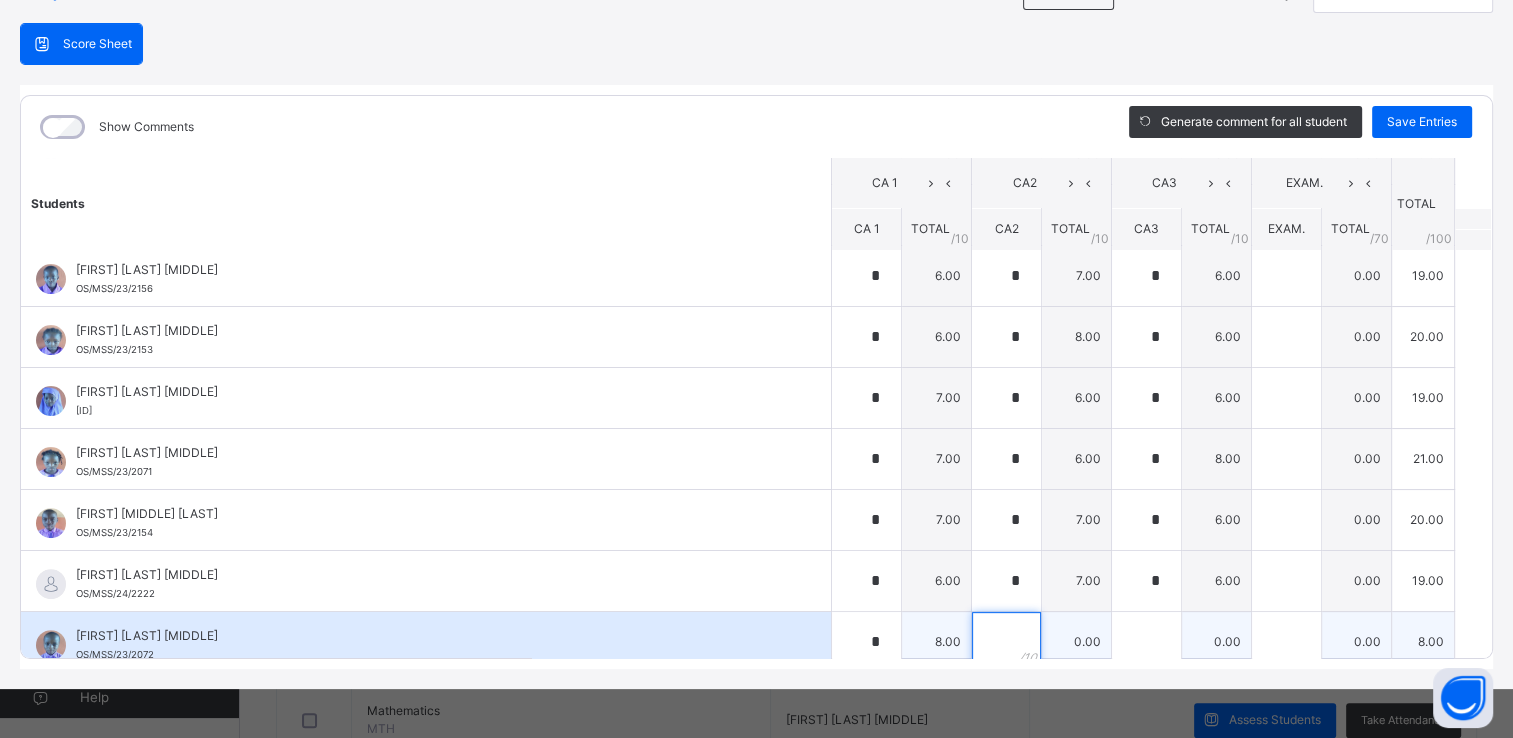 click at bounding box center [1006, 642] 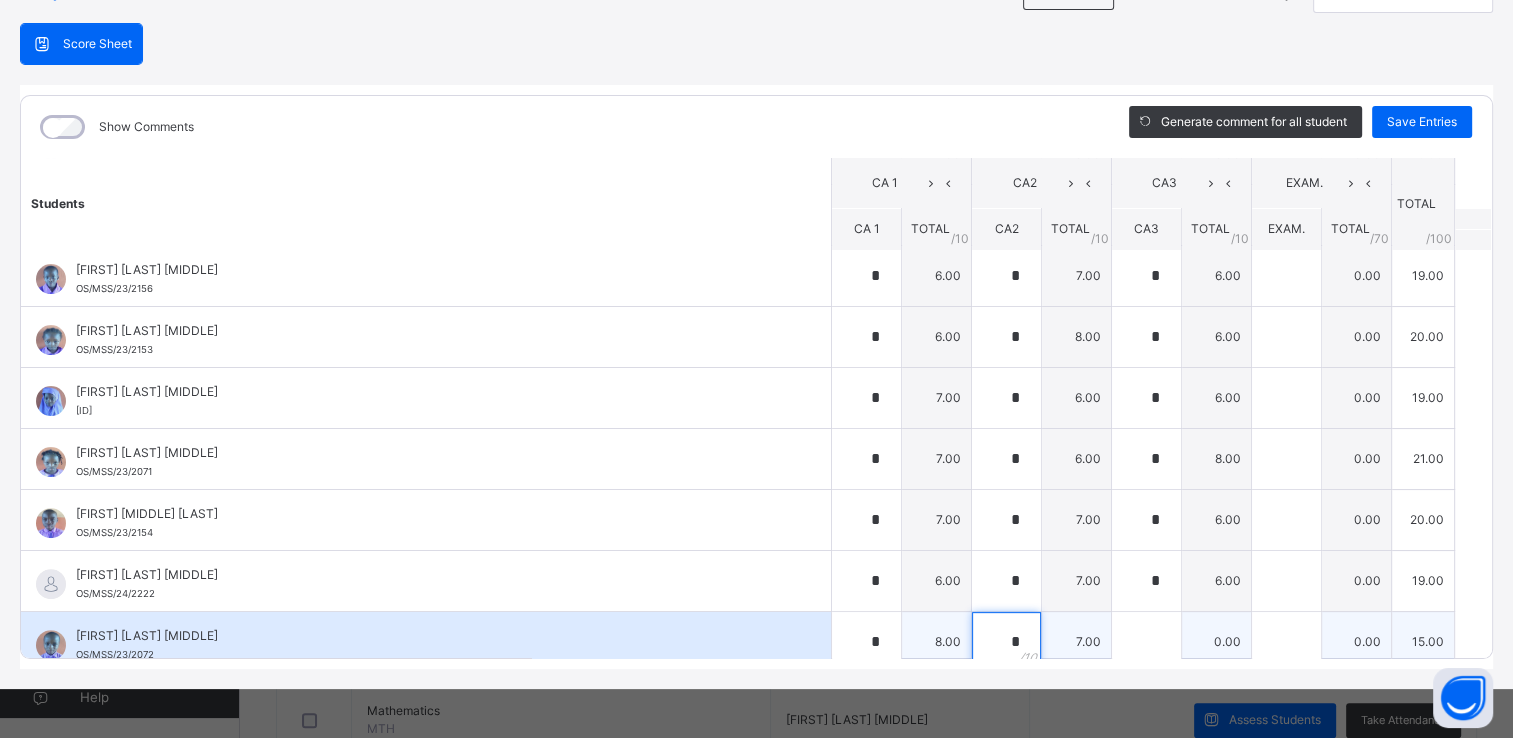 type on "*" 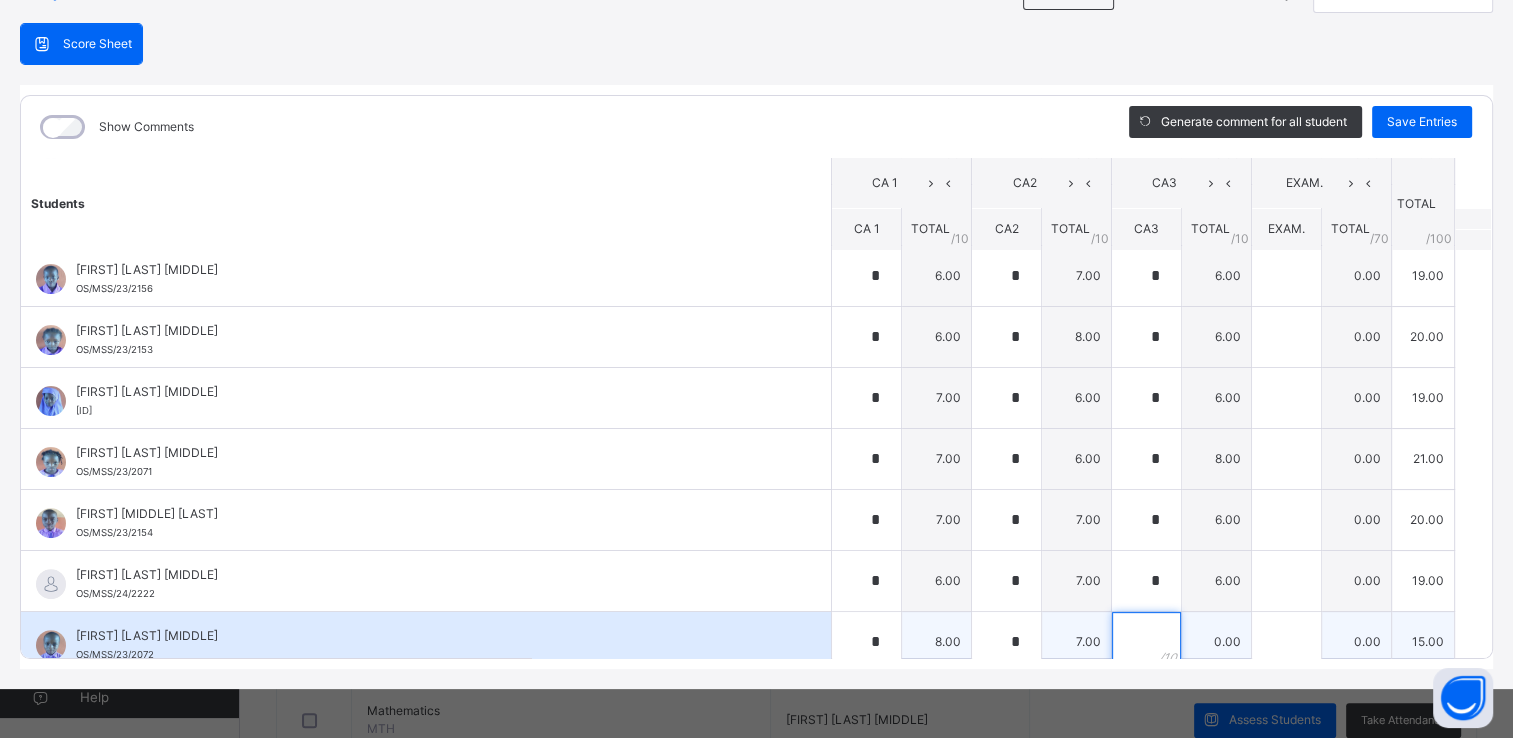 click at bounding box center [1146, 642] 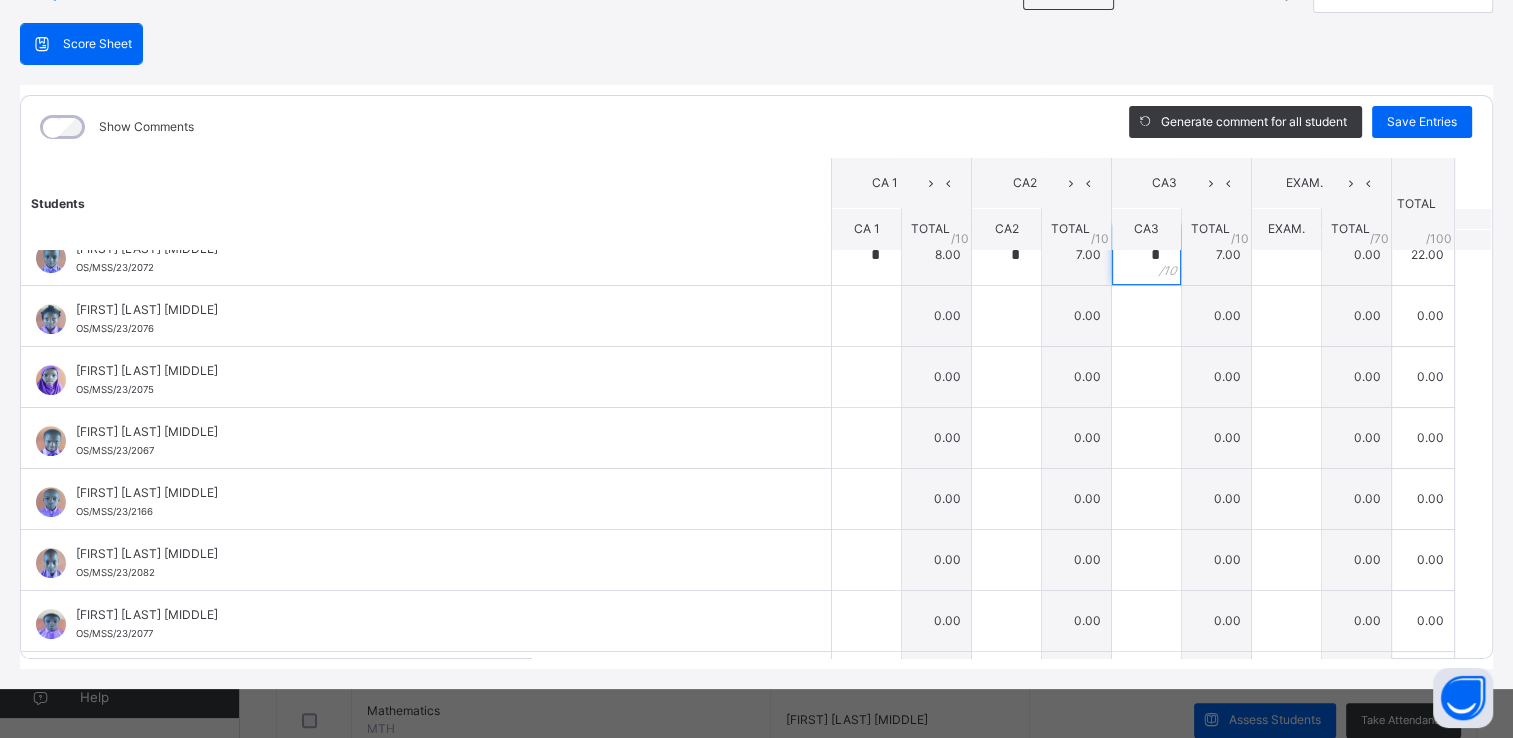 scroll, scrollTop: 1016, scrollLeft: 0, axis: vertical 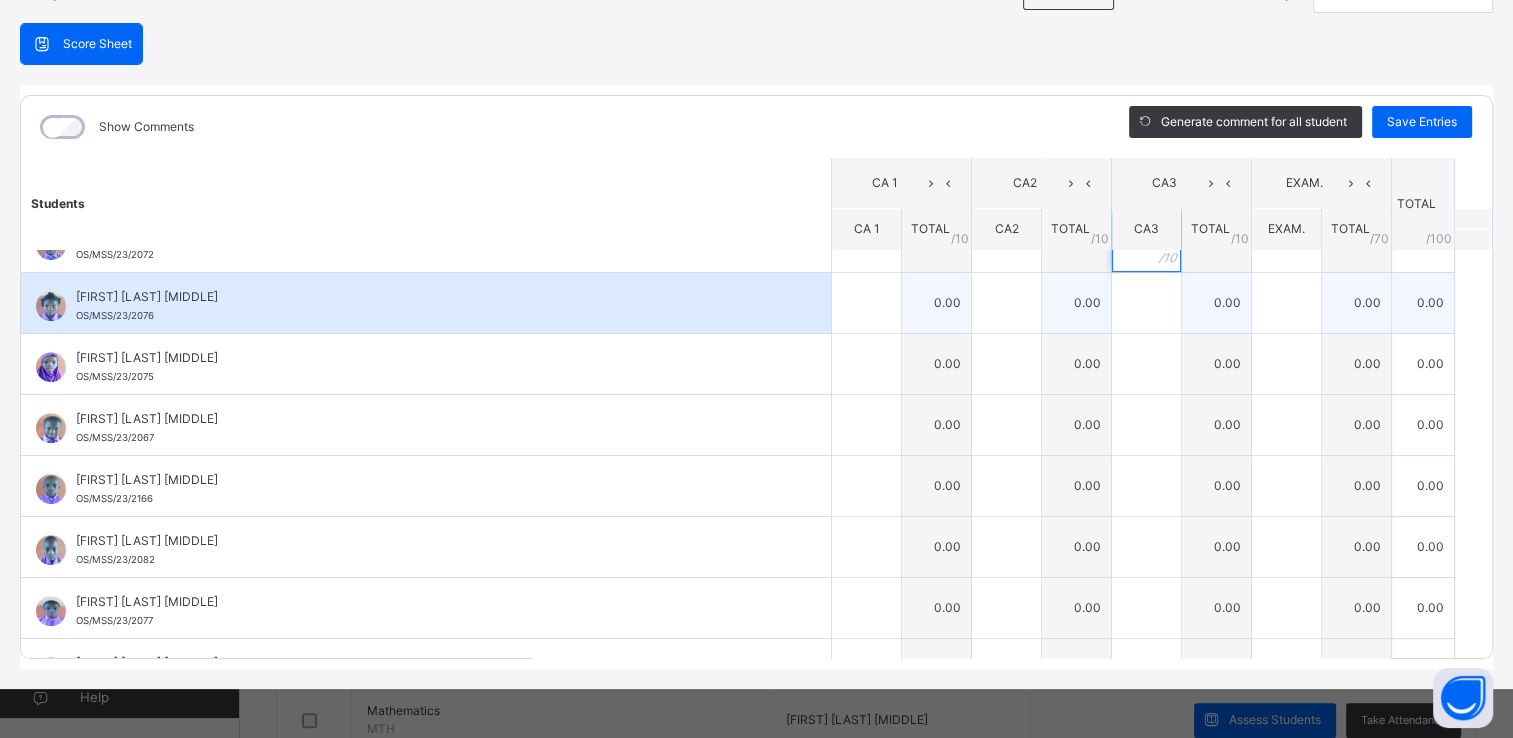 type on "*" 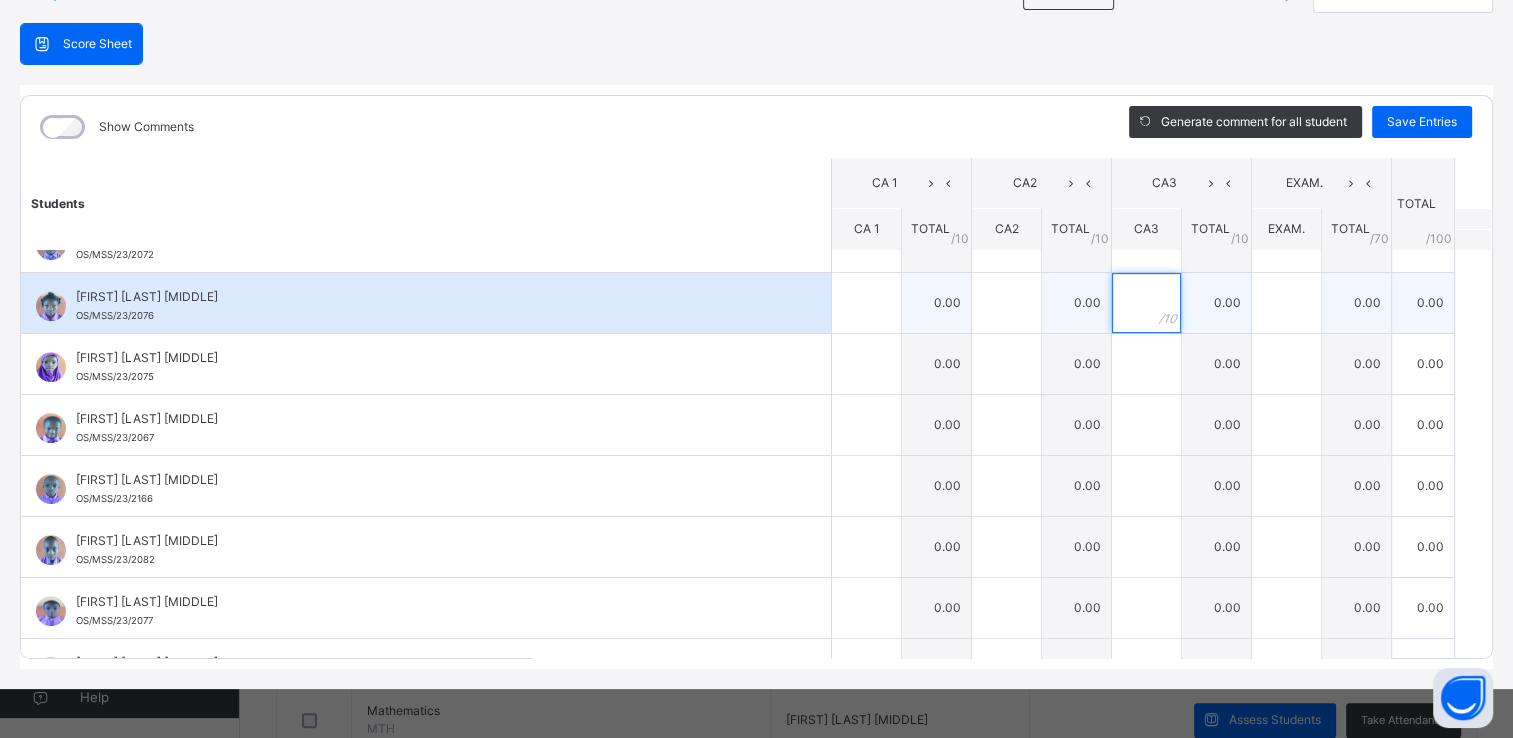 click at bounding box center [1146, 303] 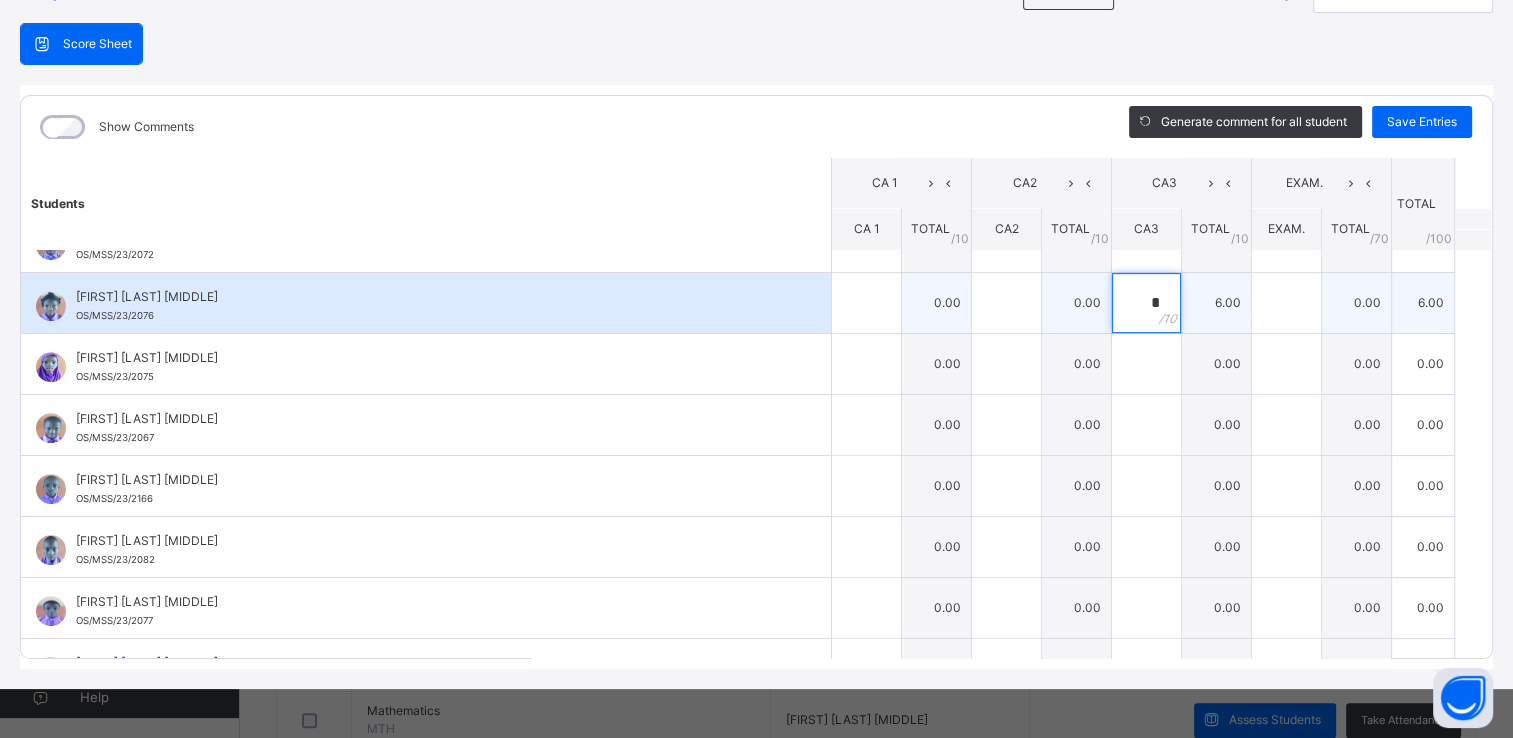 type on "*" 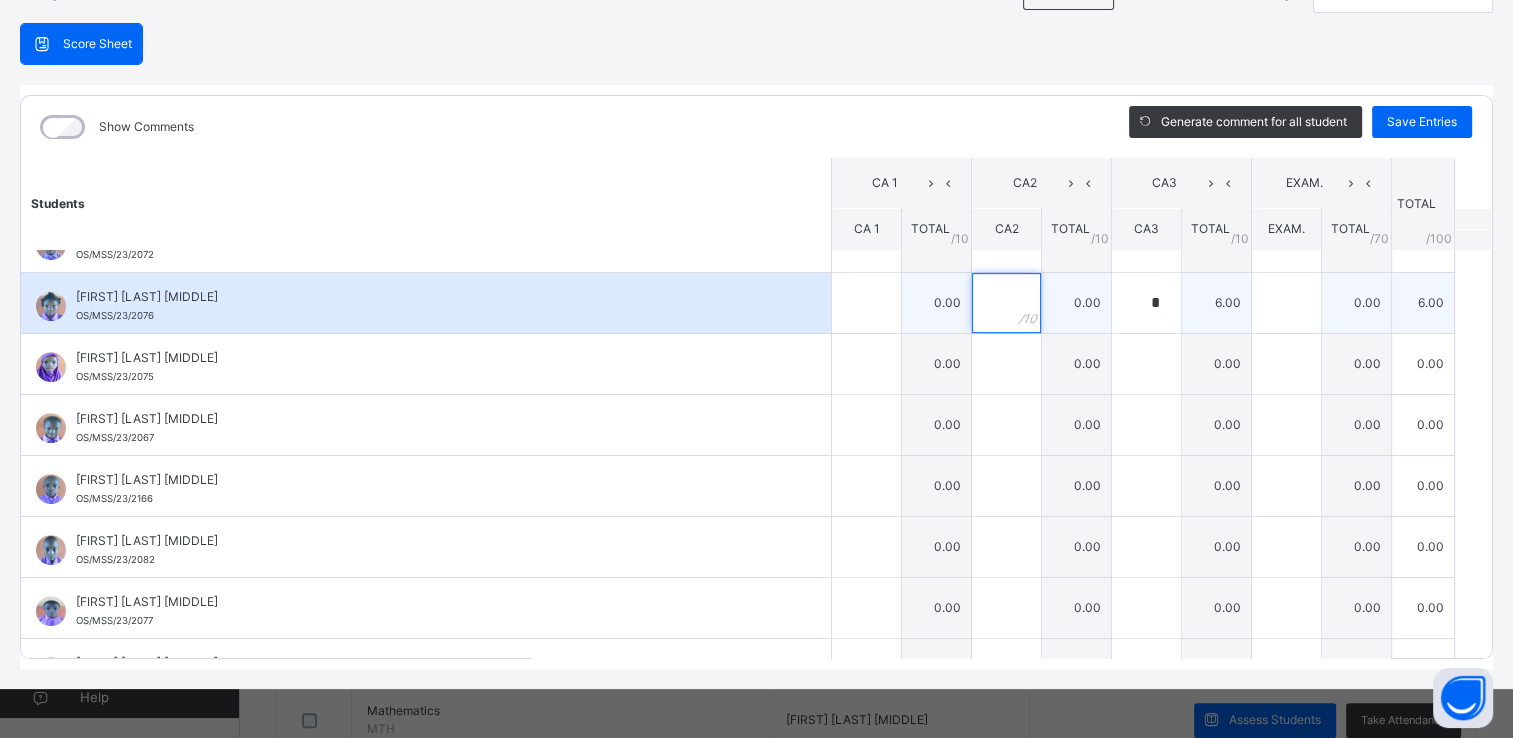 click at bounding box center [1006, 303] 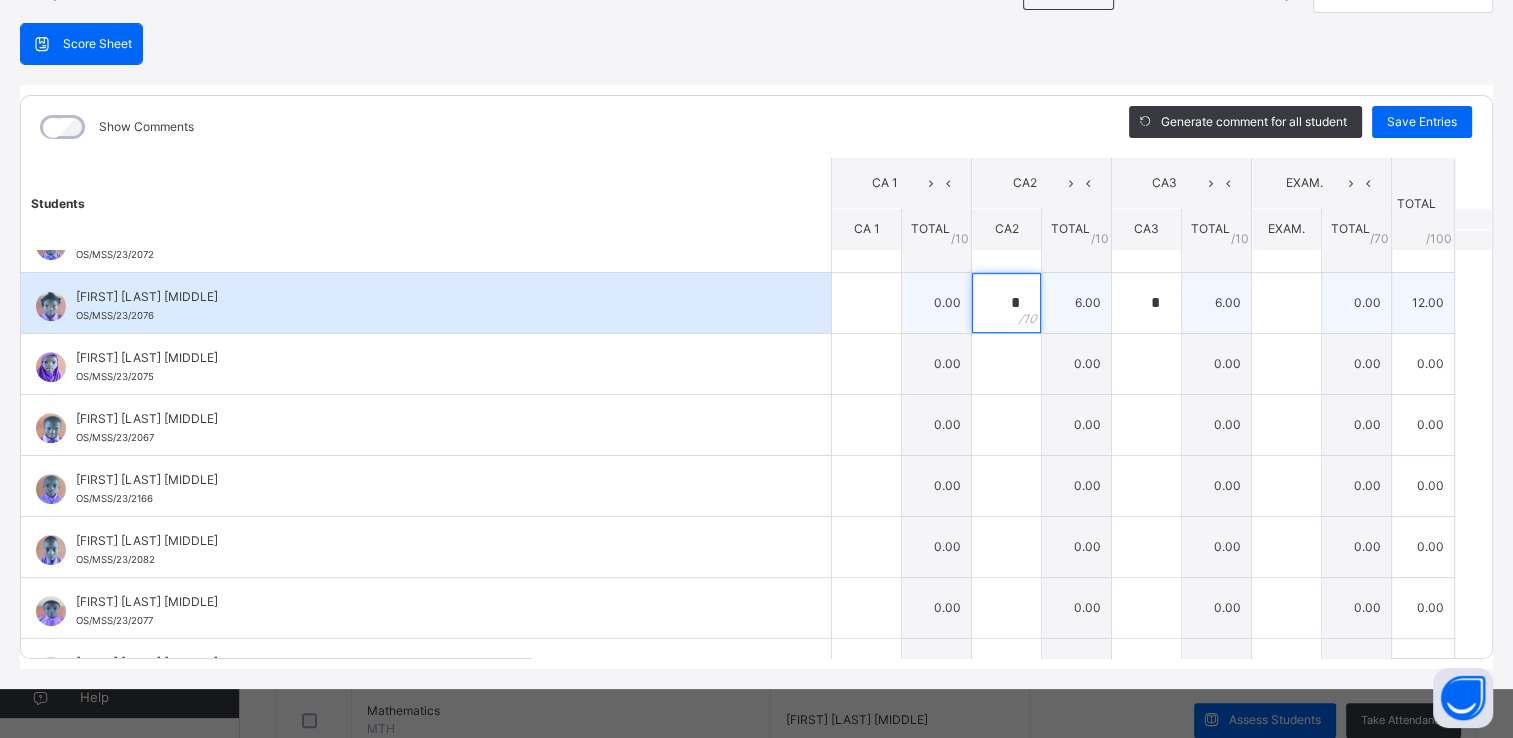 type on "*" 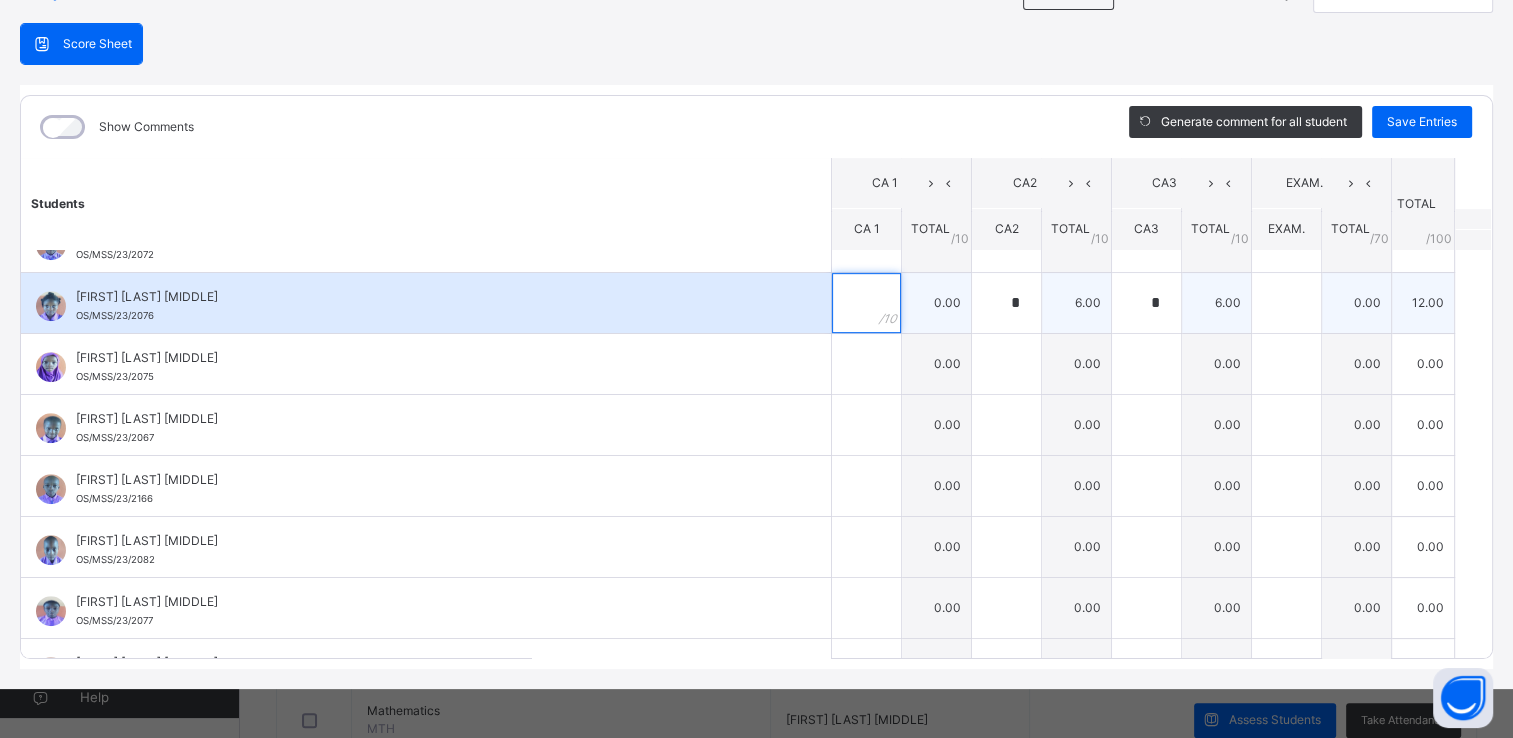click at bounding box center (866, 303) 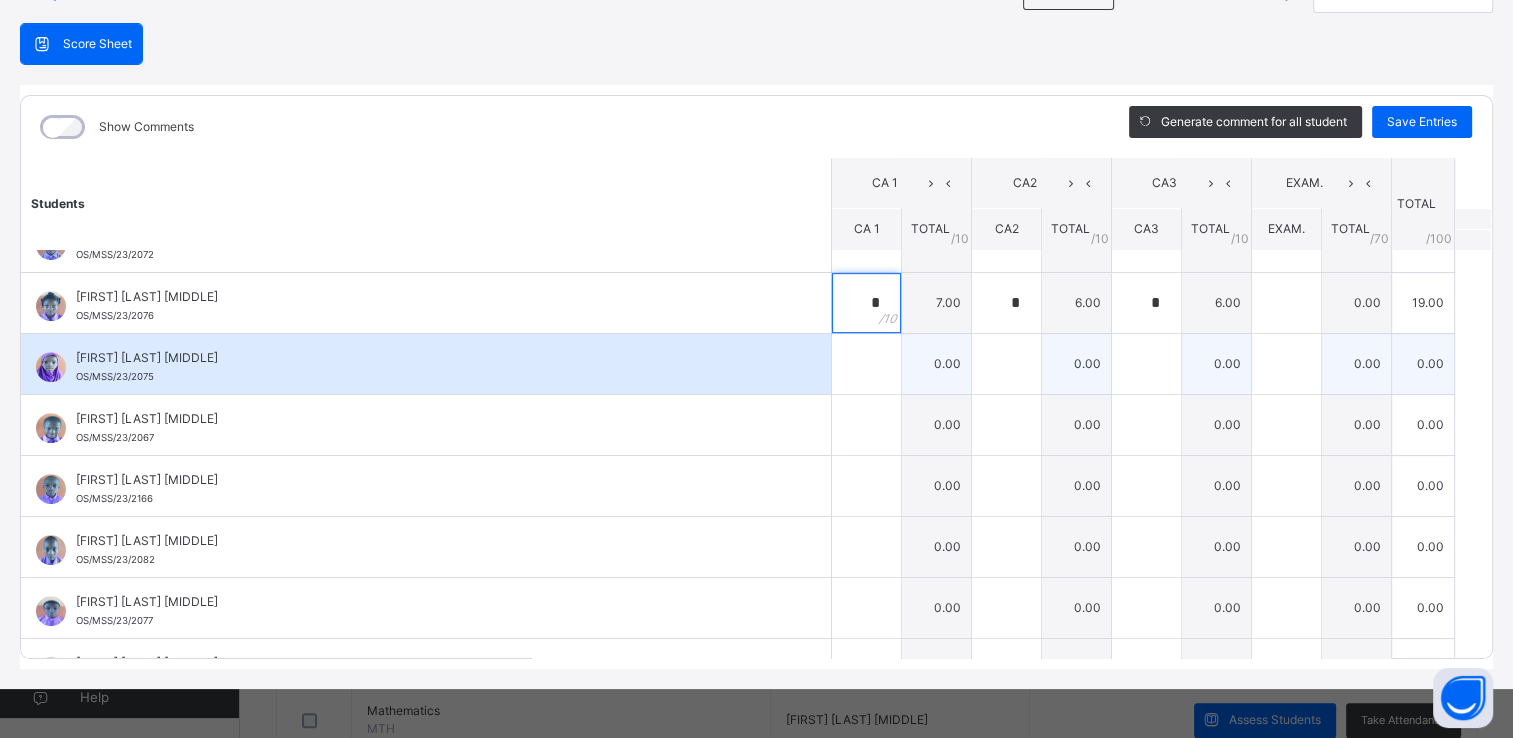 type on "*" 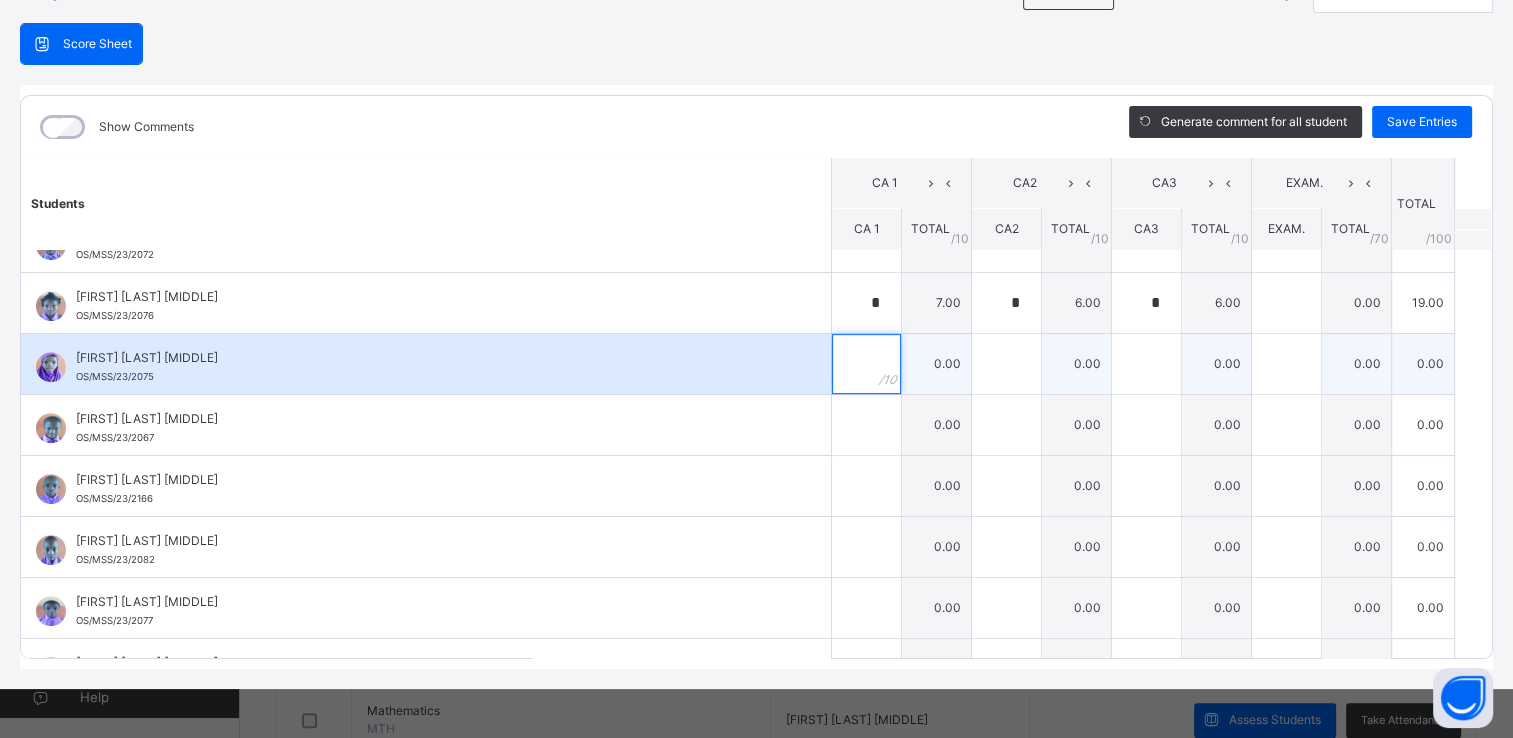 click at bounding box center [866, 364] 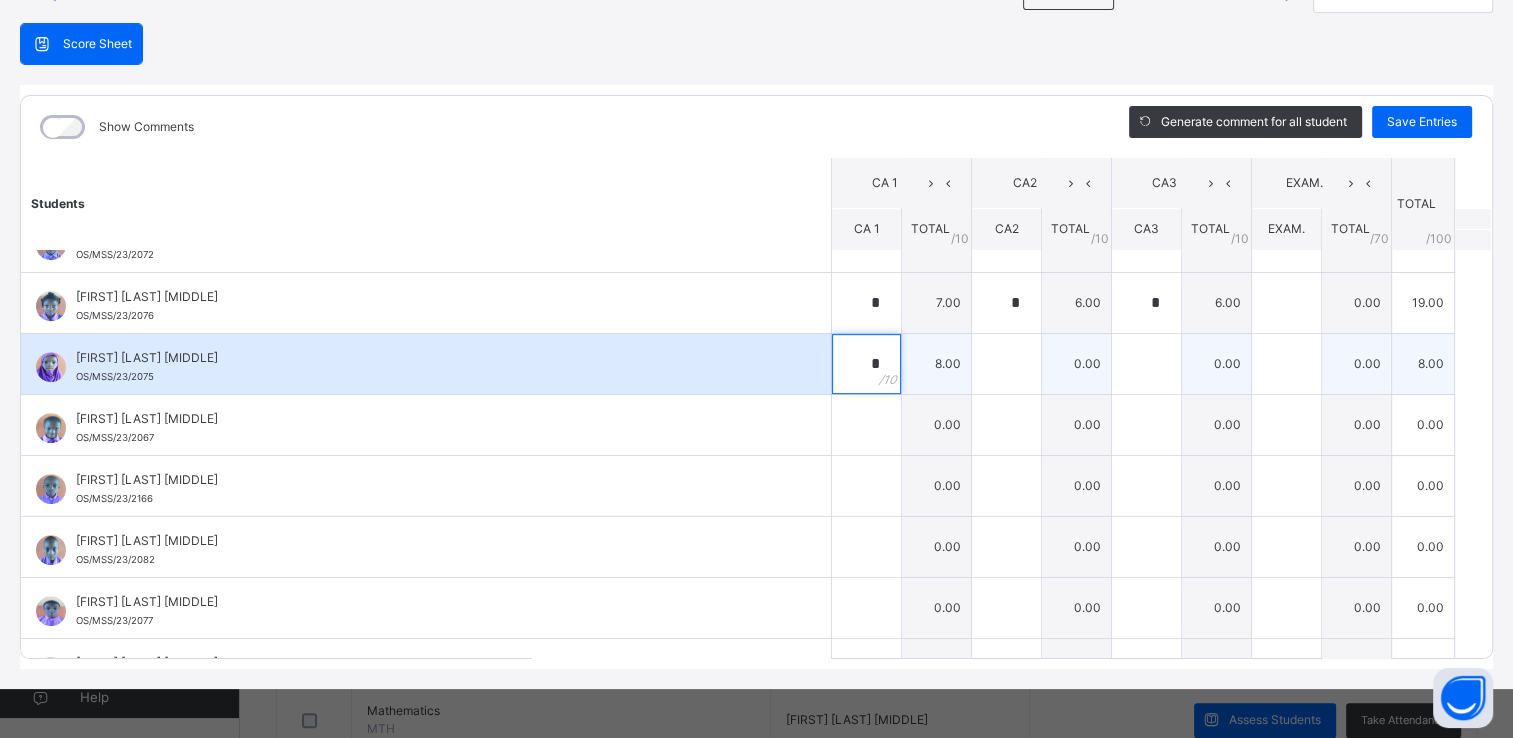 type on "*" 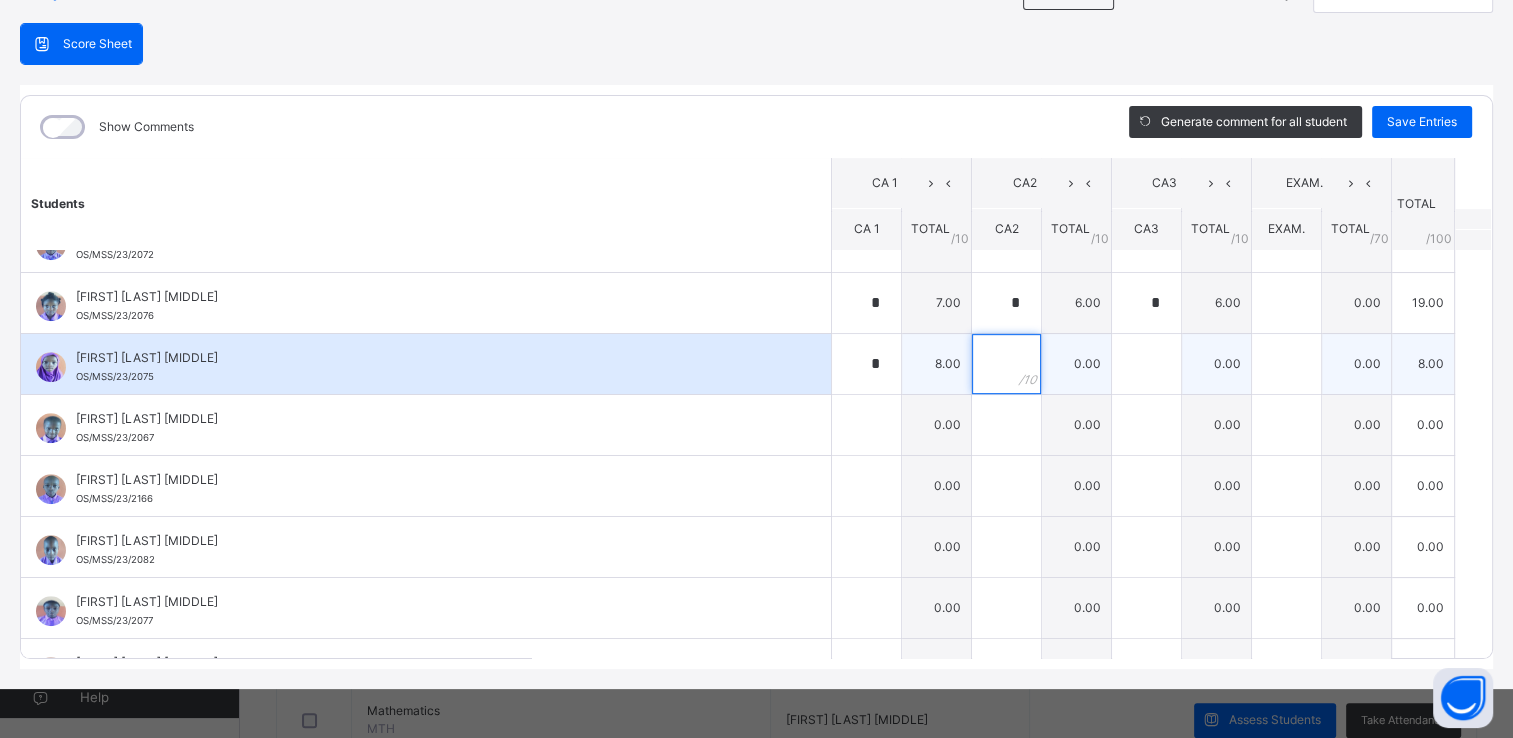 click at bounding box center (1006, 364) 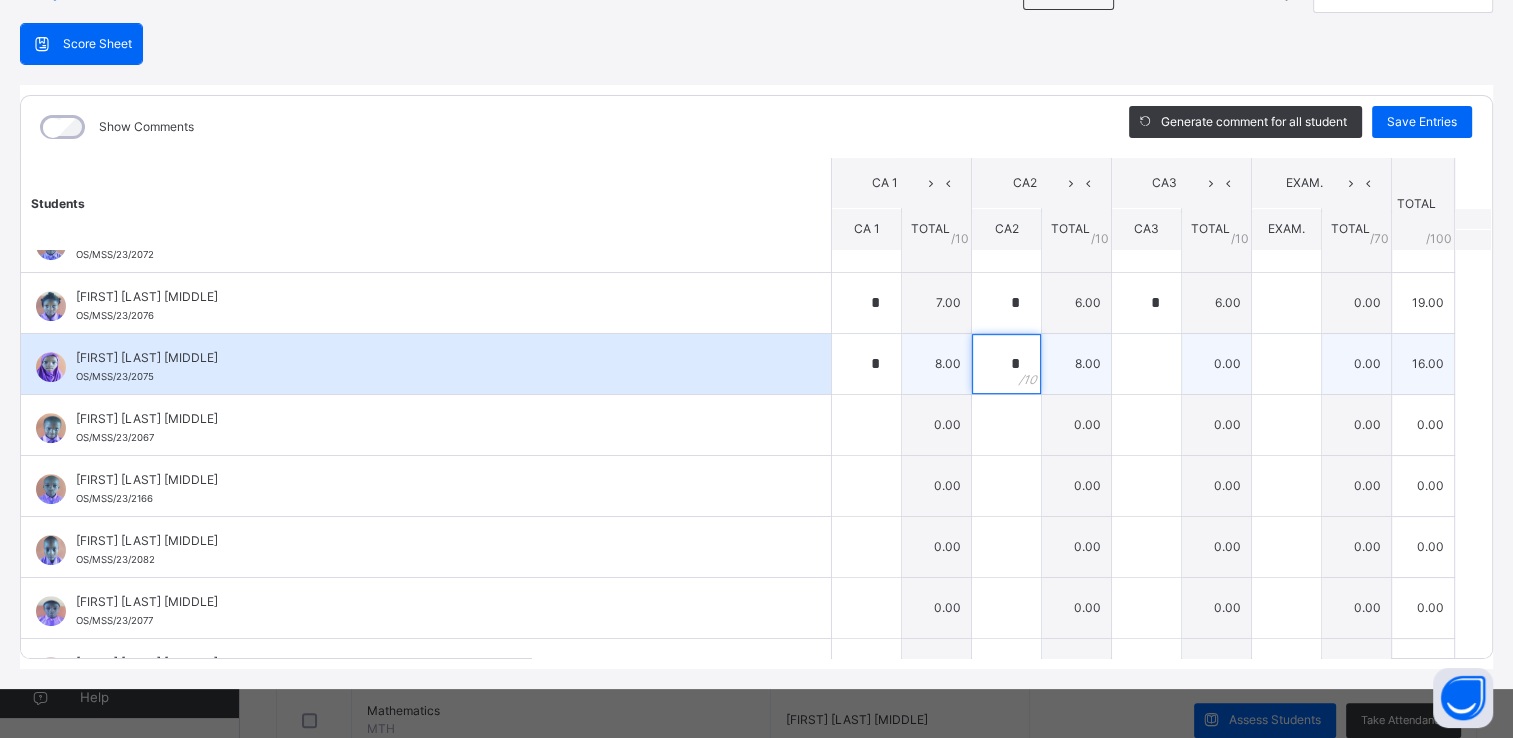 type on "*" 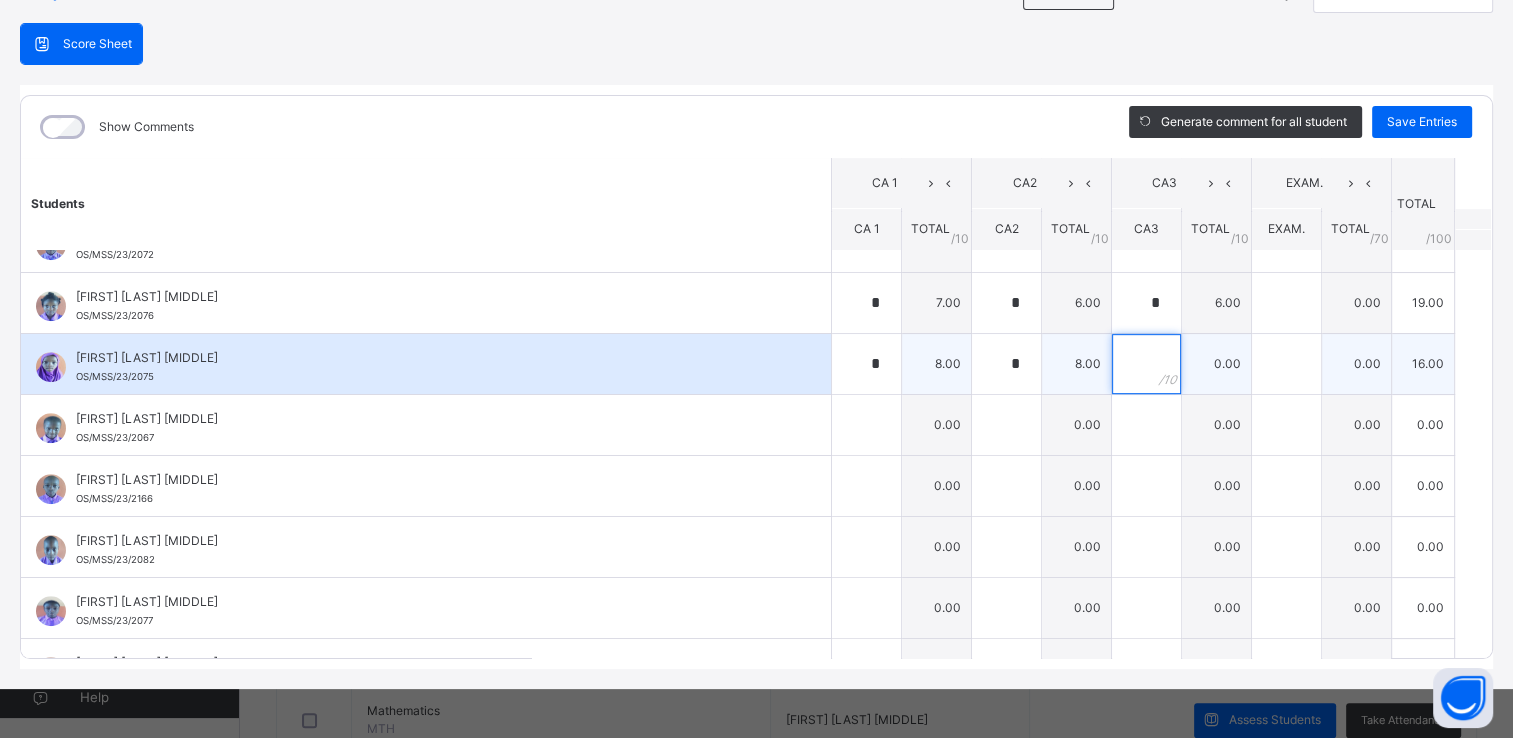 click at bounding box center [1146, 364] 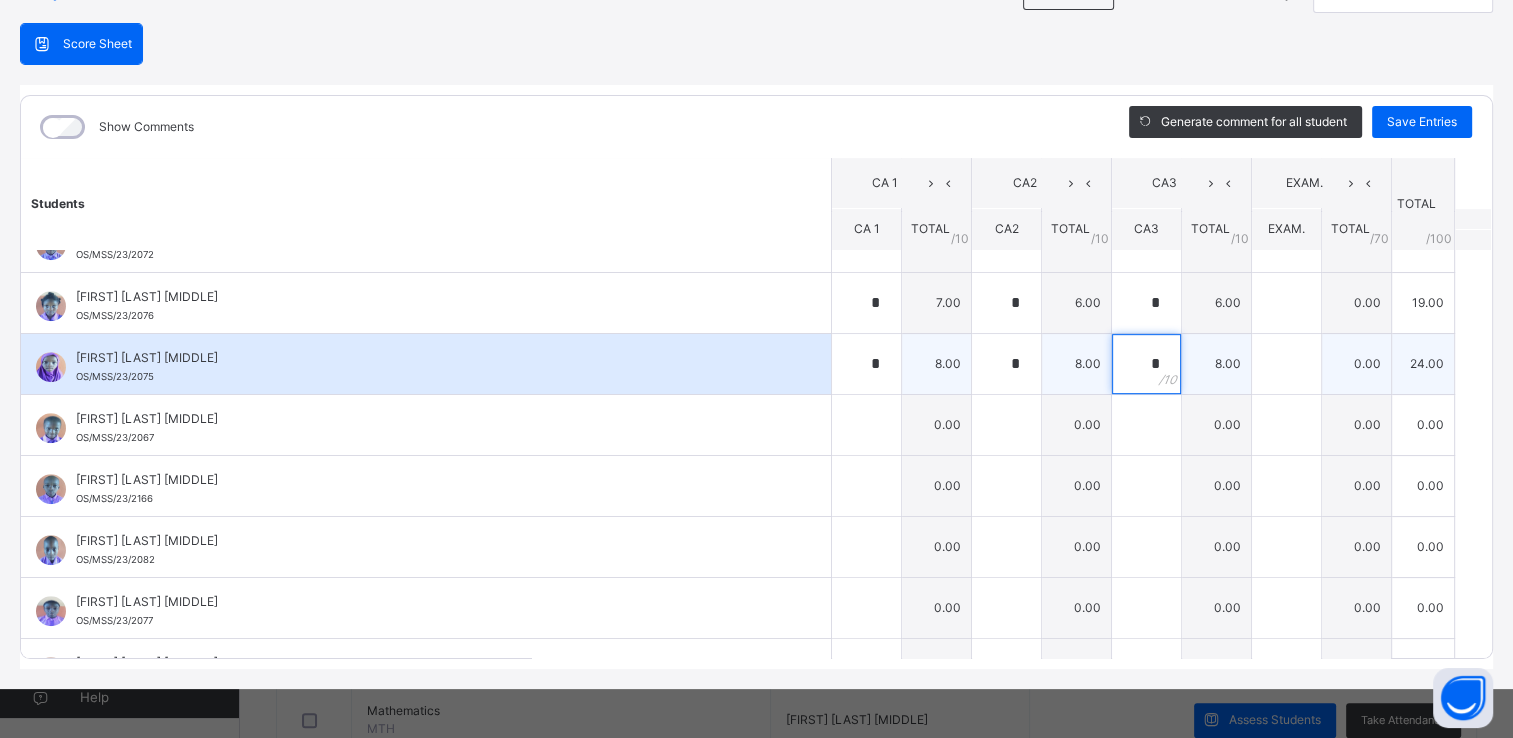 type on "*" 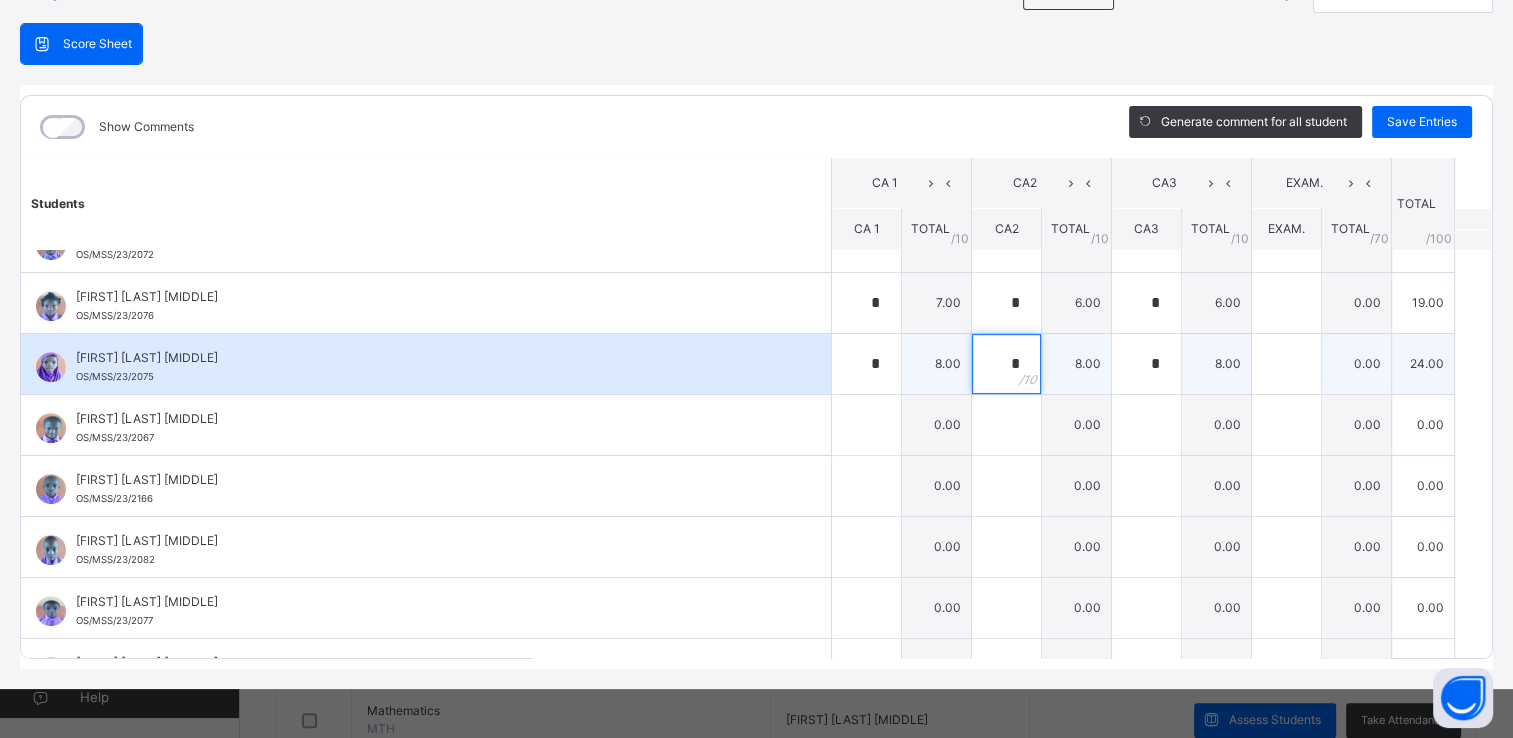 click on "*" at bounding box center [1006, 364] 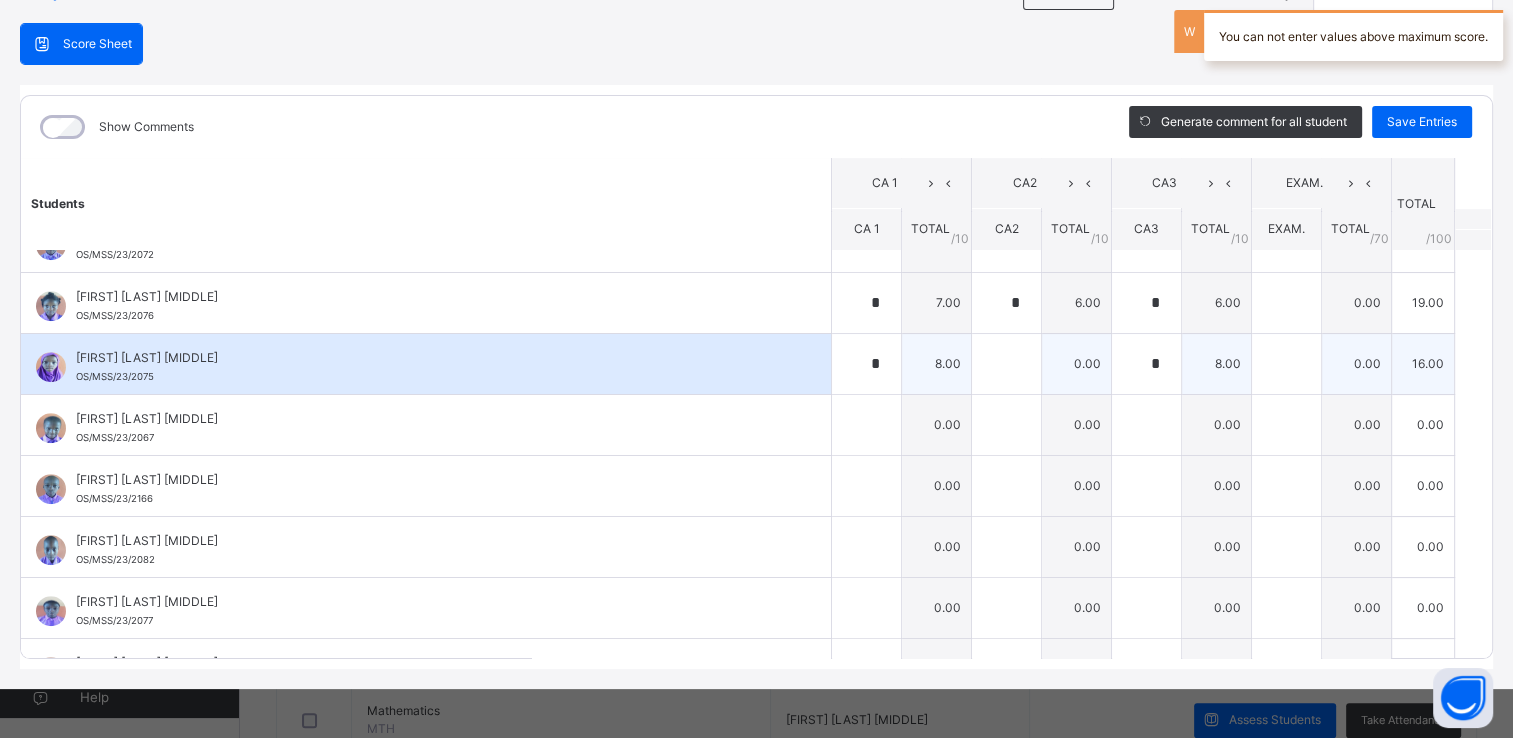 click at bounding box center [1006, 364] 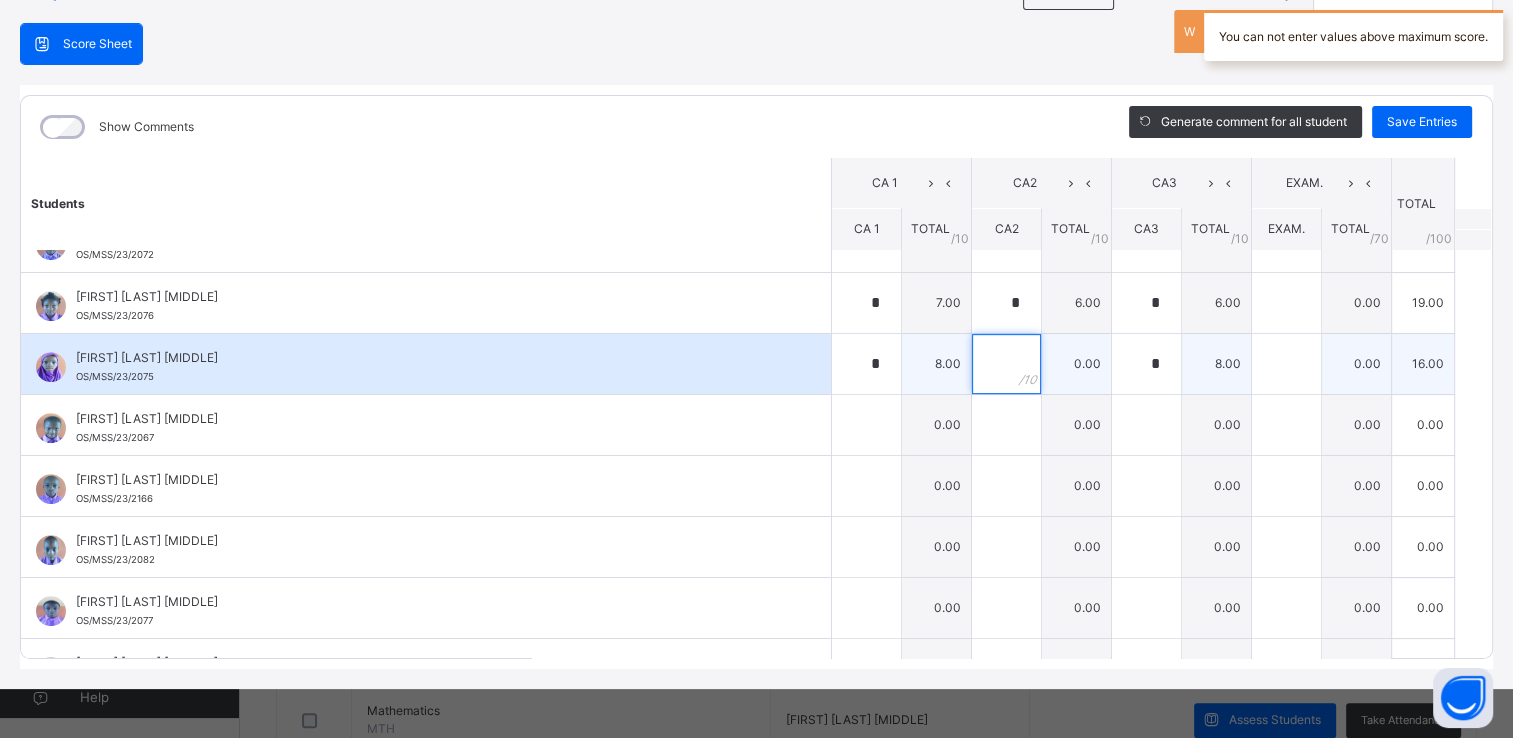 click at bounding box center (1006, 364) 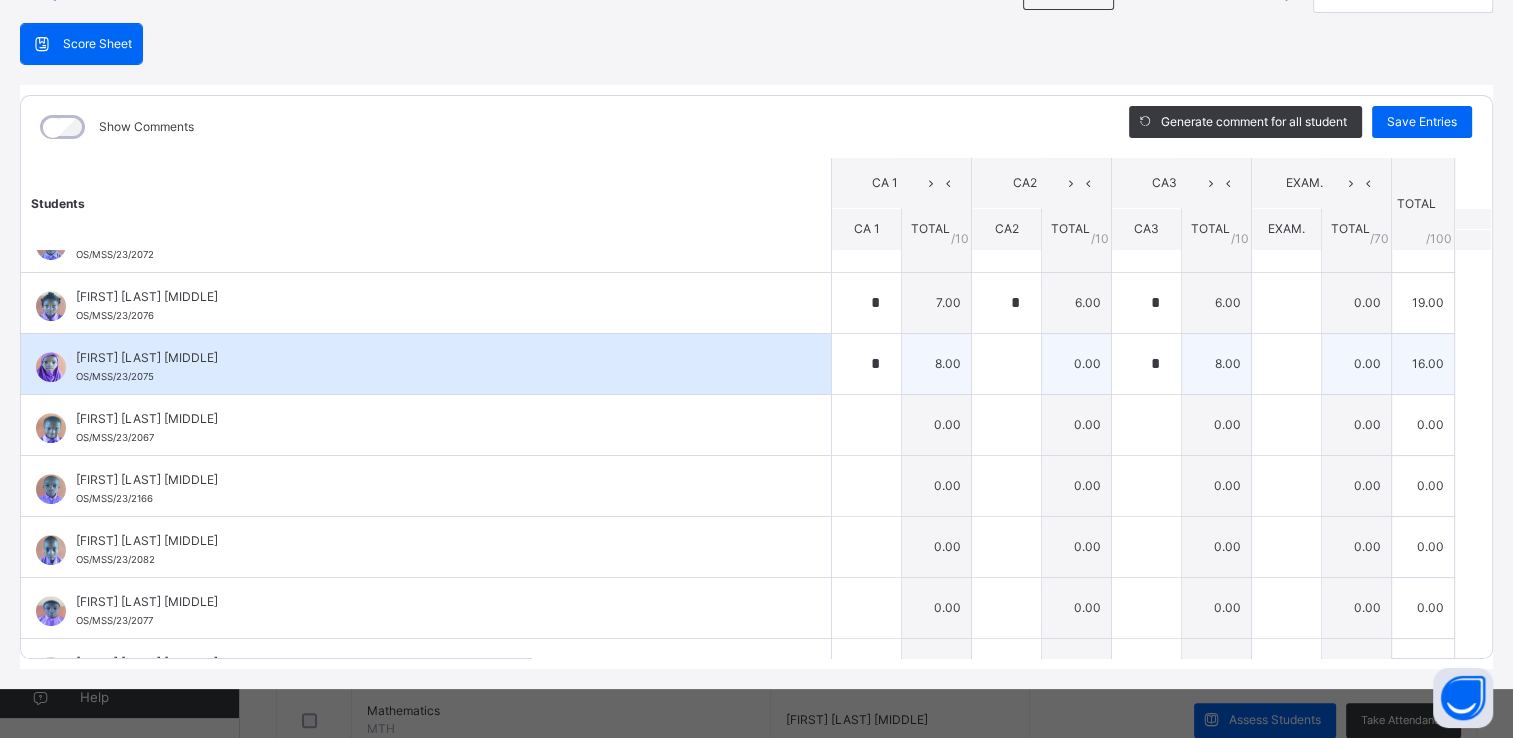 click at bounding box center (1006, 364) 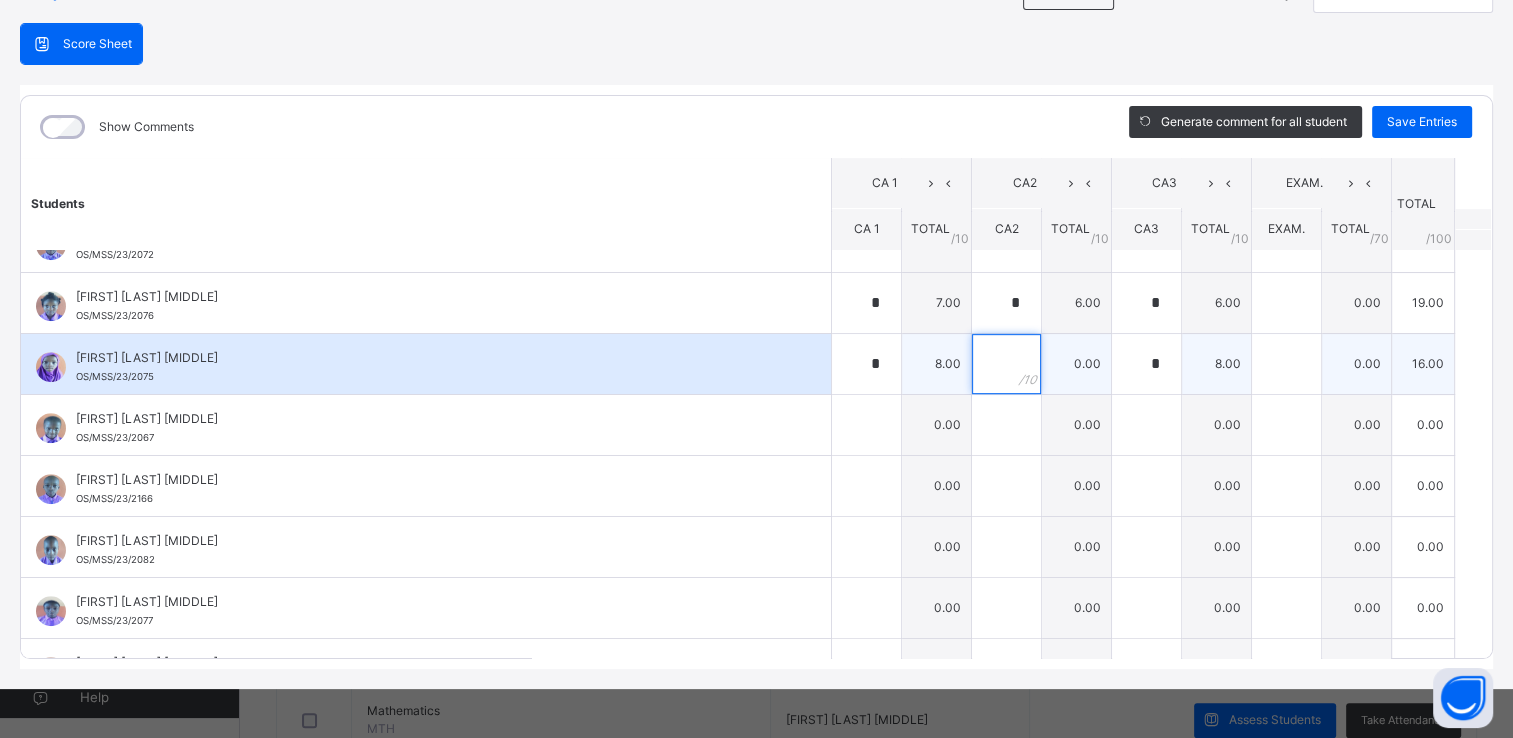 click at bounding box center (1006, 364) 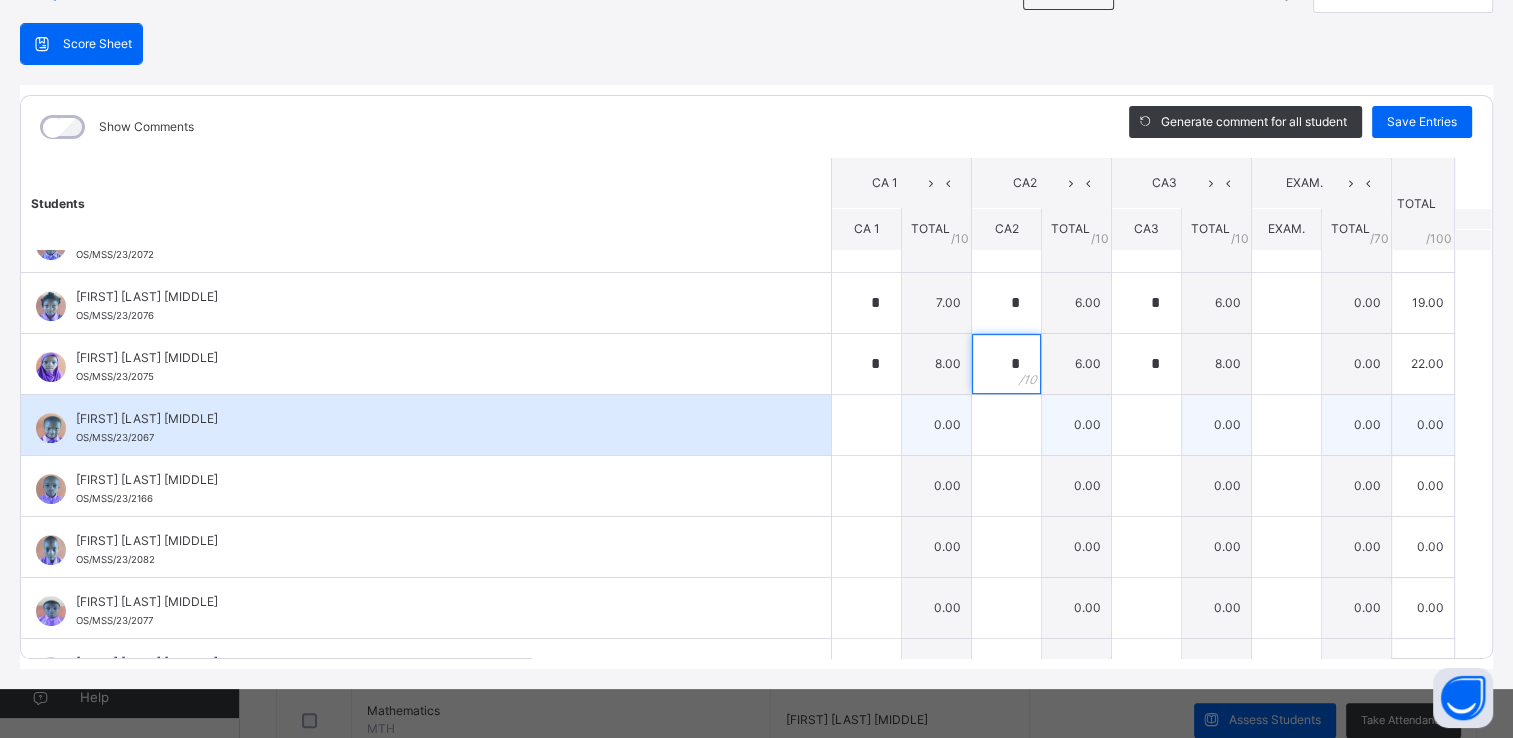 type on "*" 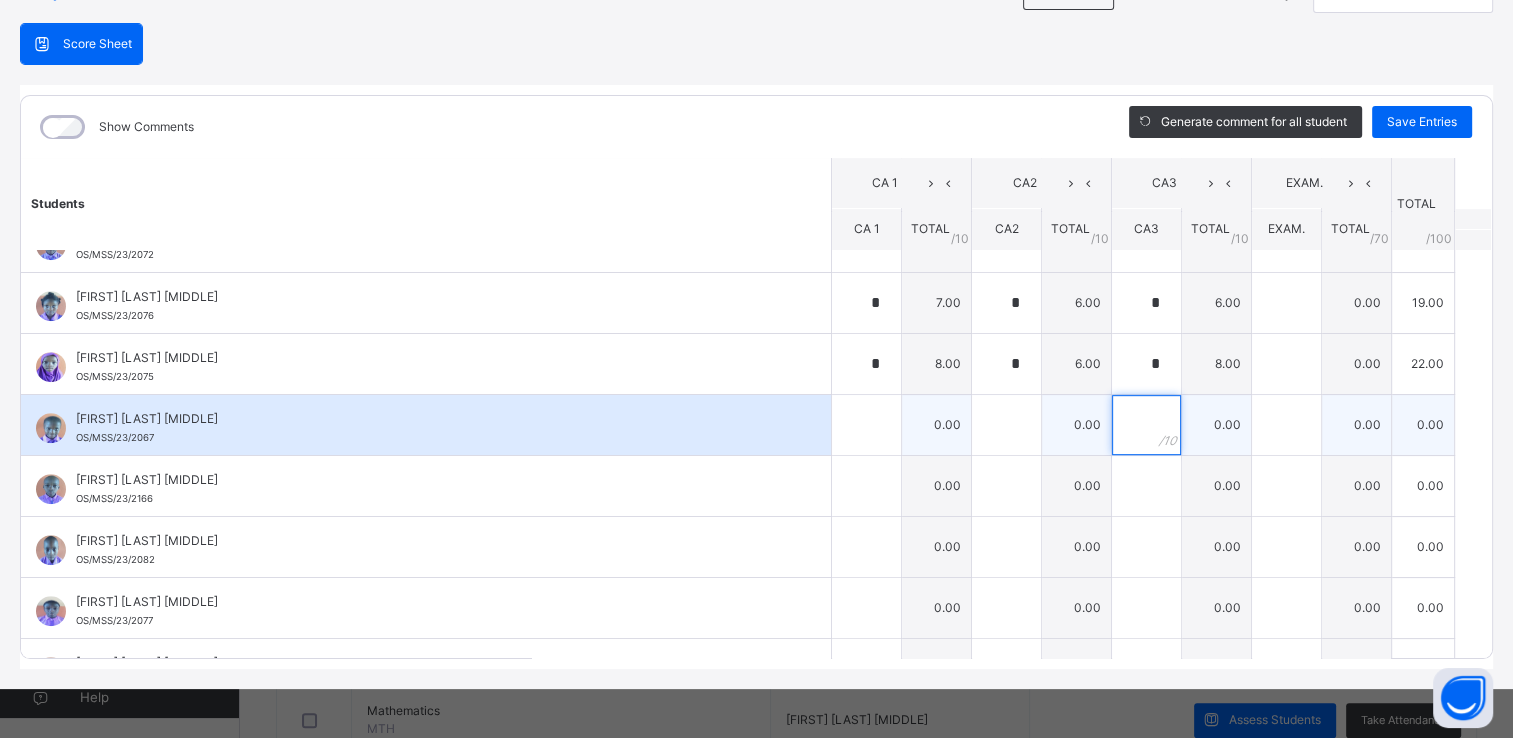 click at bounding box center [1146, 425] 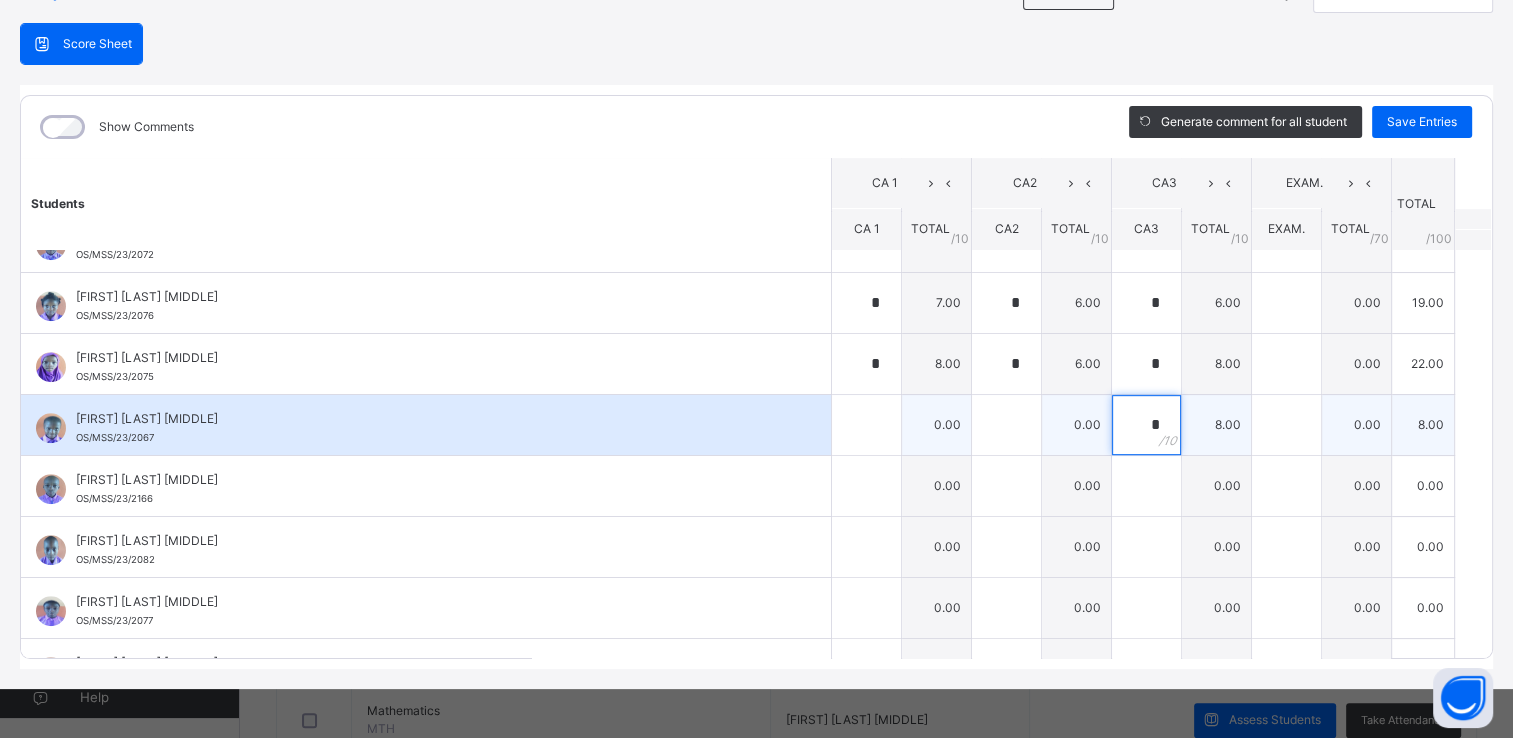 type on "*" 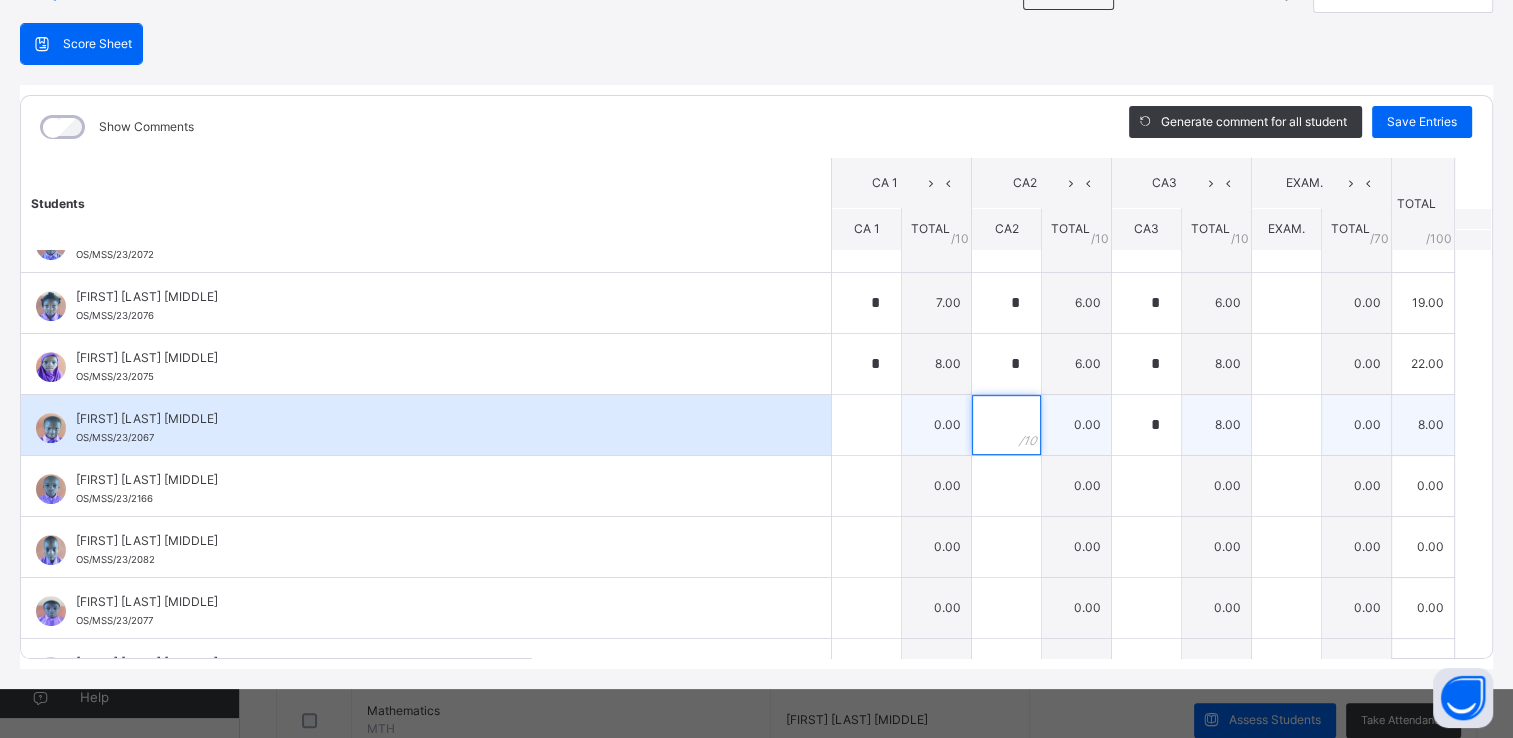 click at bounding box center [1006, 425] 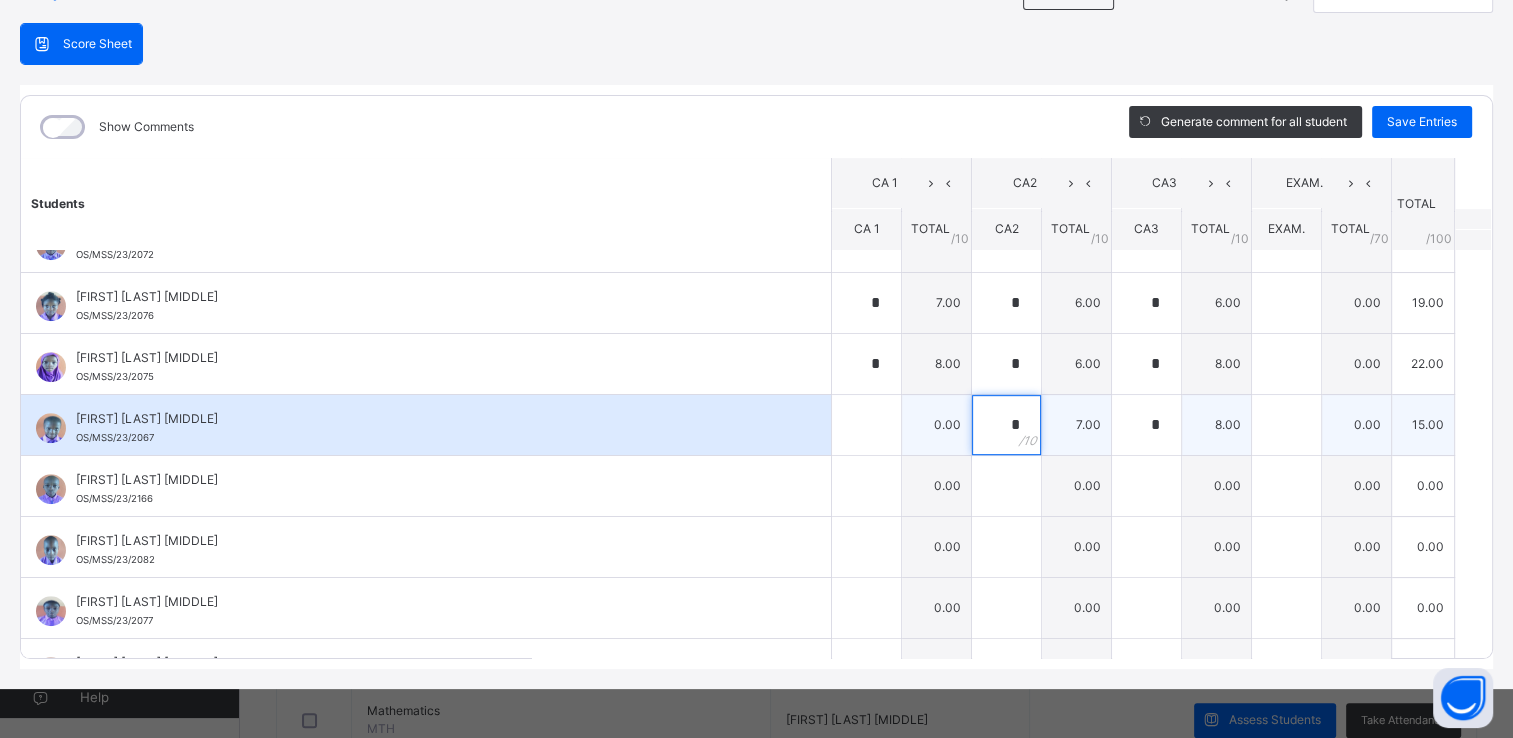 type on "*" 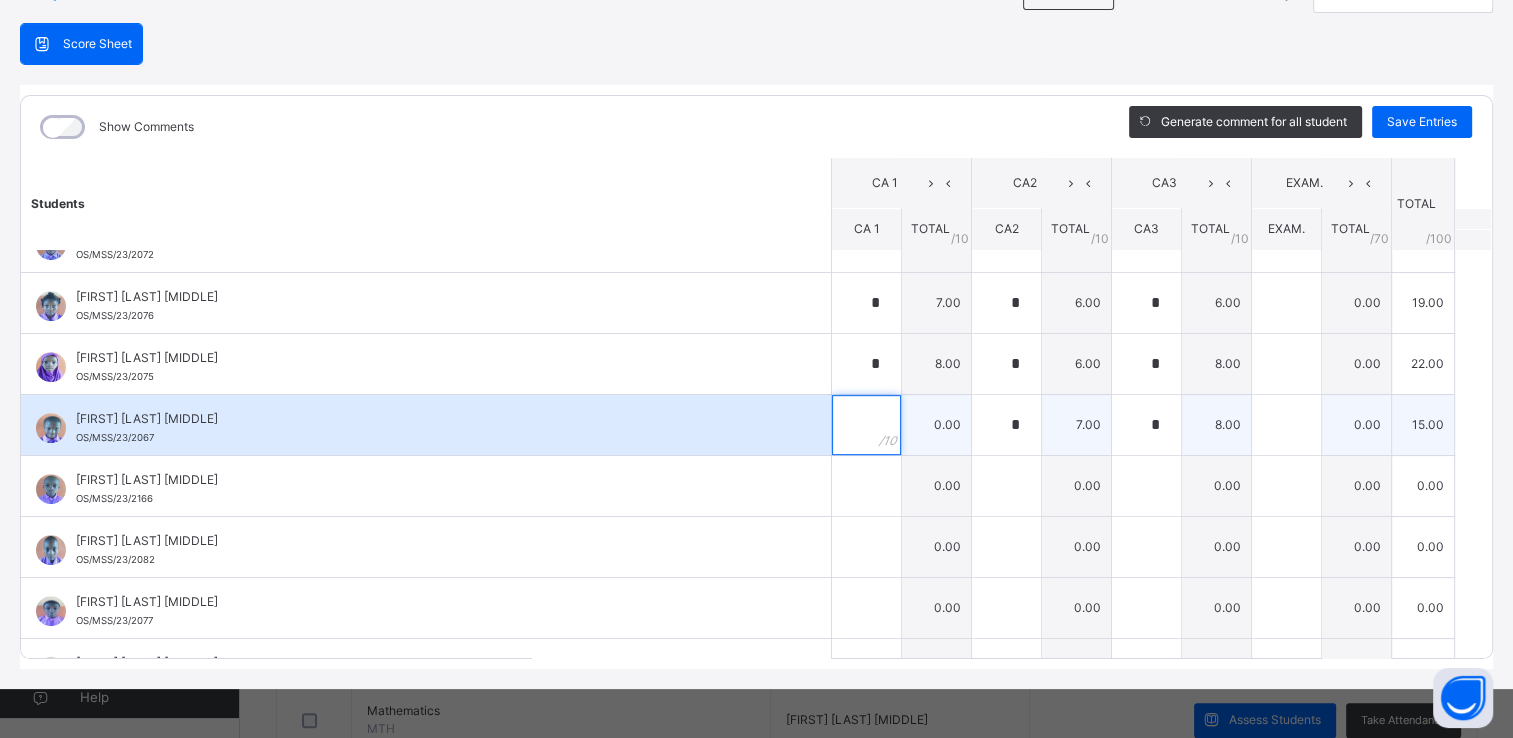 click at bounding box center [866, 425] 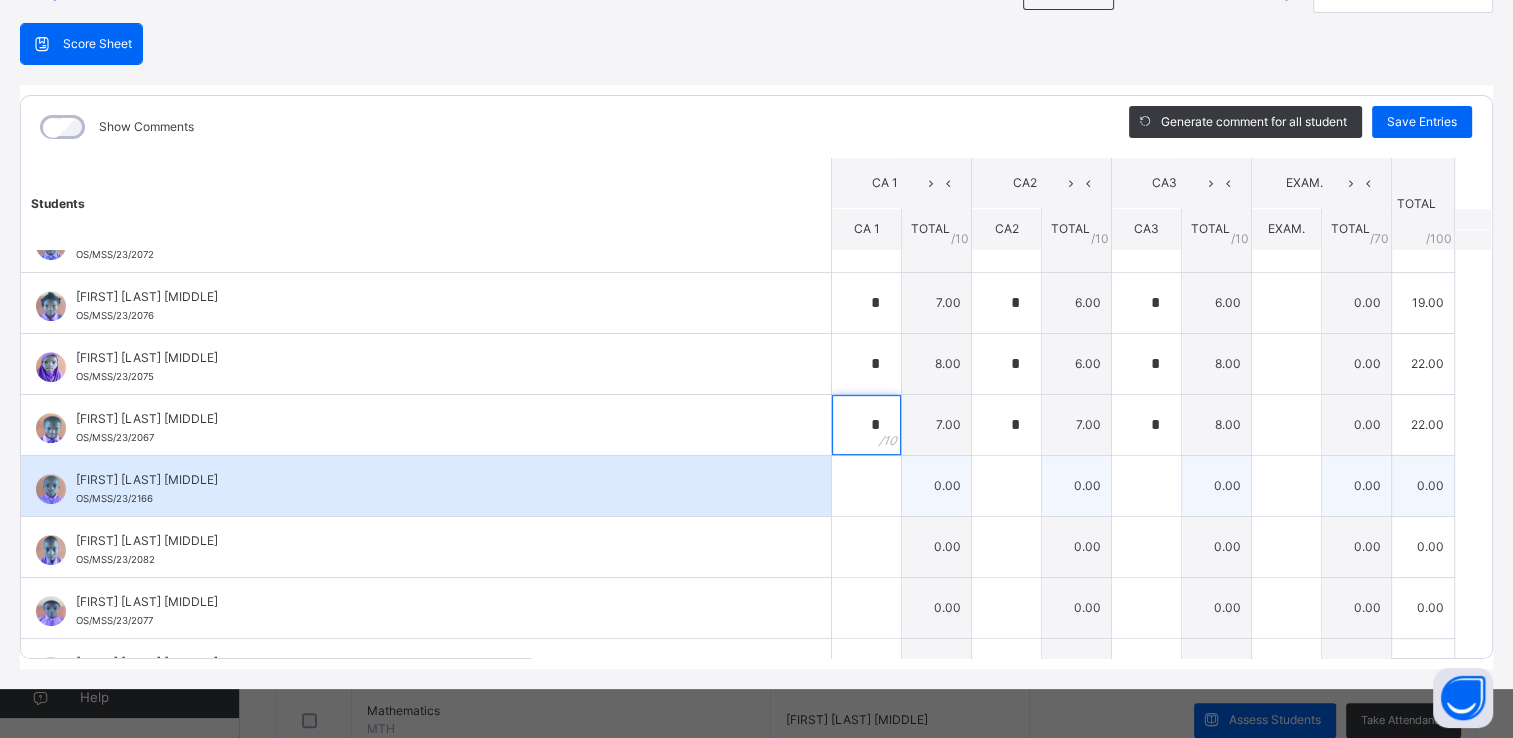 type on "*" 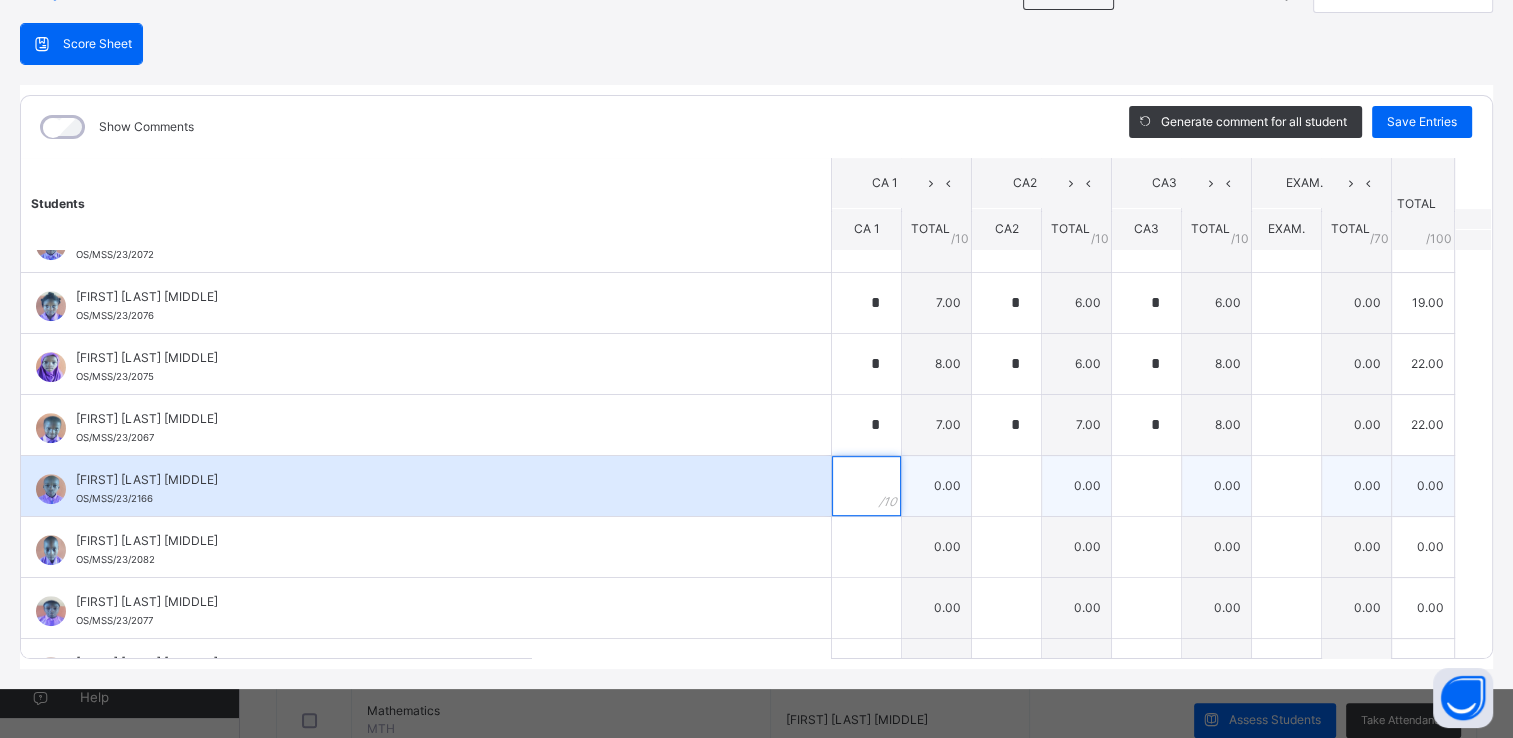click at bounding box center [866, 486] 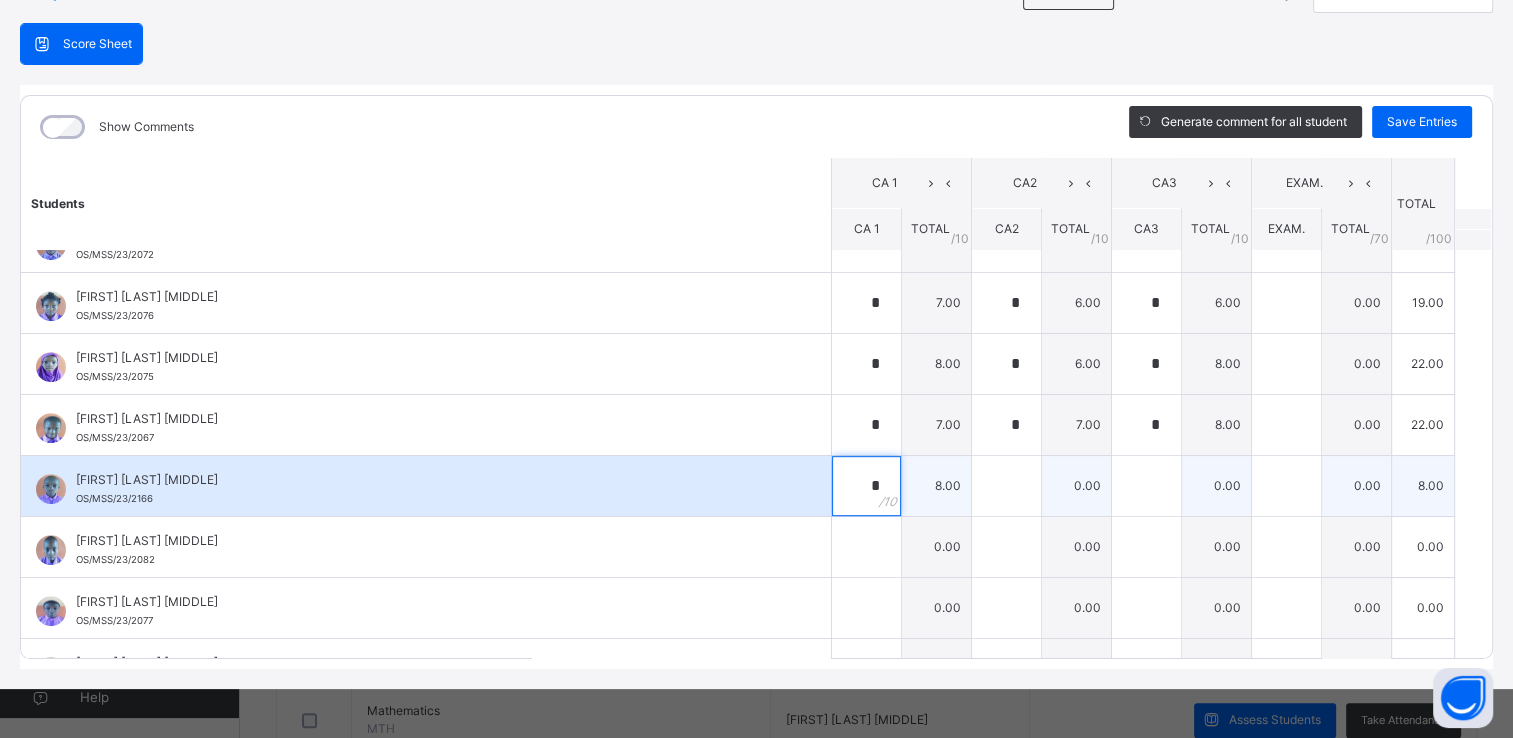 type on "*" 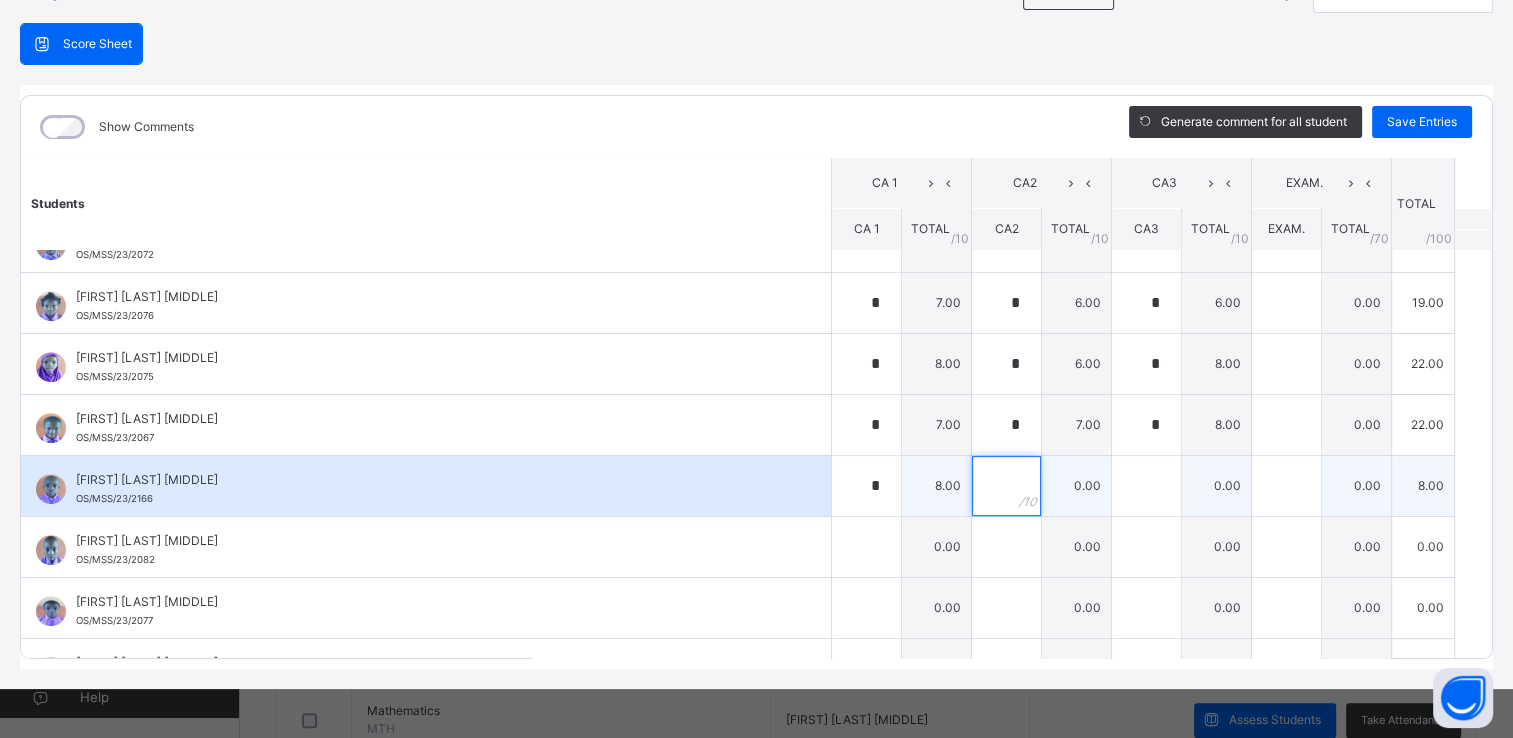 click at bounding box center [1006, 486] 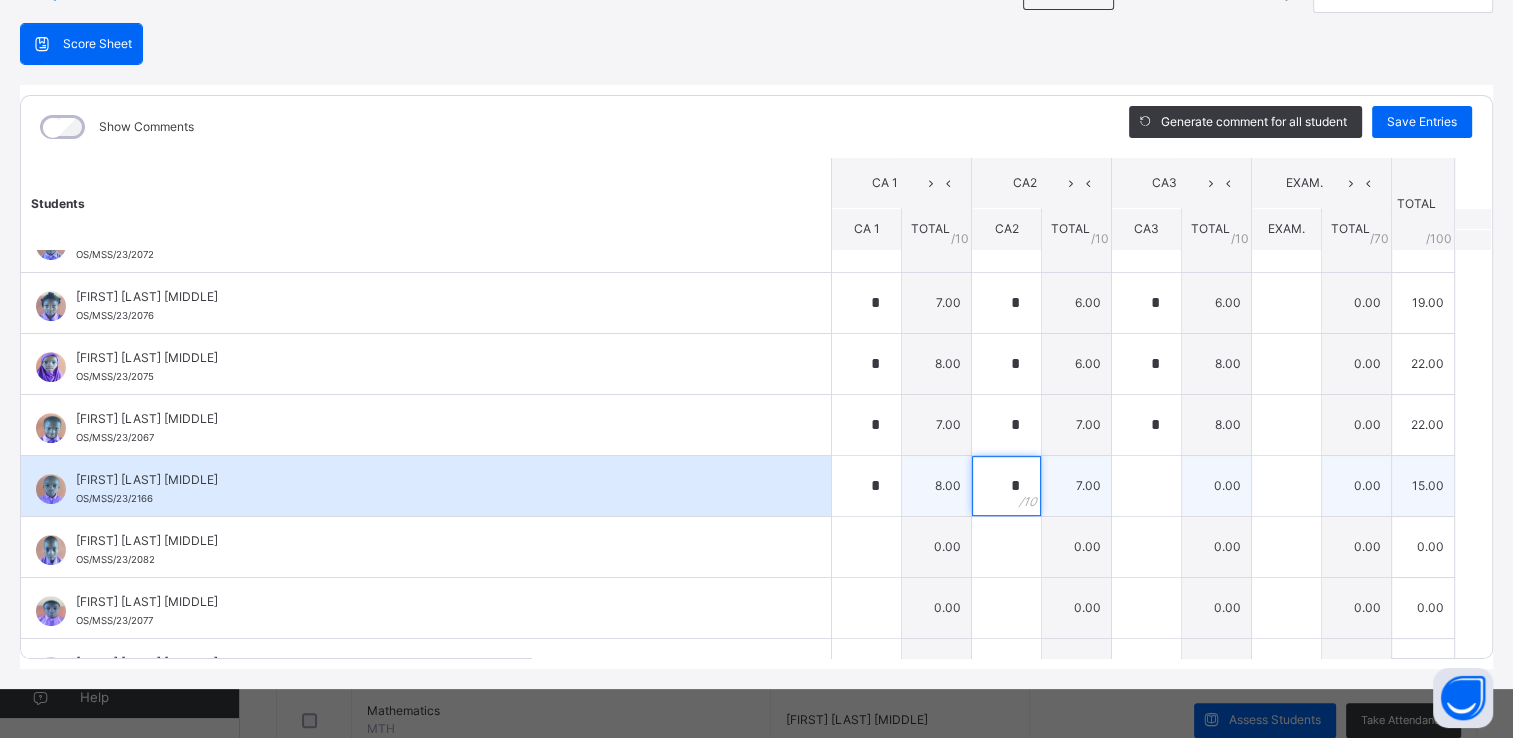 type on "*" 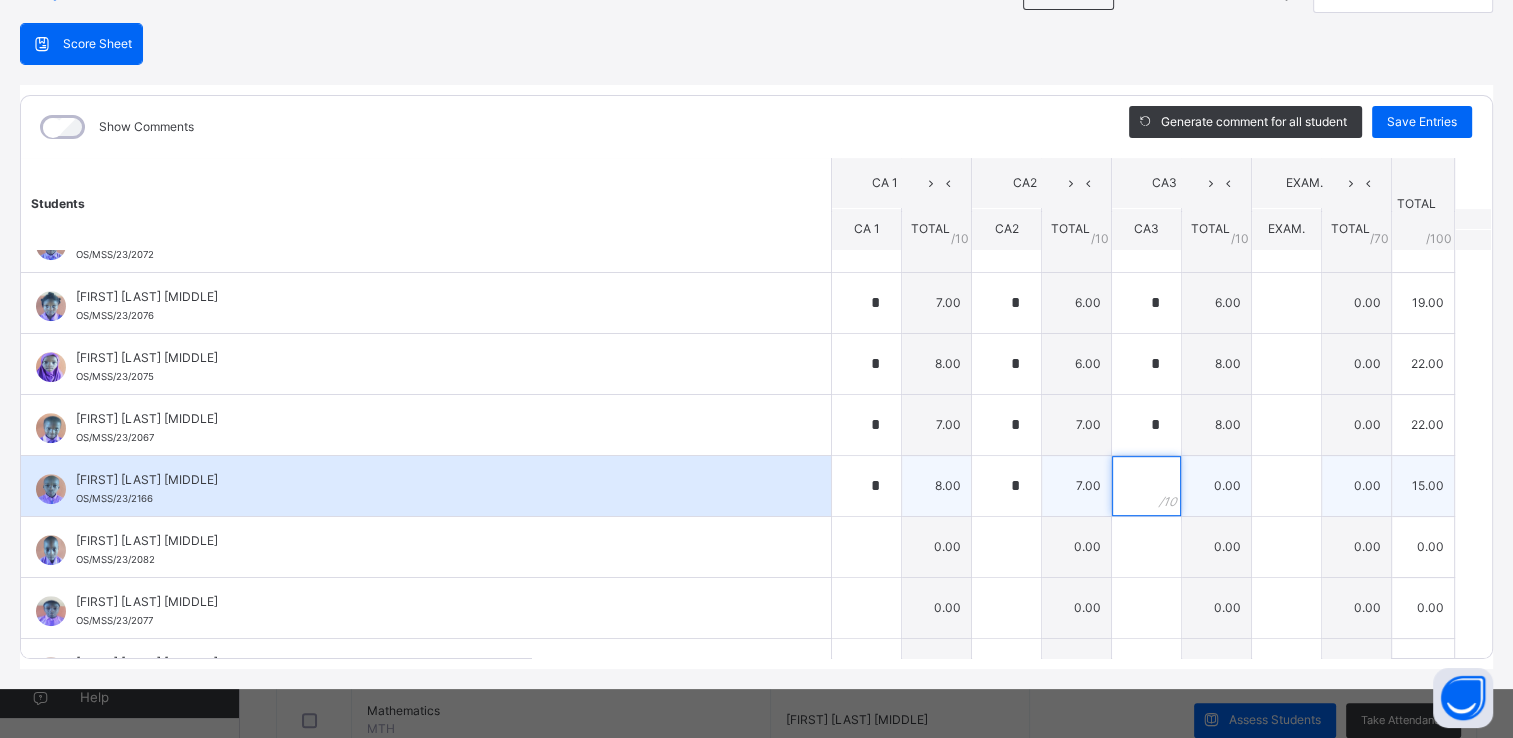 click at bounding box center [1146, 486] 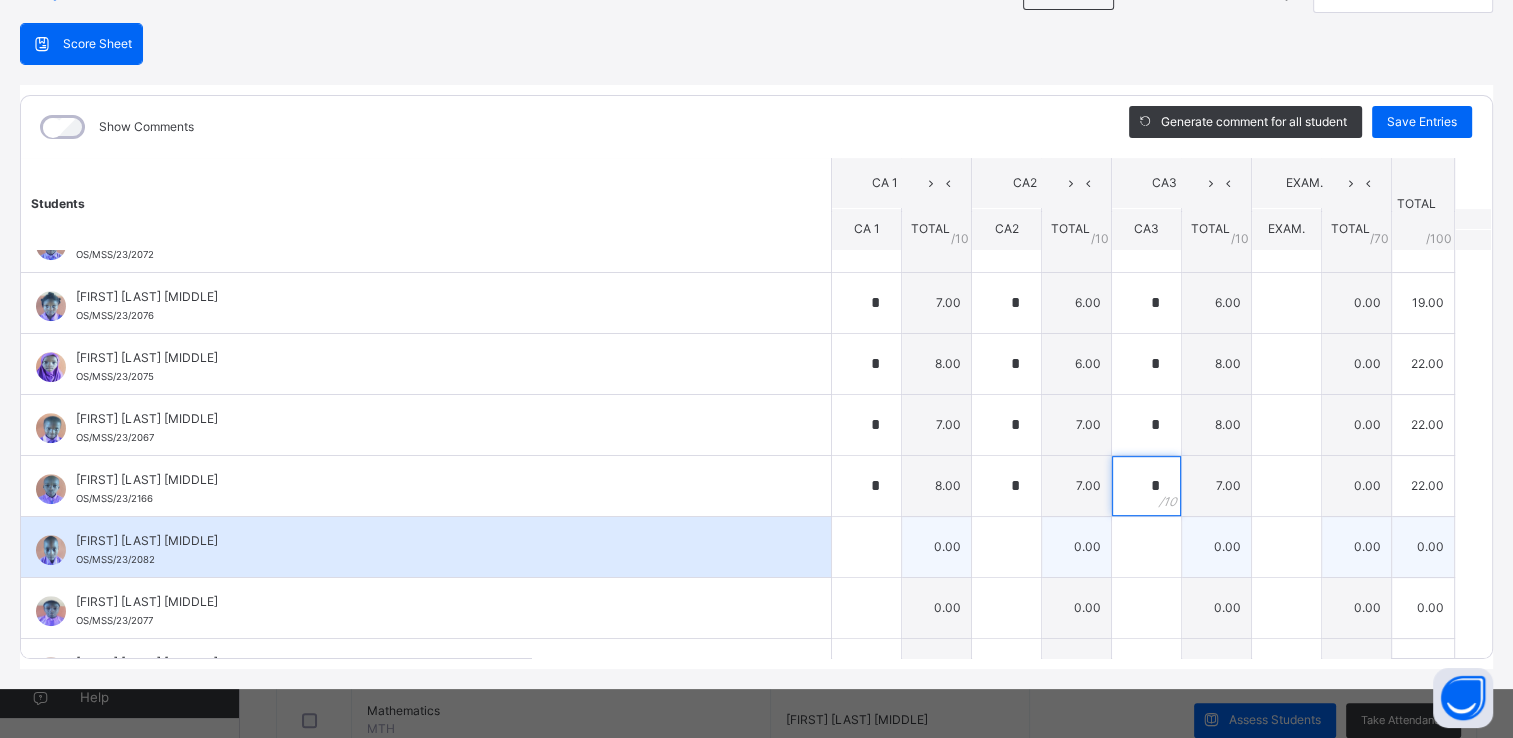 type on "*" 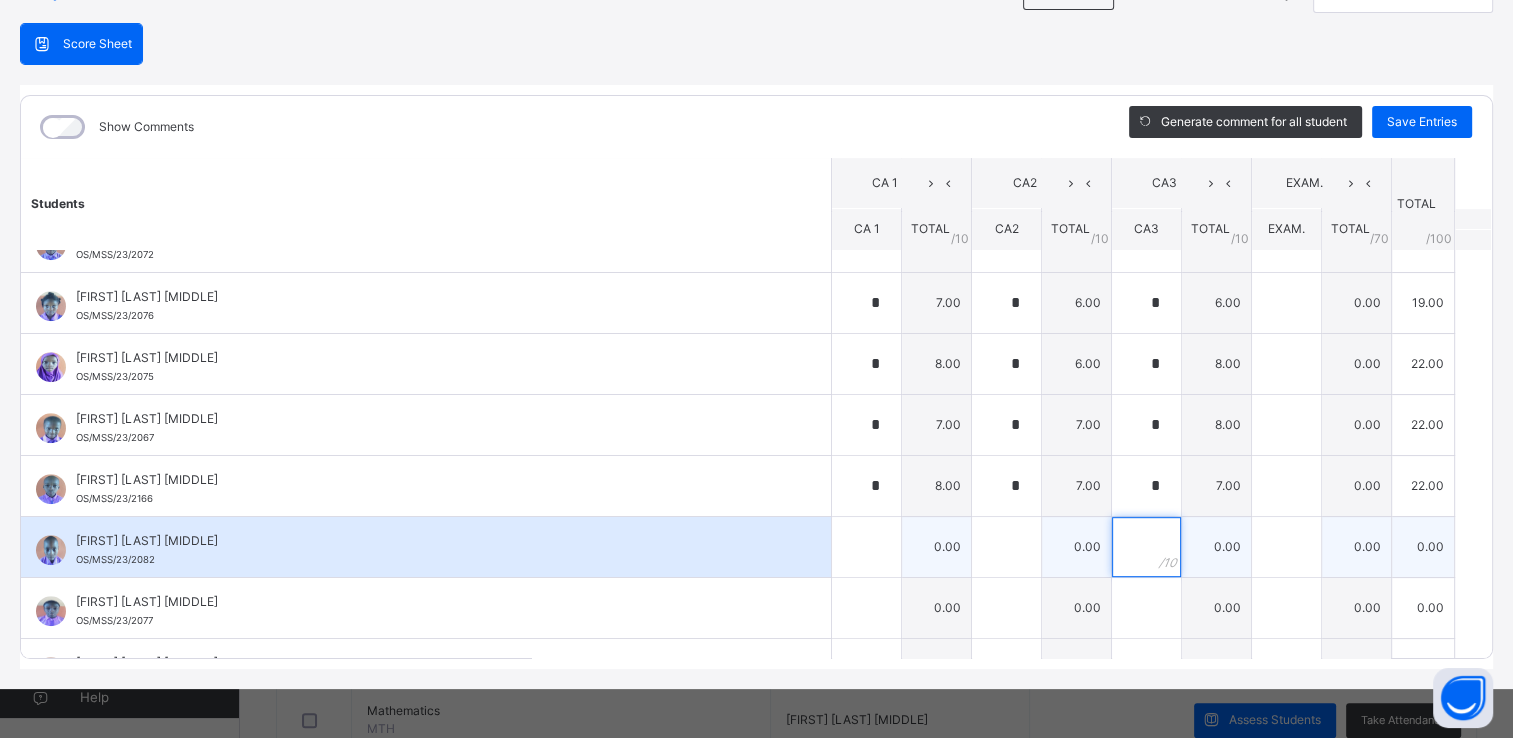 click at bounding box center [1146, 547] 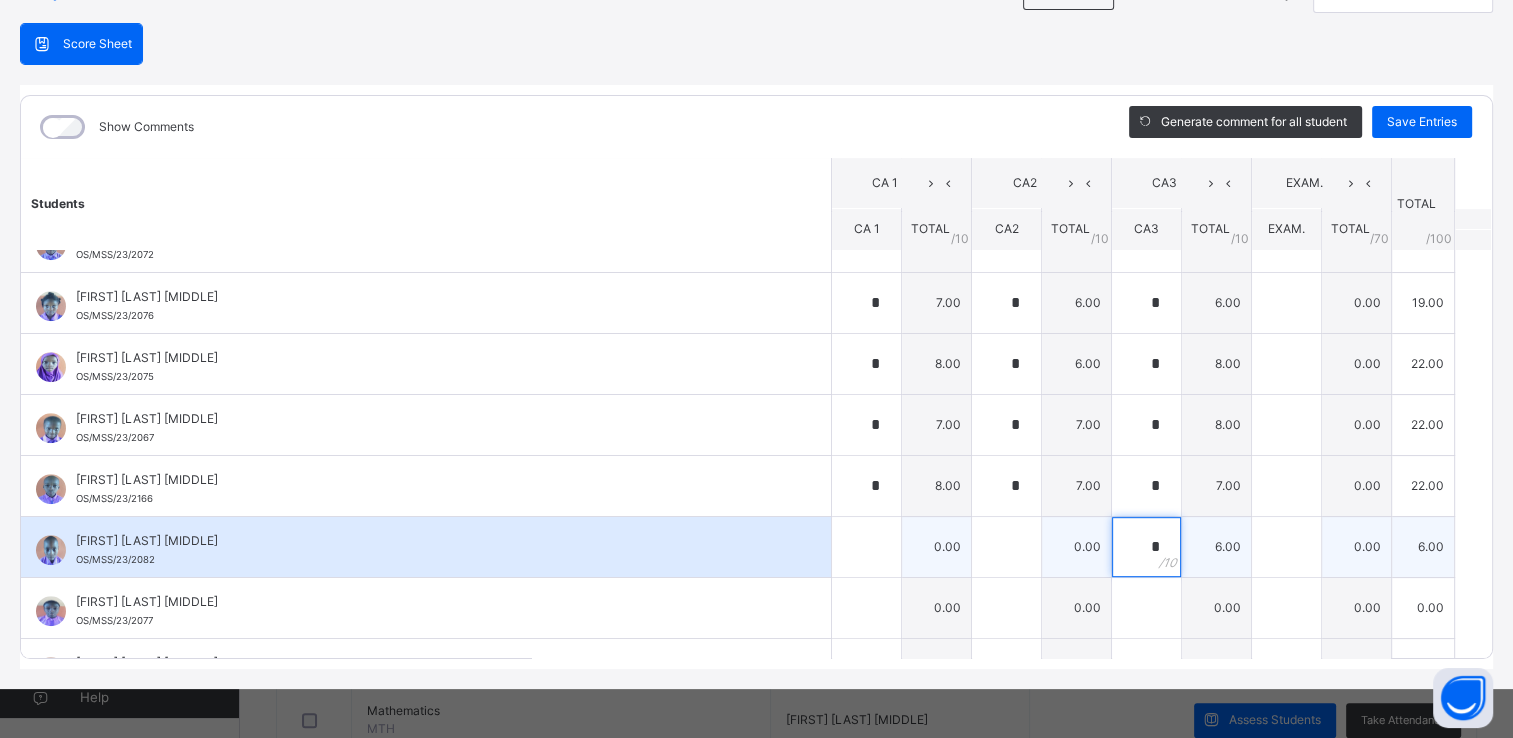 type on "*" 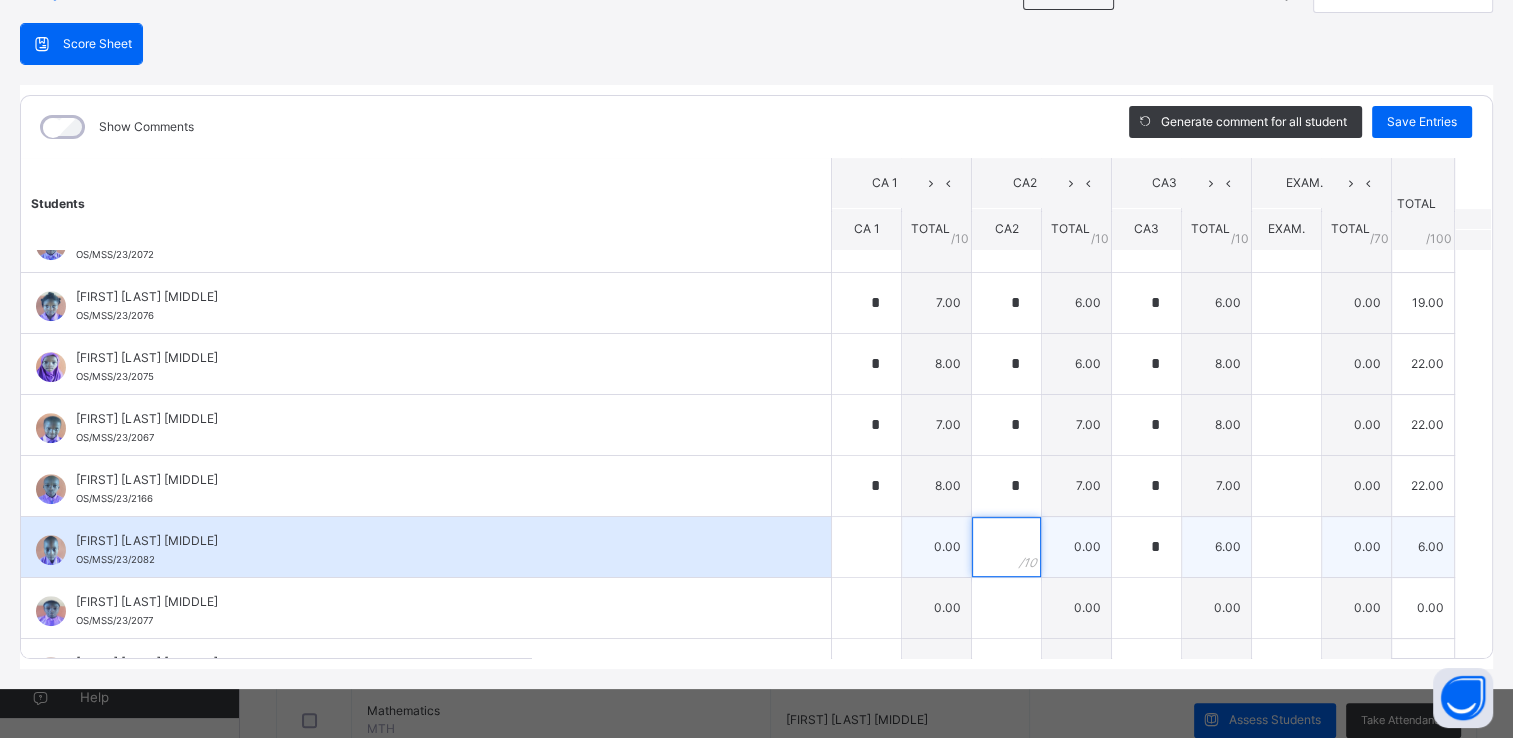 click at bounding box center (1006, 547) 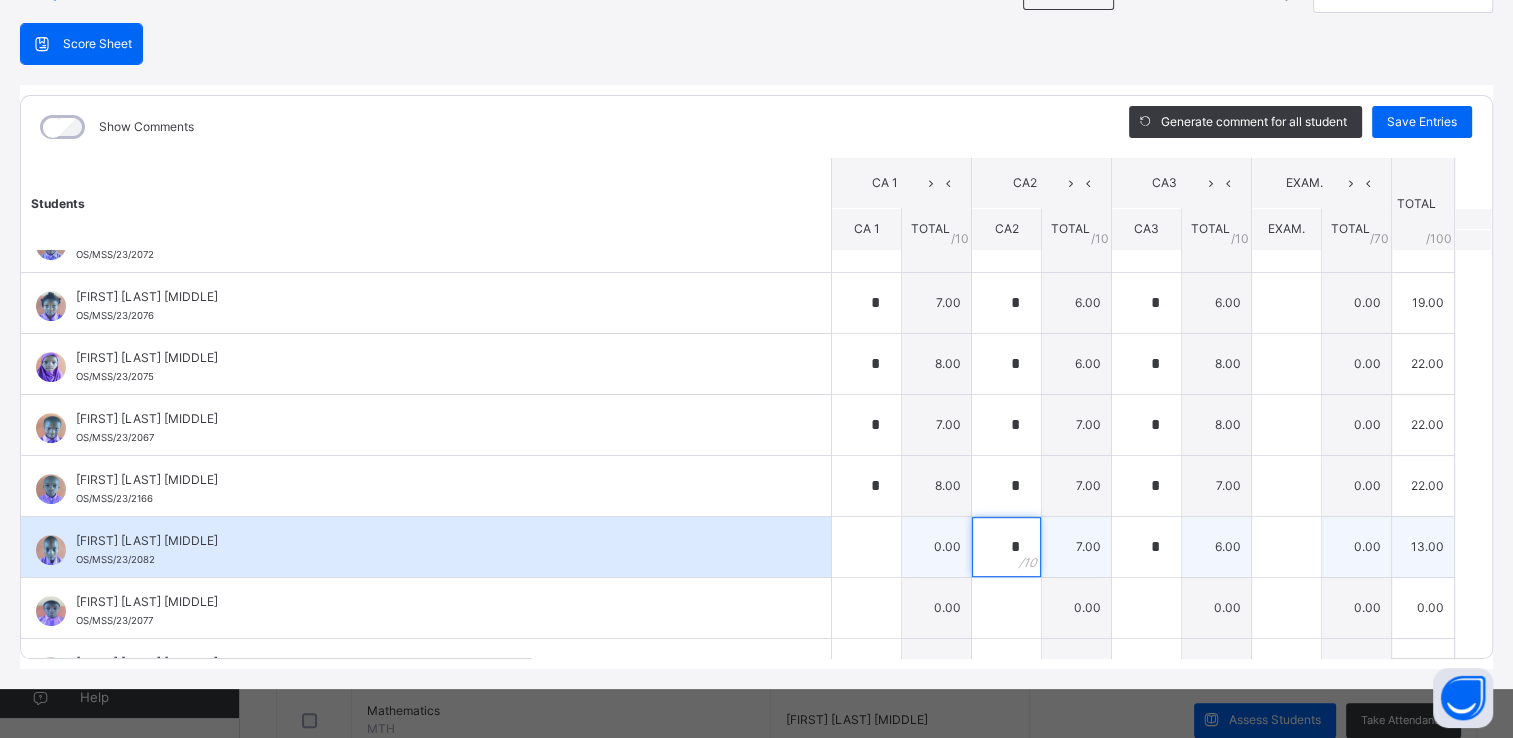 type on "*" 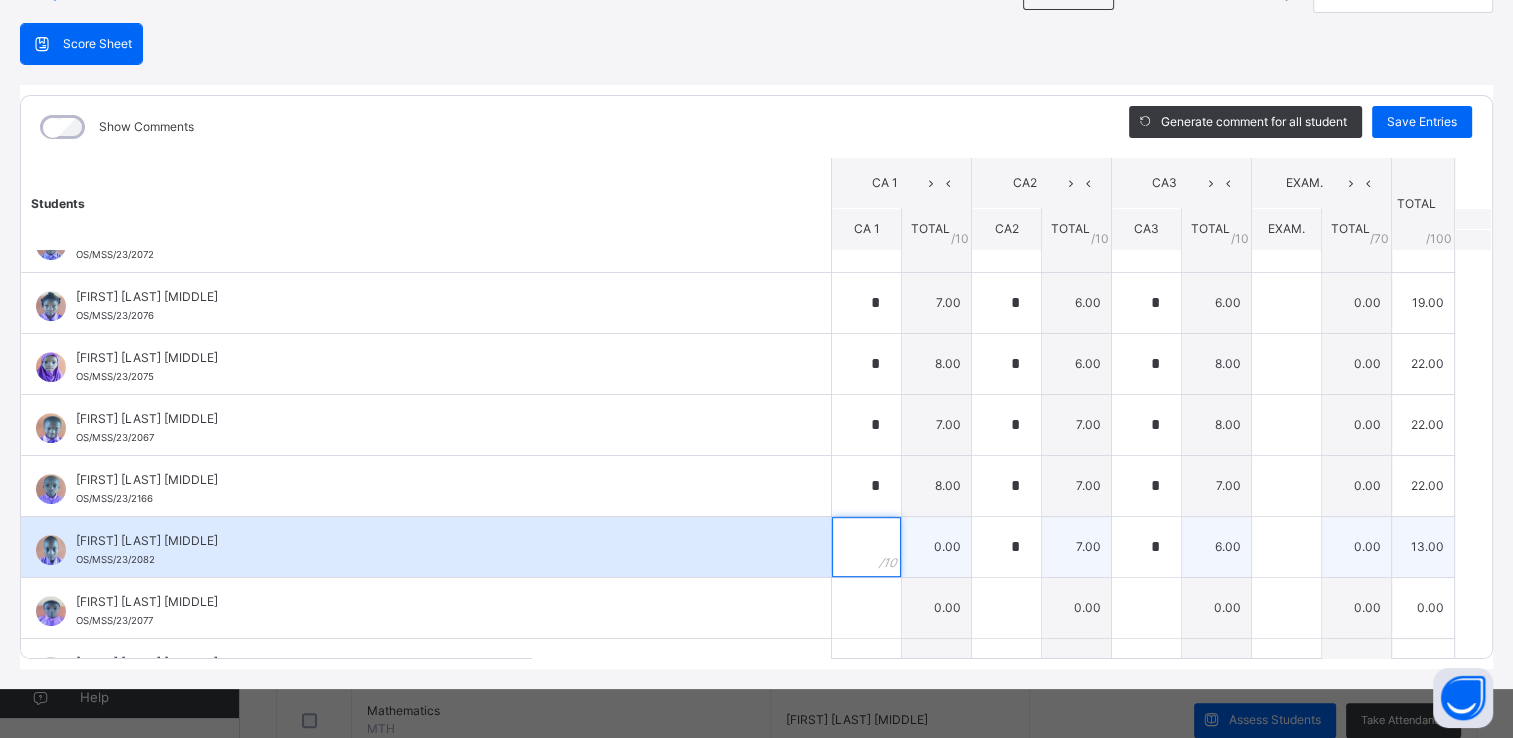 click at bounding box center (866, 547) 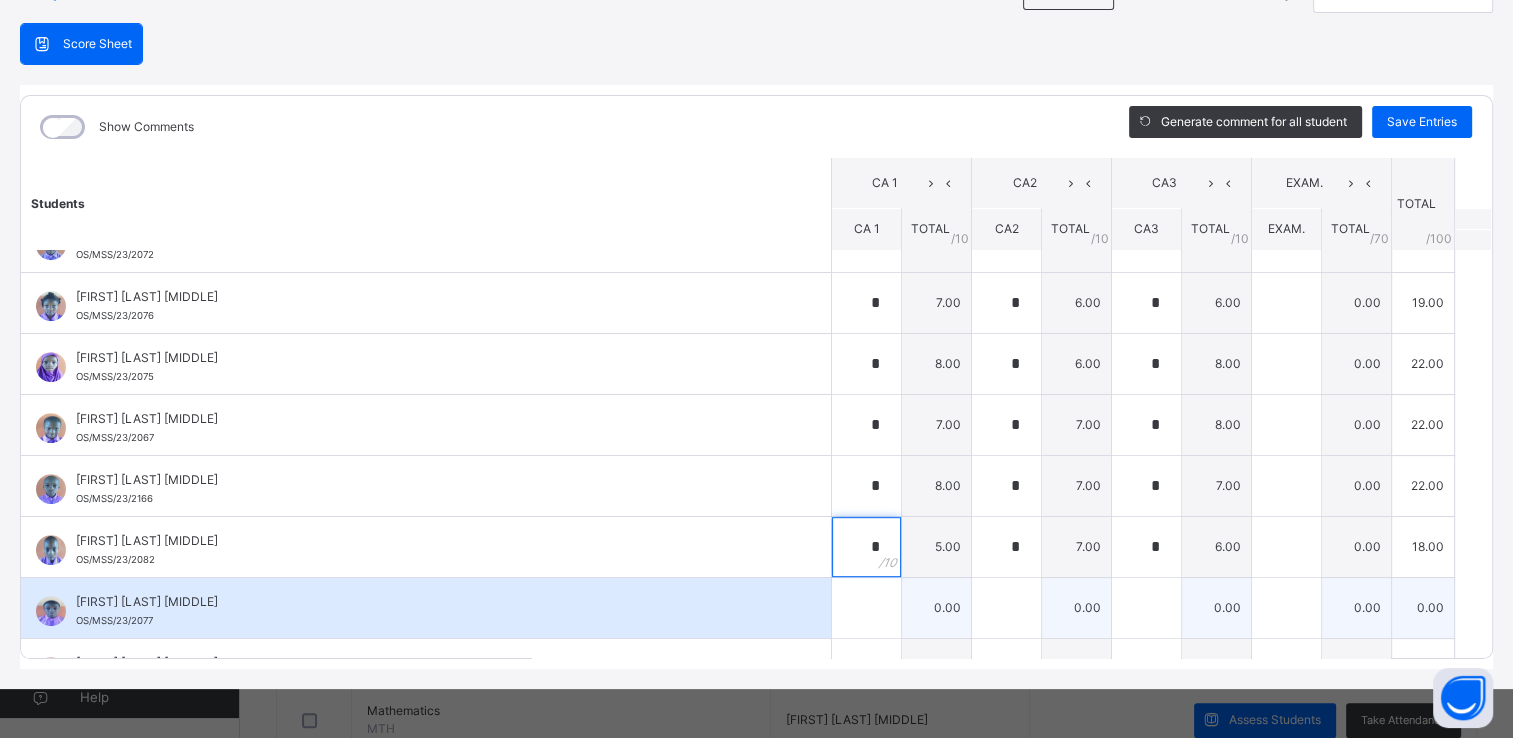 type on "*" 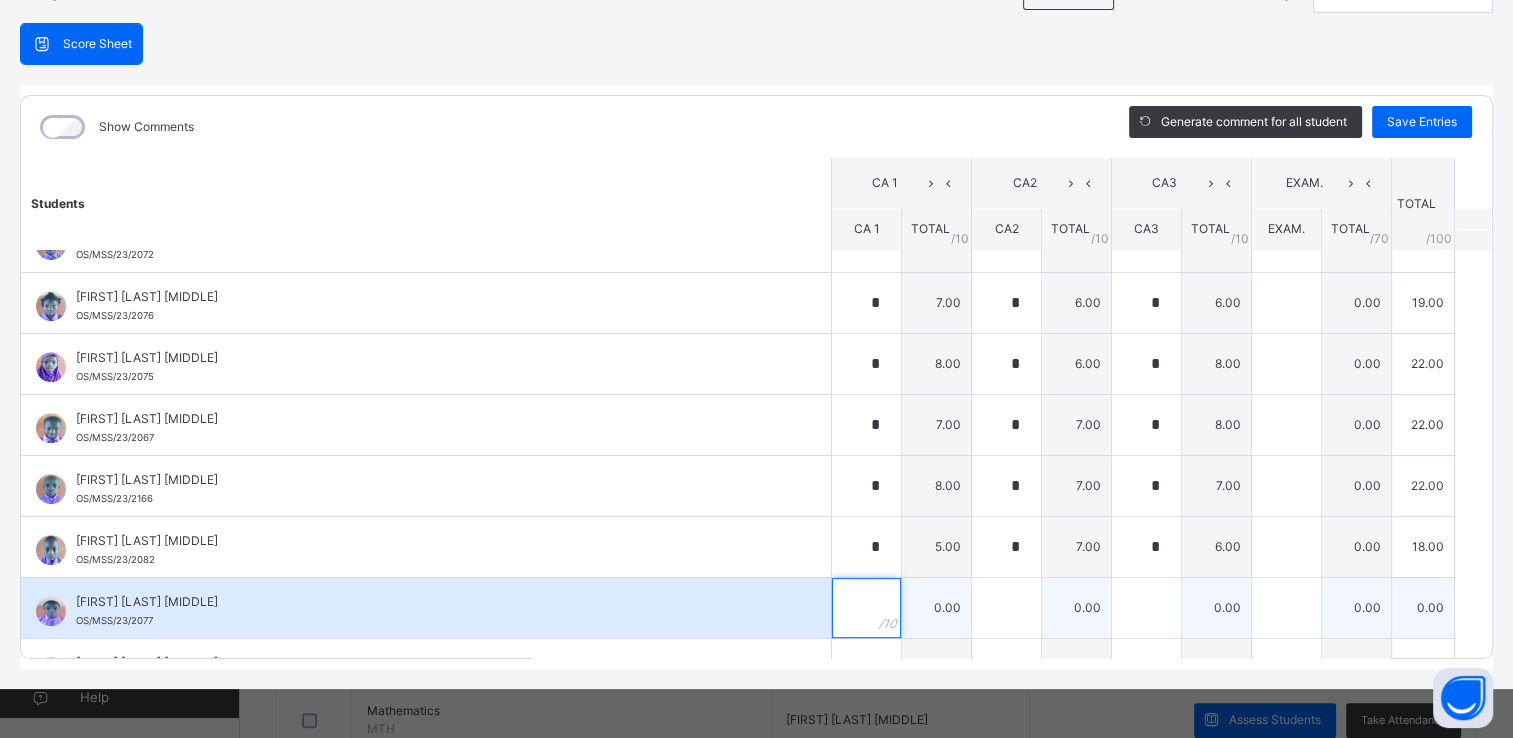 click at bounding box center (866, 608) 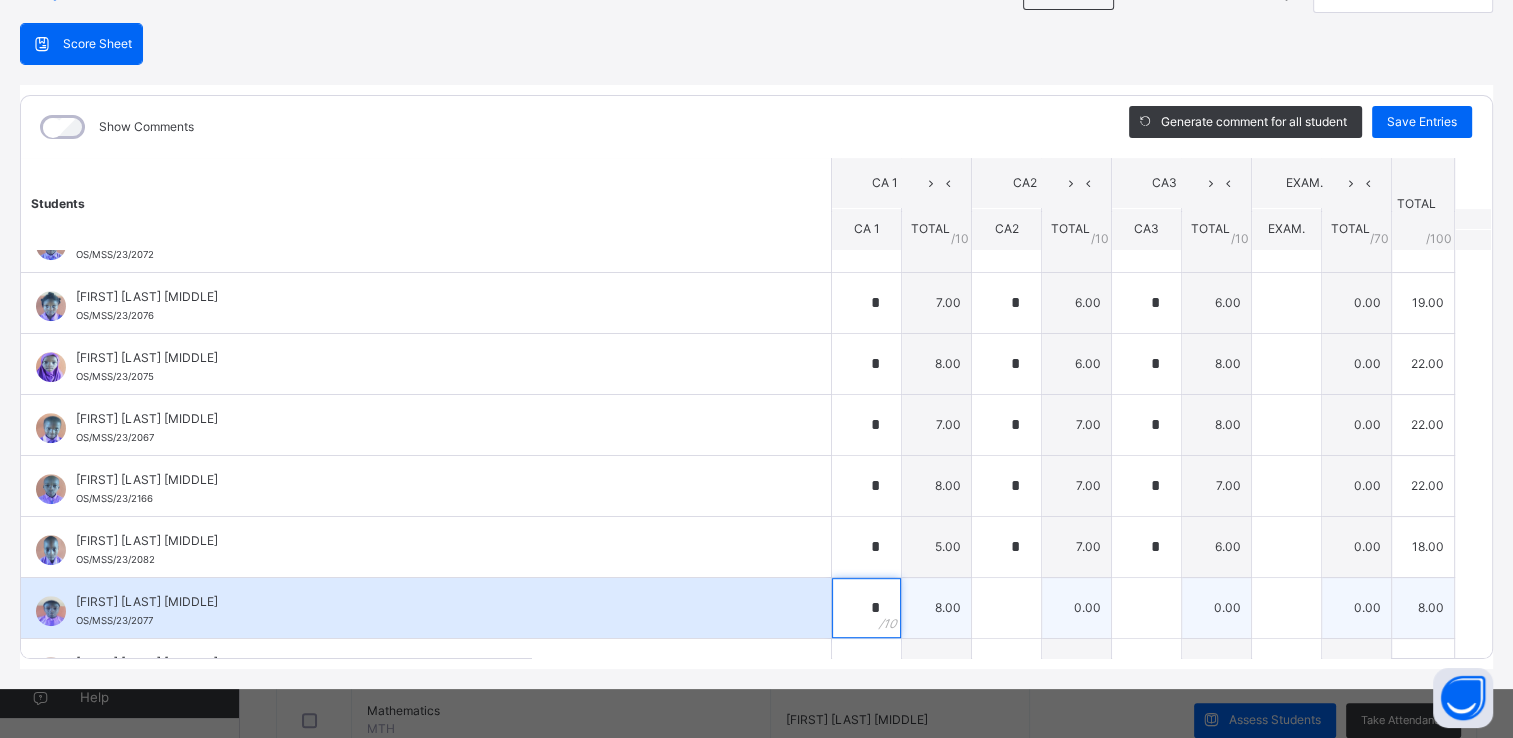 type on "*" 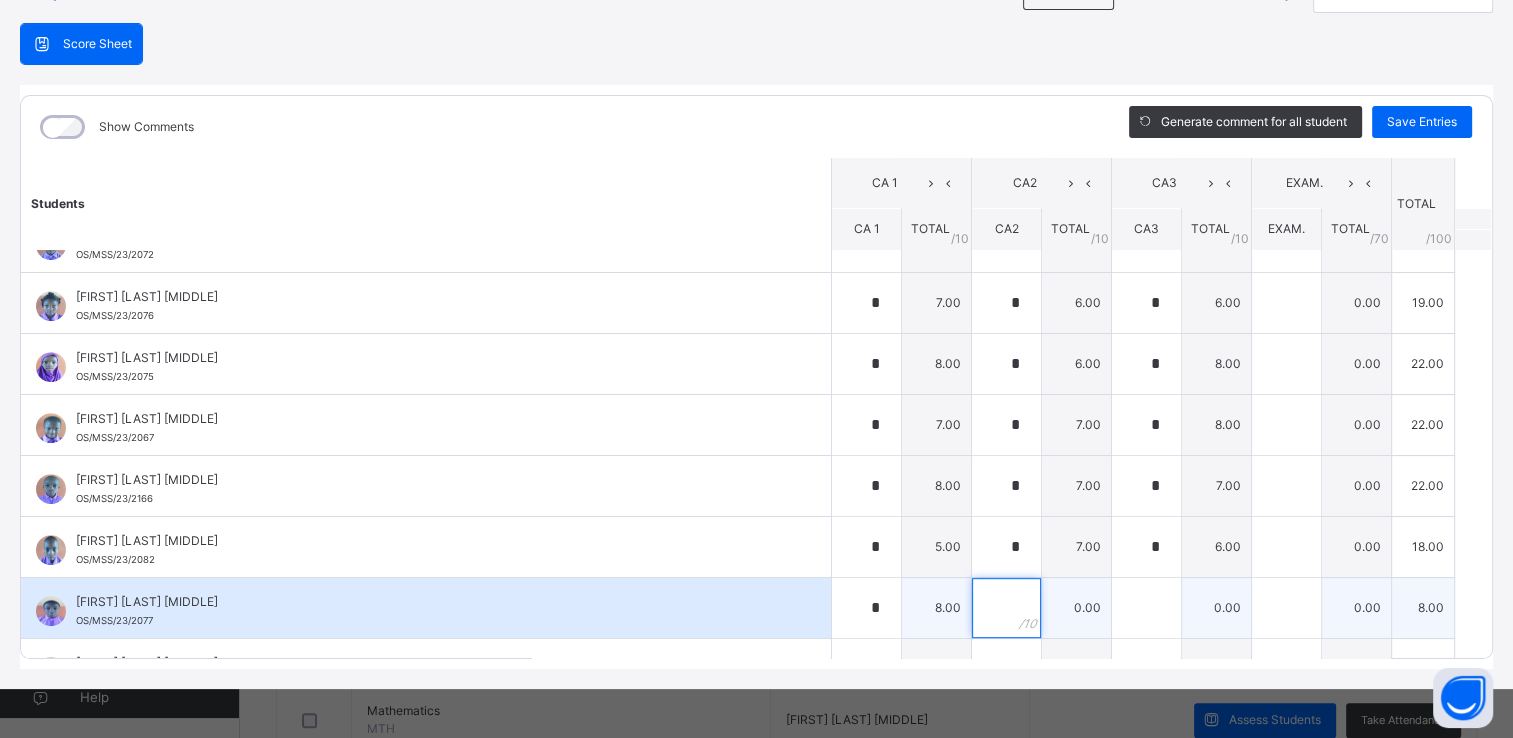 click at bounding box center (1006, 608) 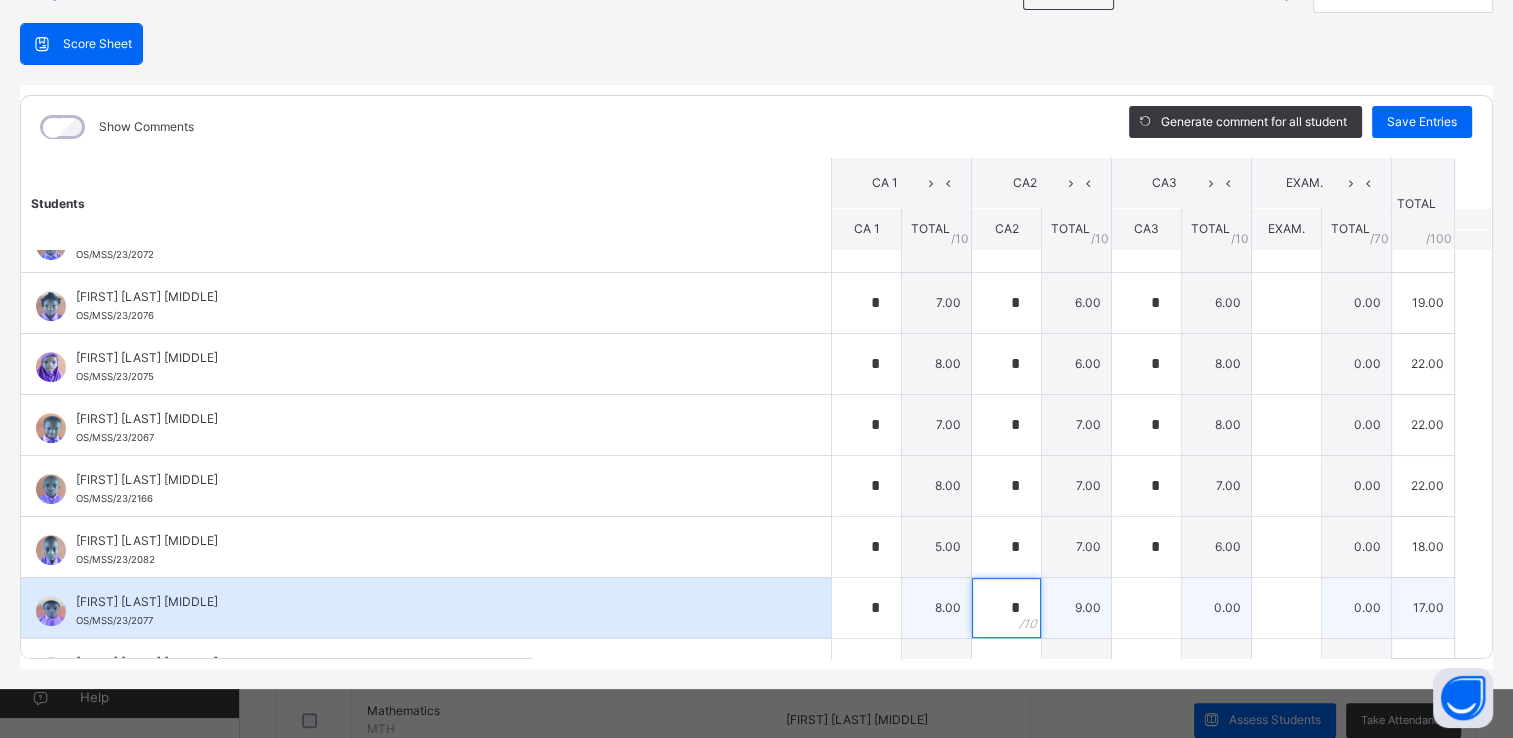type on "*" 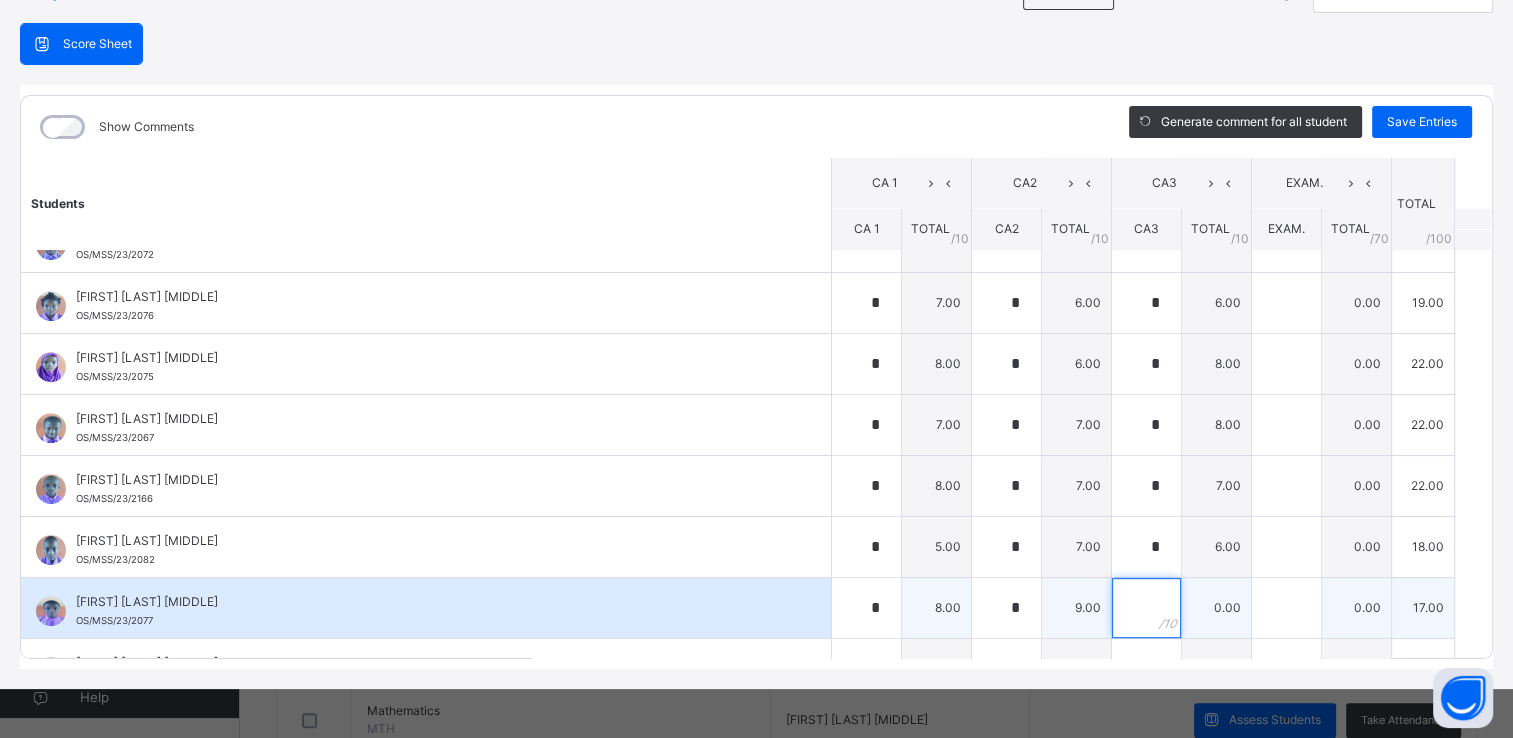 click at bounding box center [1146, 608] 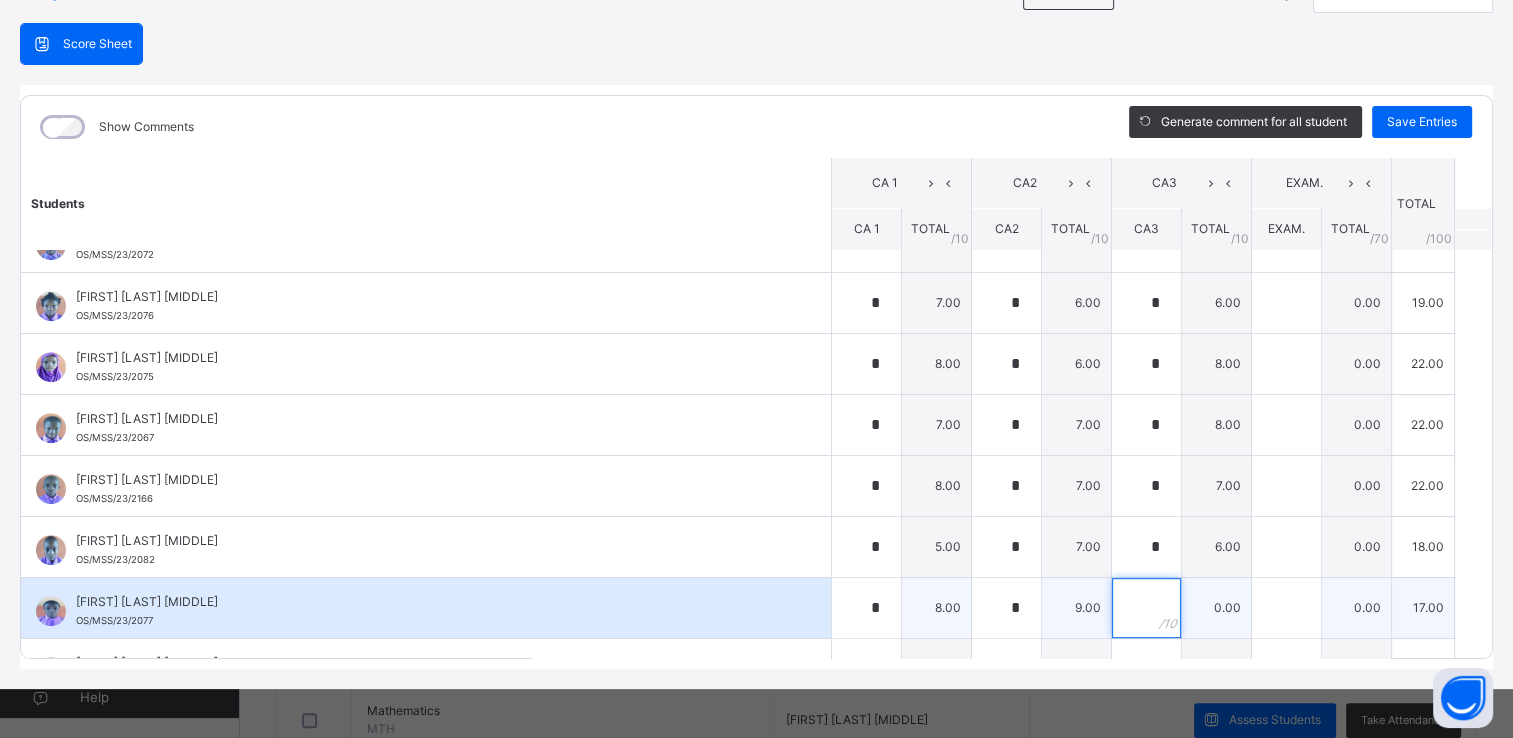 type on "*" 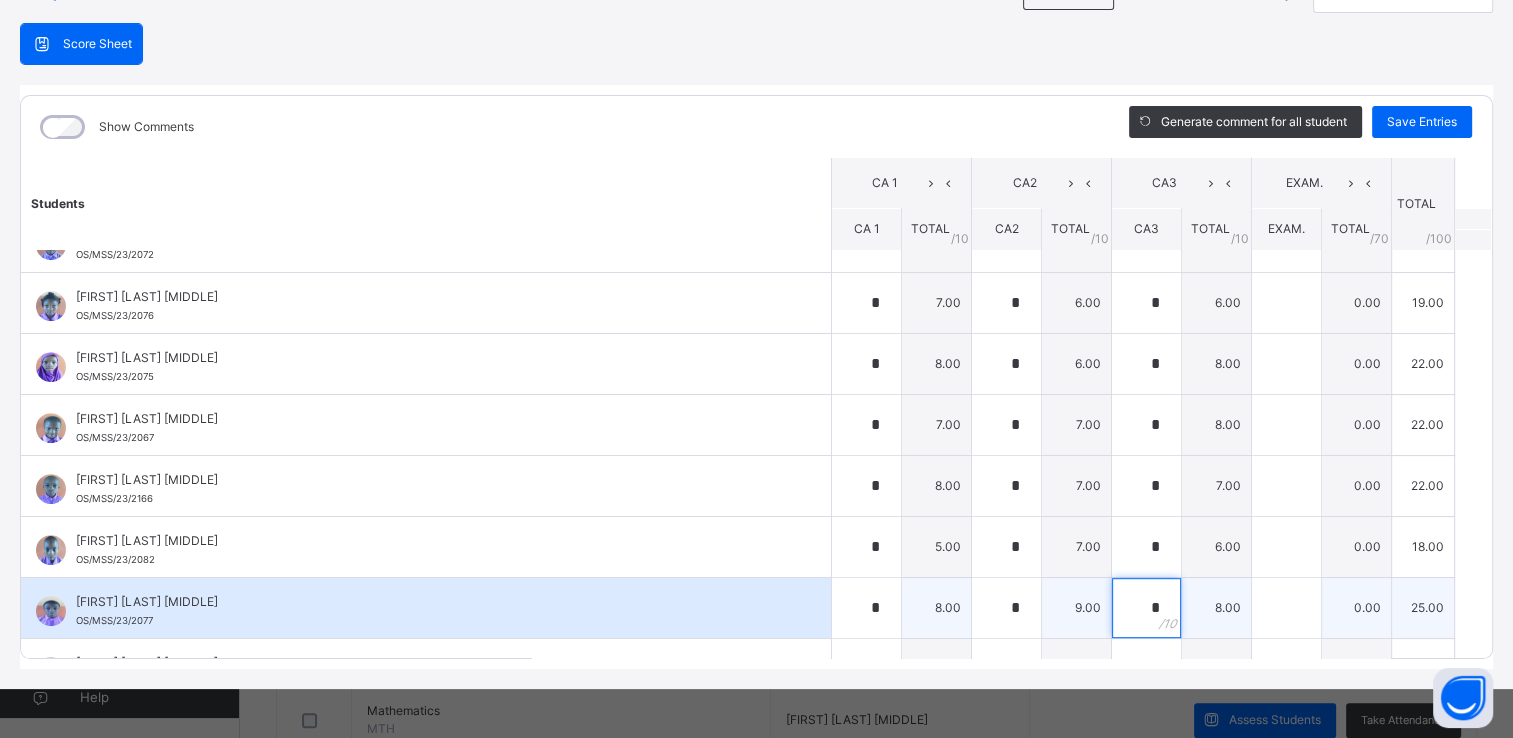 type on "*" 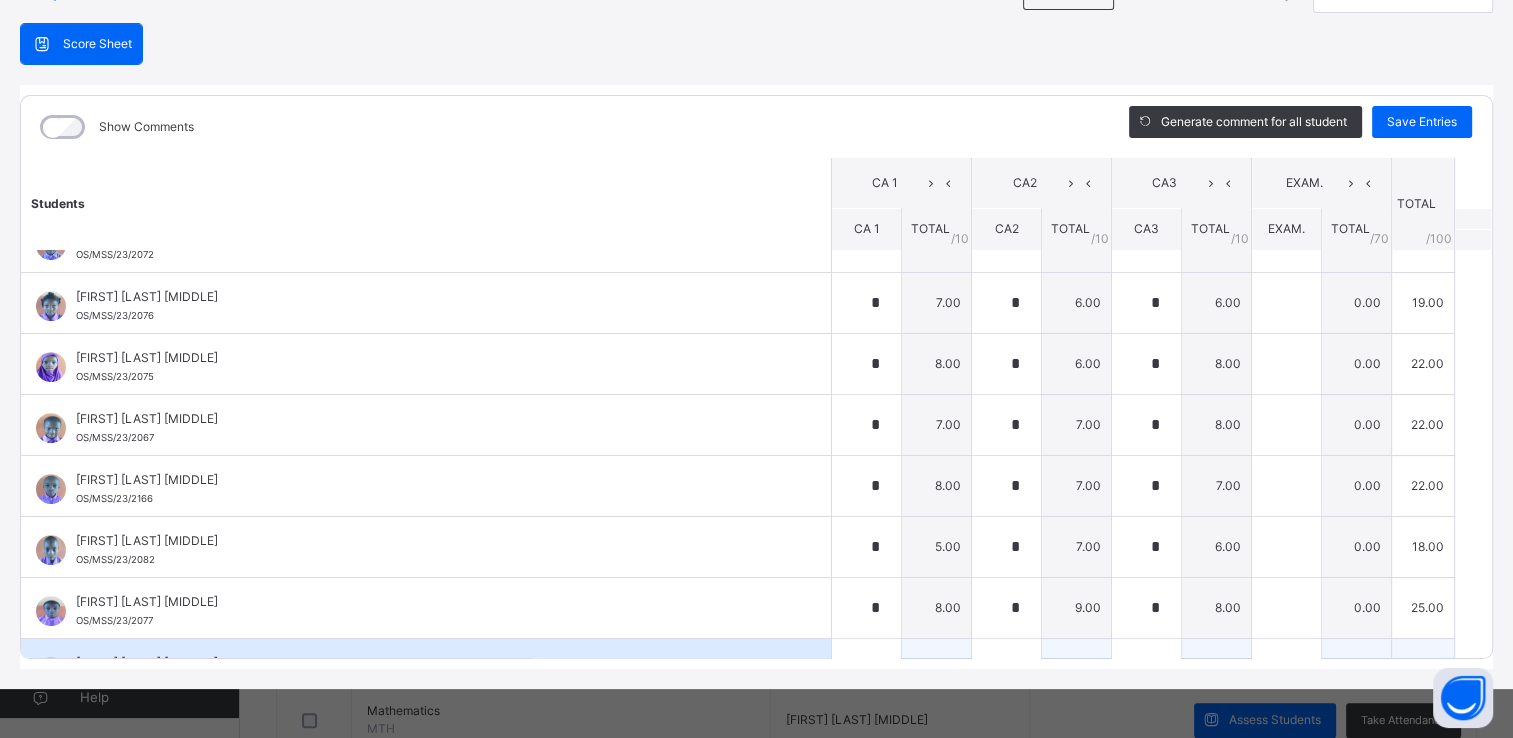 drag, startPoint x: 1151, startPoint y: 604, endPoint x: 1151, endPoint y: 640, distance: 36 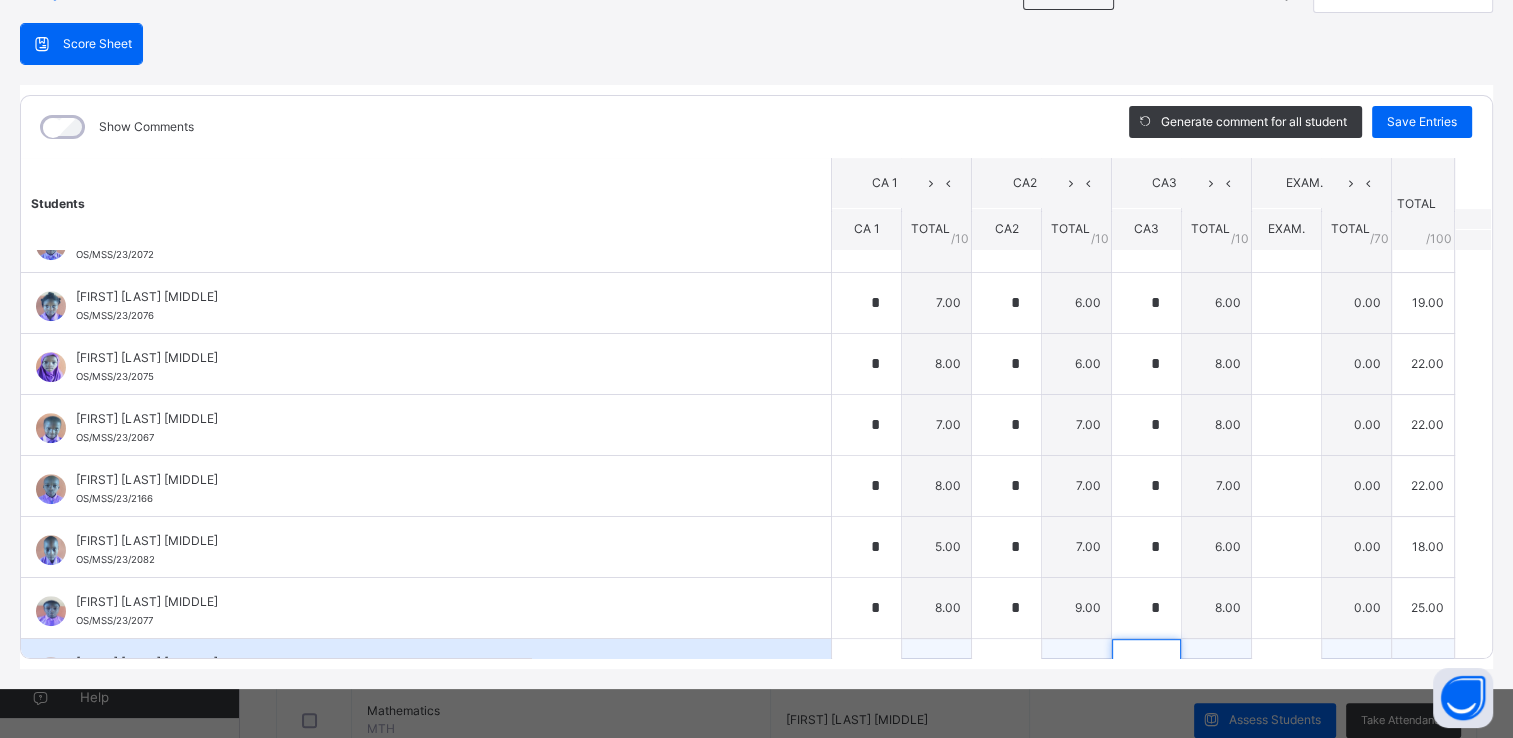 click at bounding box center (1146, 669) 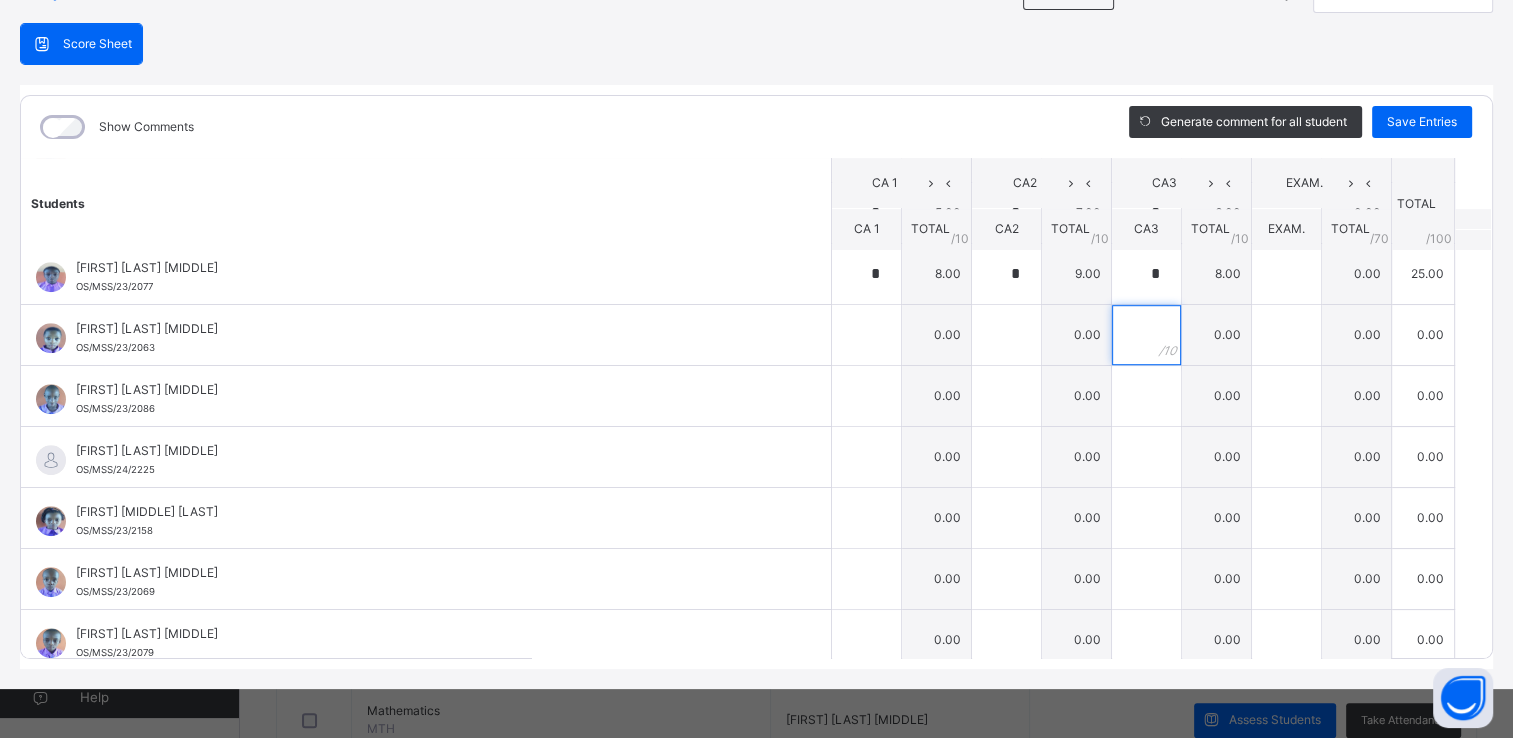 scroll, scrollTop: 1356, scrollLeft: 0, axis: vertical 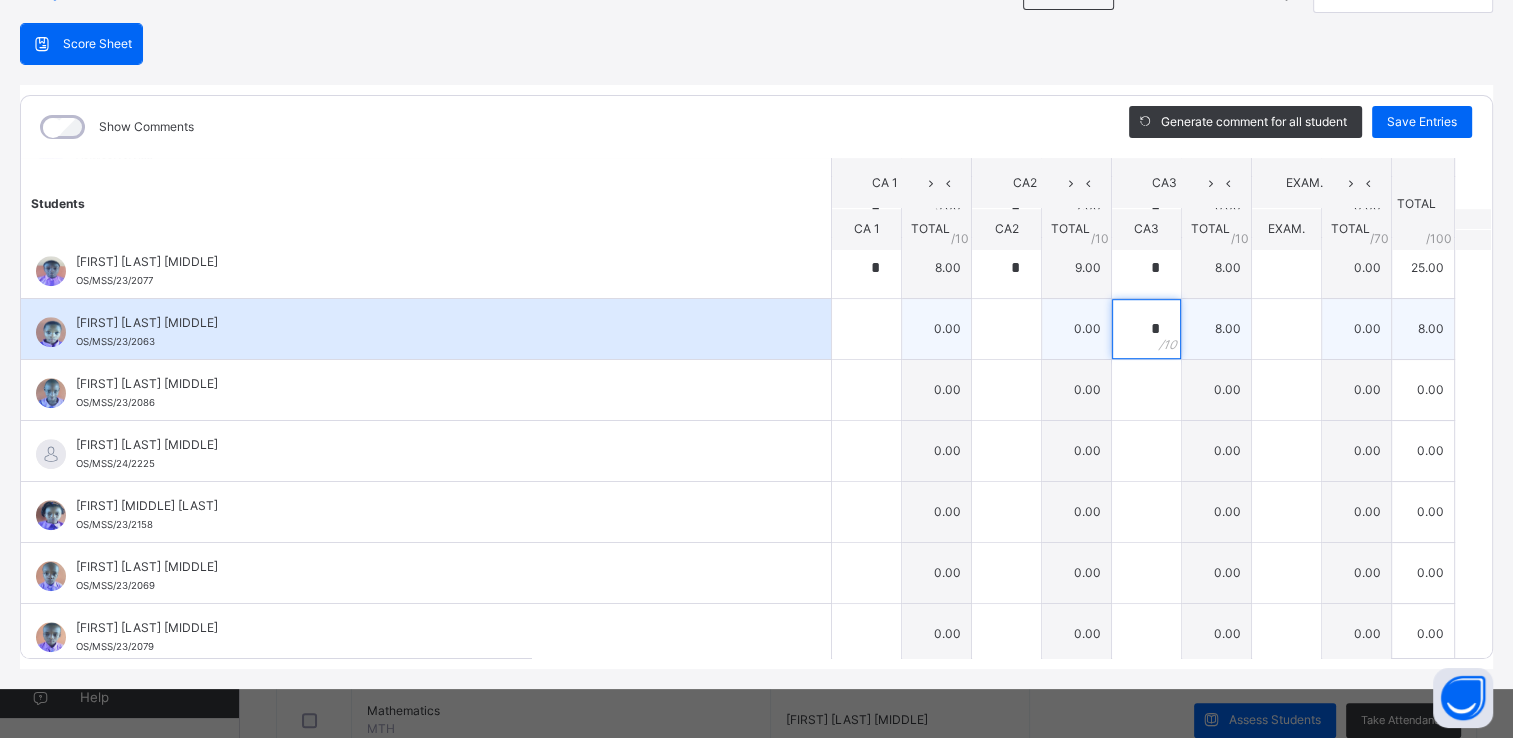 type on "*" 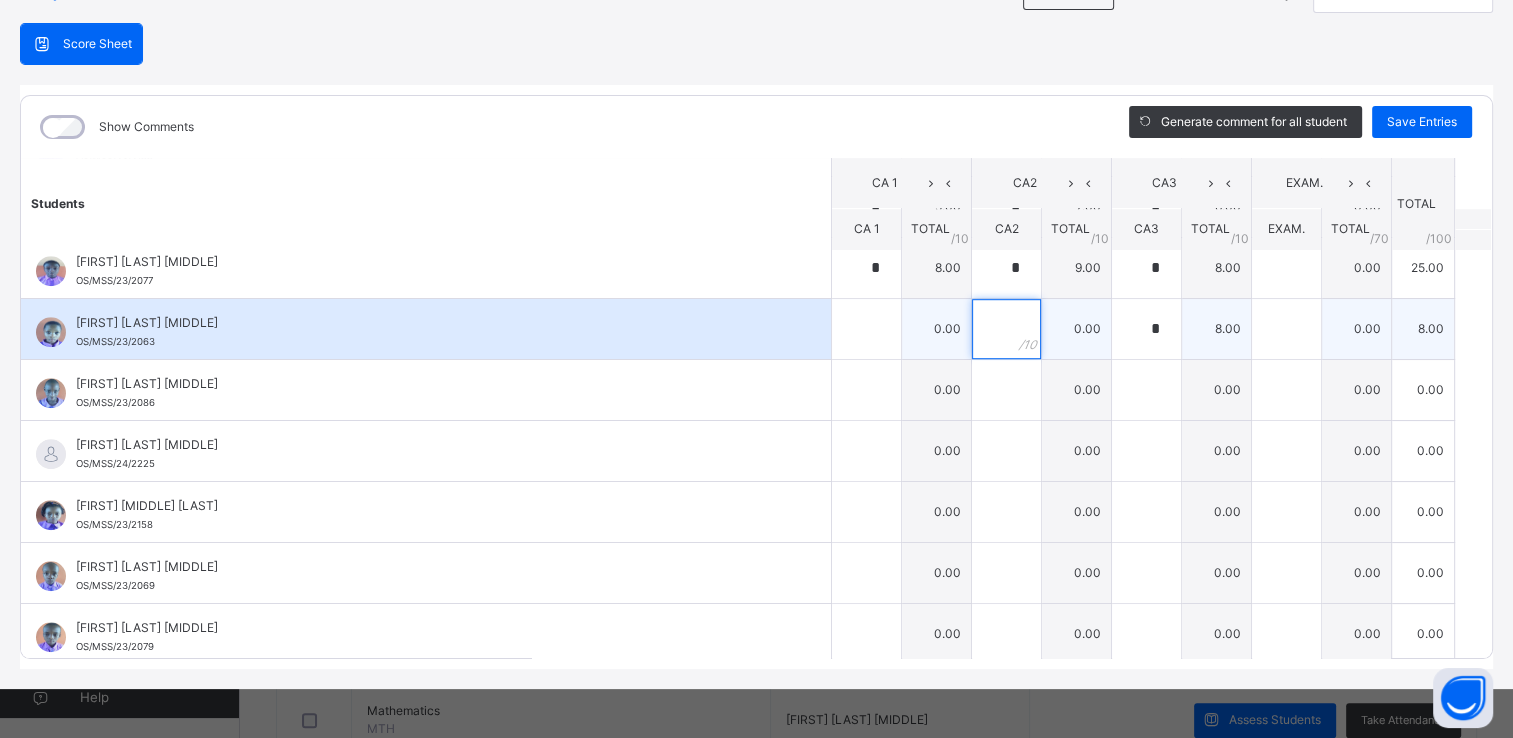 click at bounding box center (1006, 329) 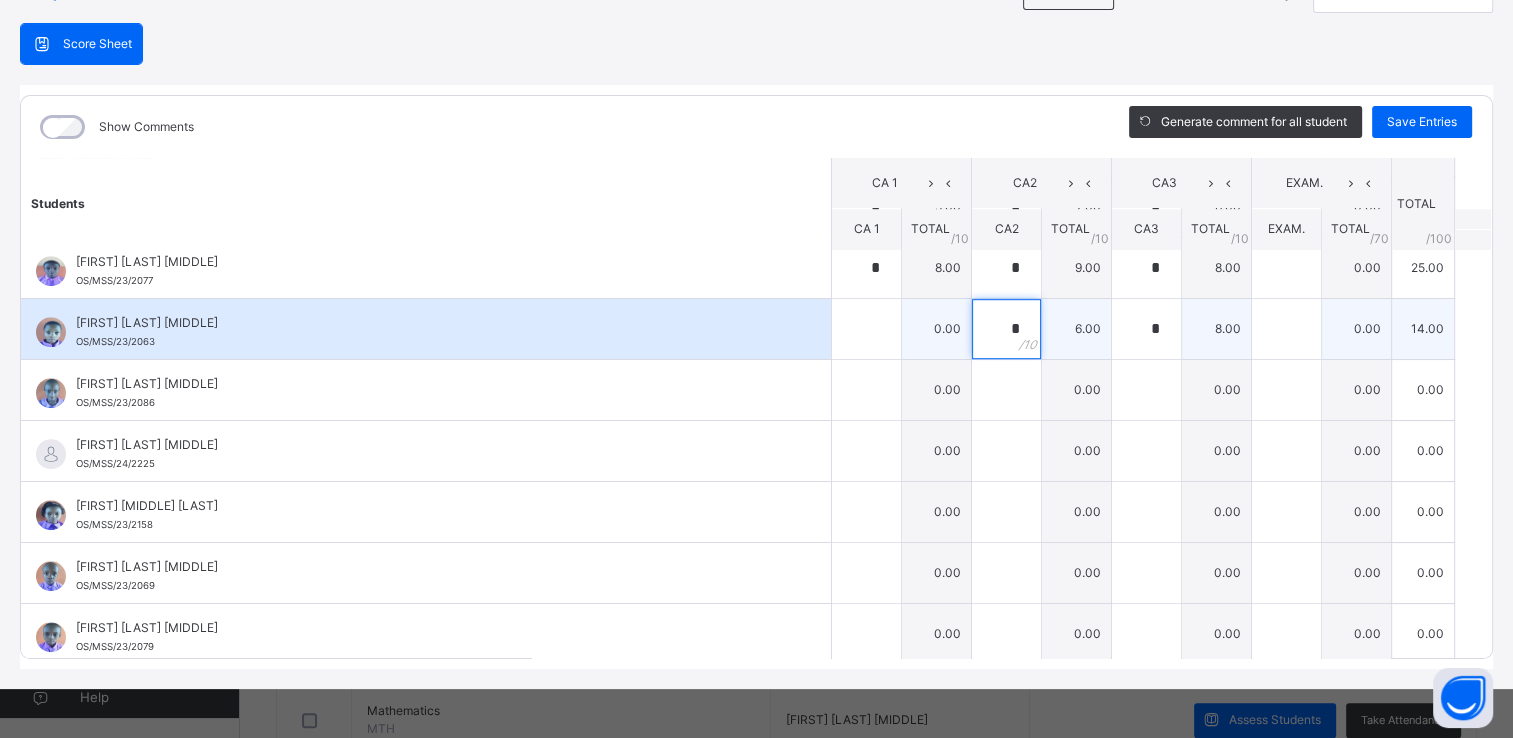 type on "*" 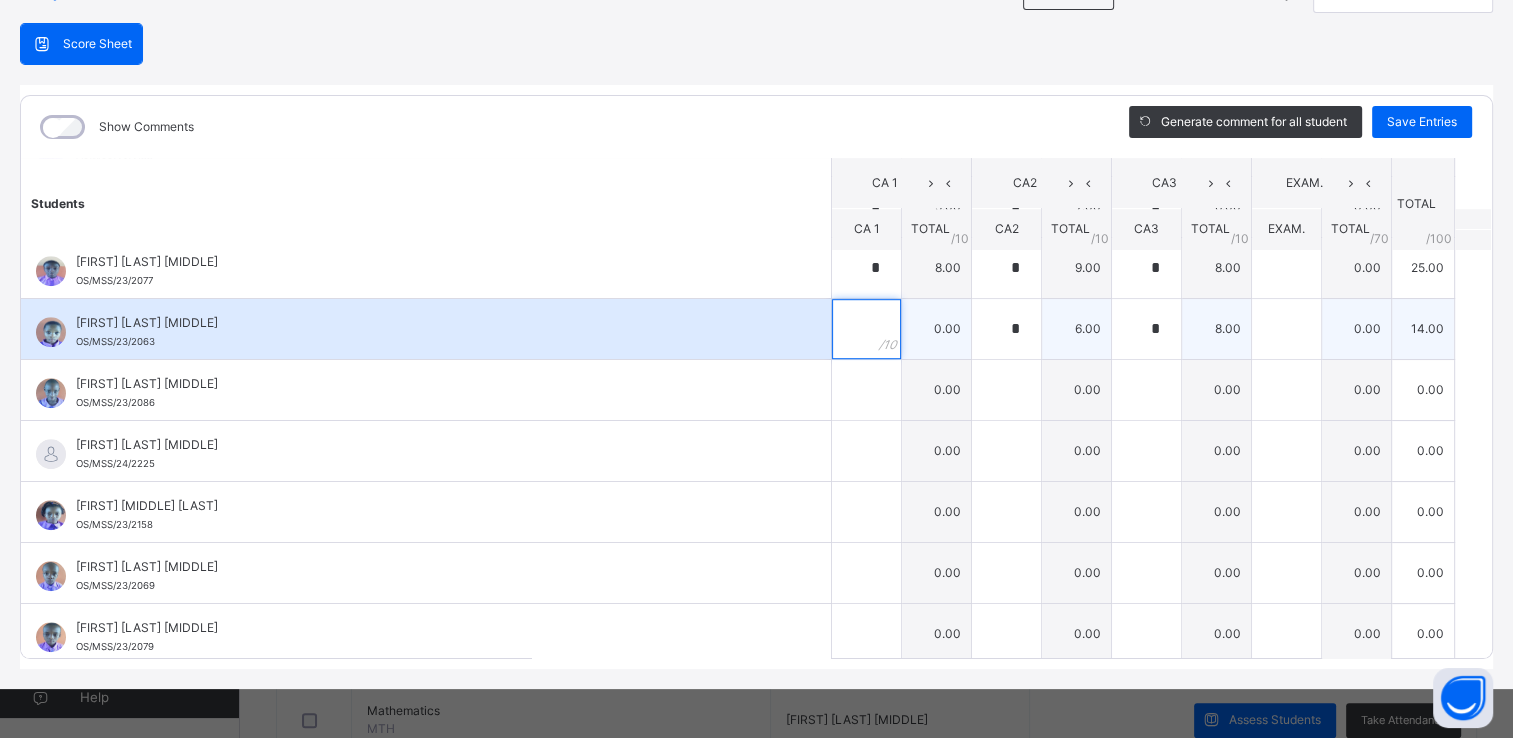 click at bounding box center [866, 329] 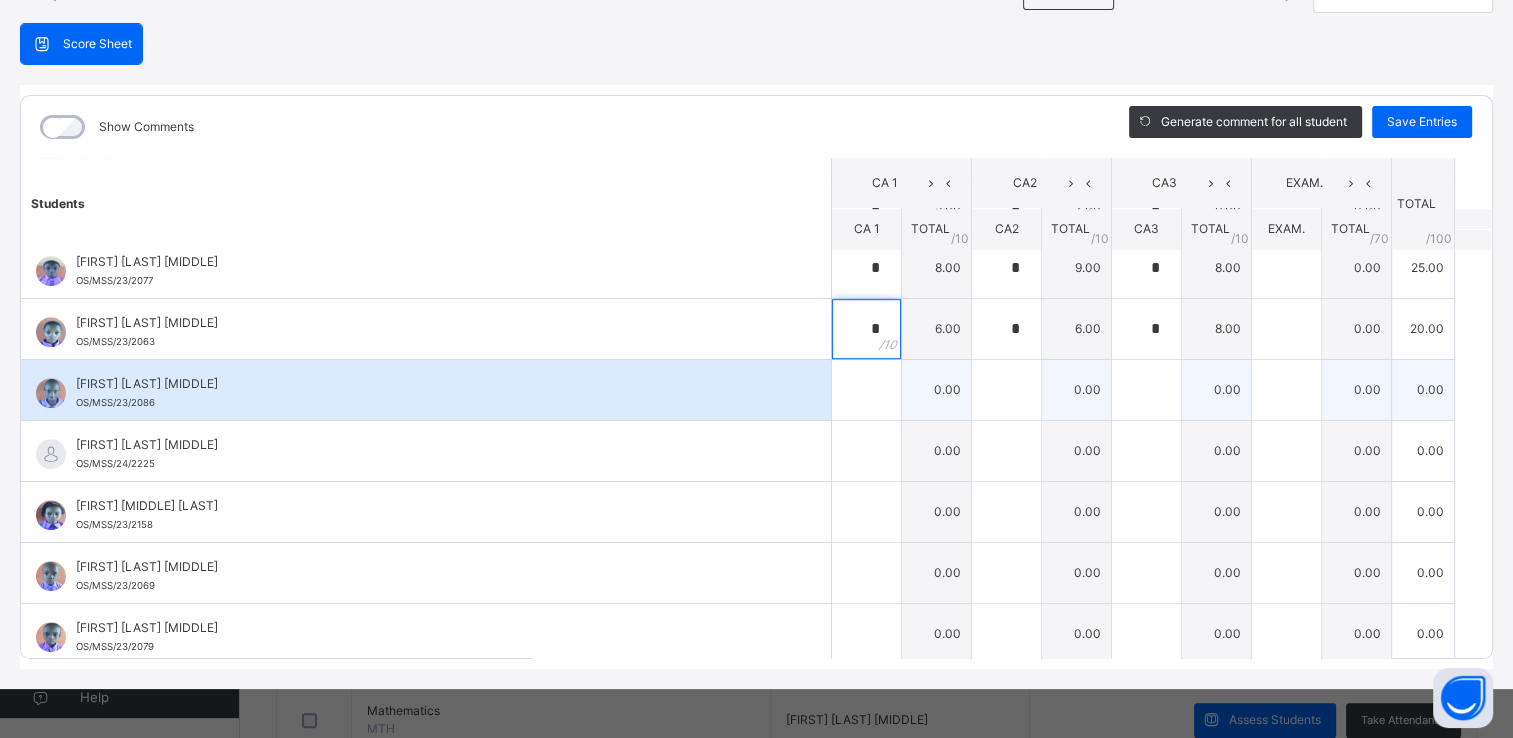 type on "*" 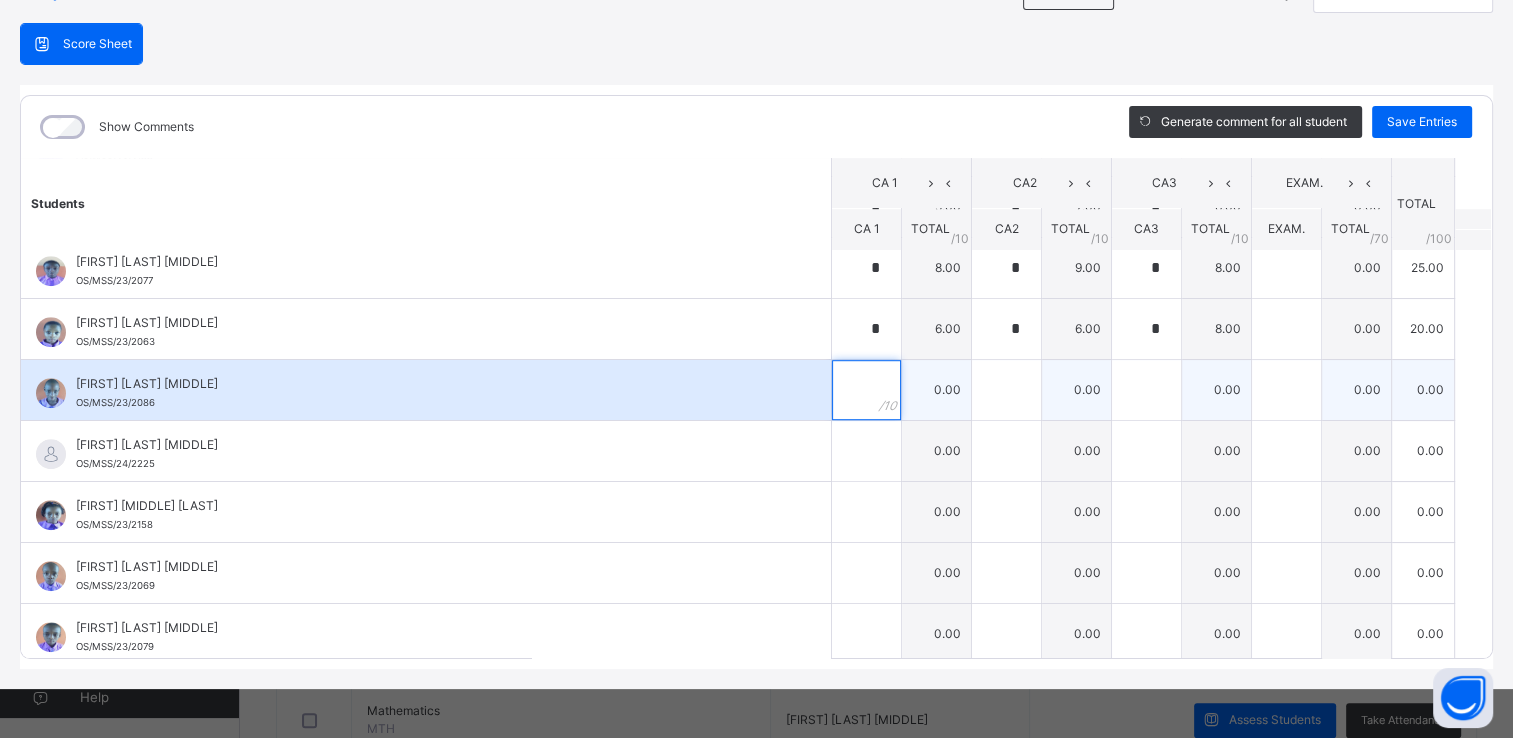 click at bounding box center [866, 390] 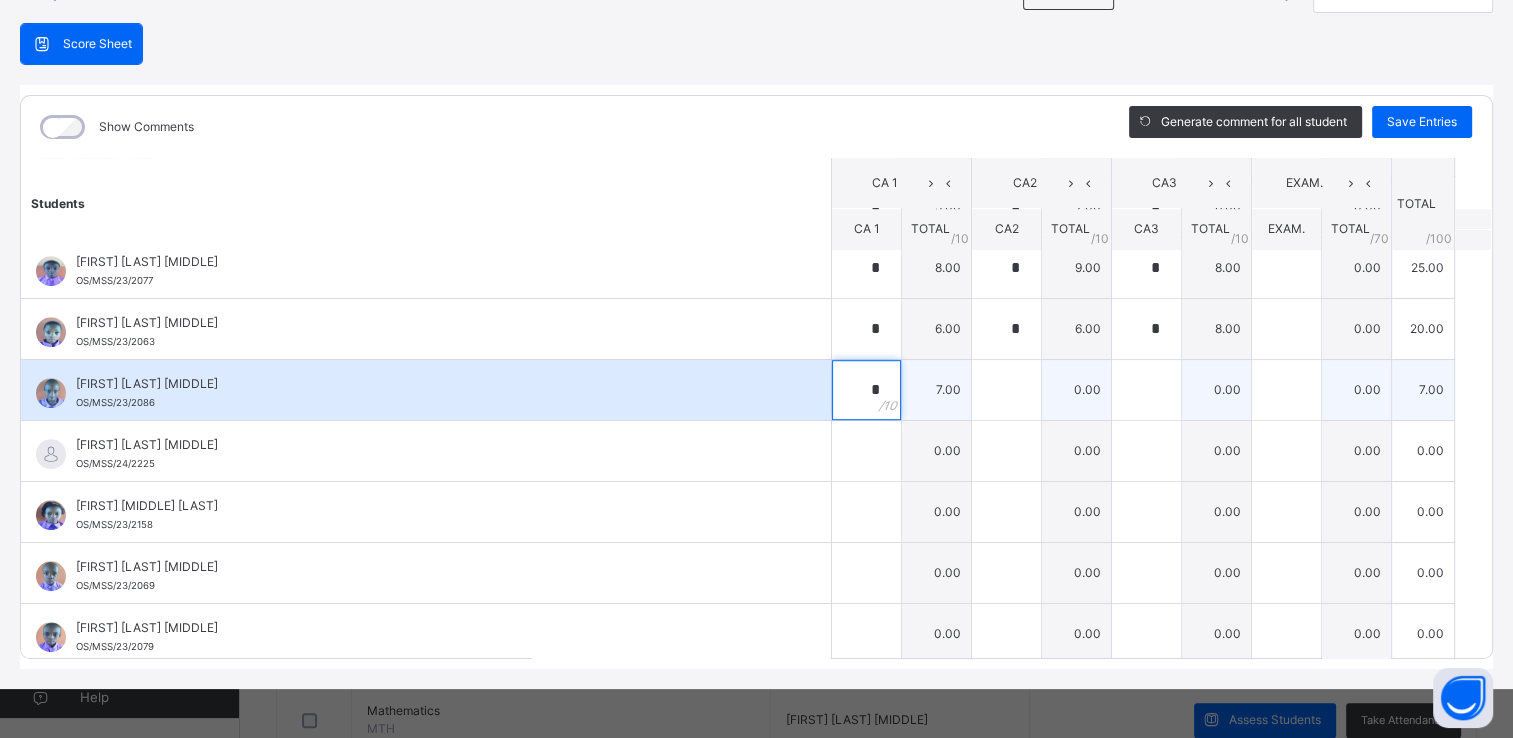 type on "*" 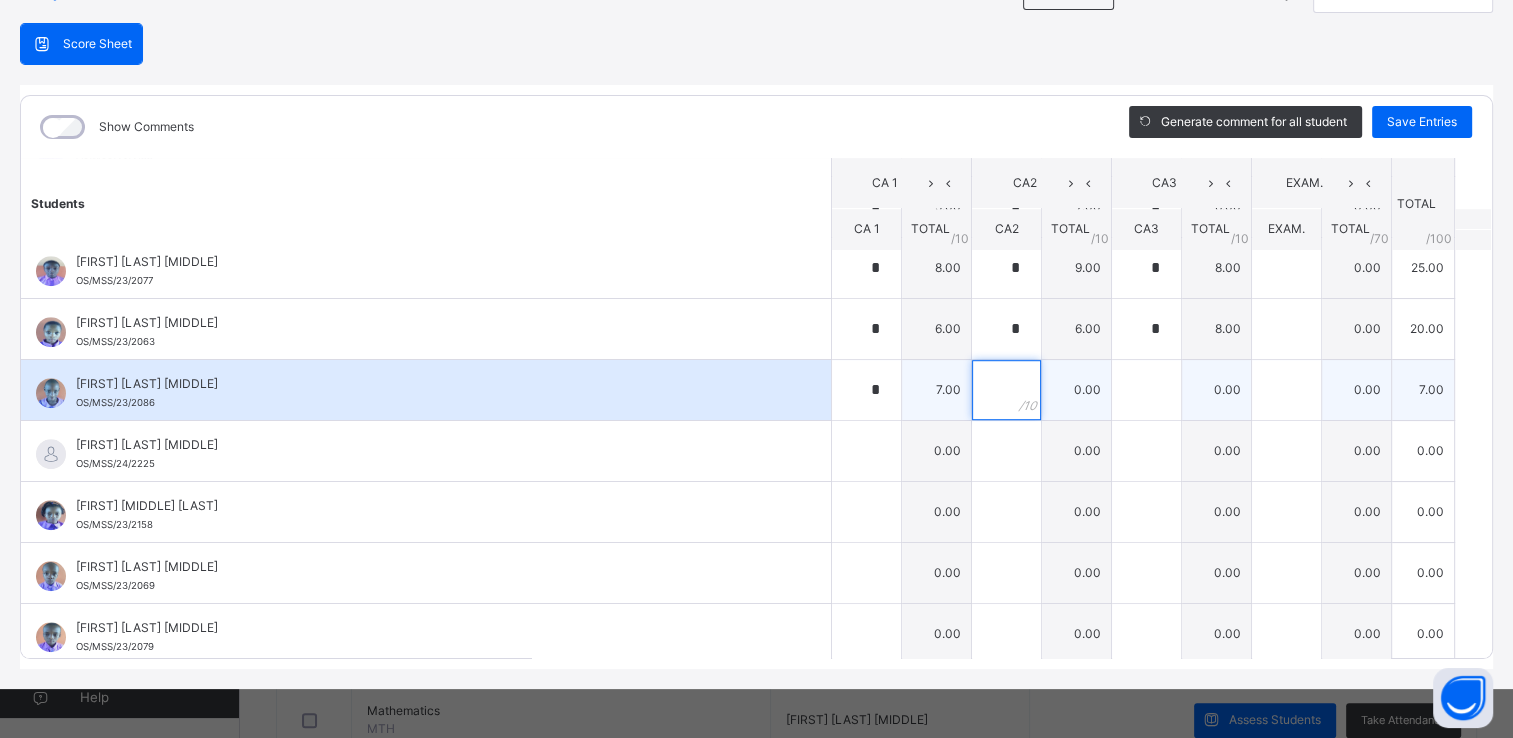 click at bounding box center [1006, 390] 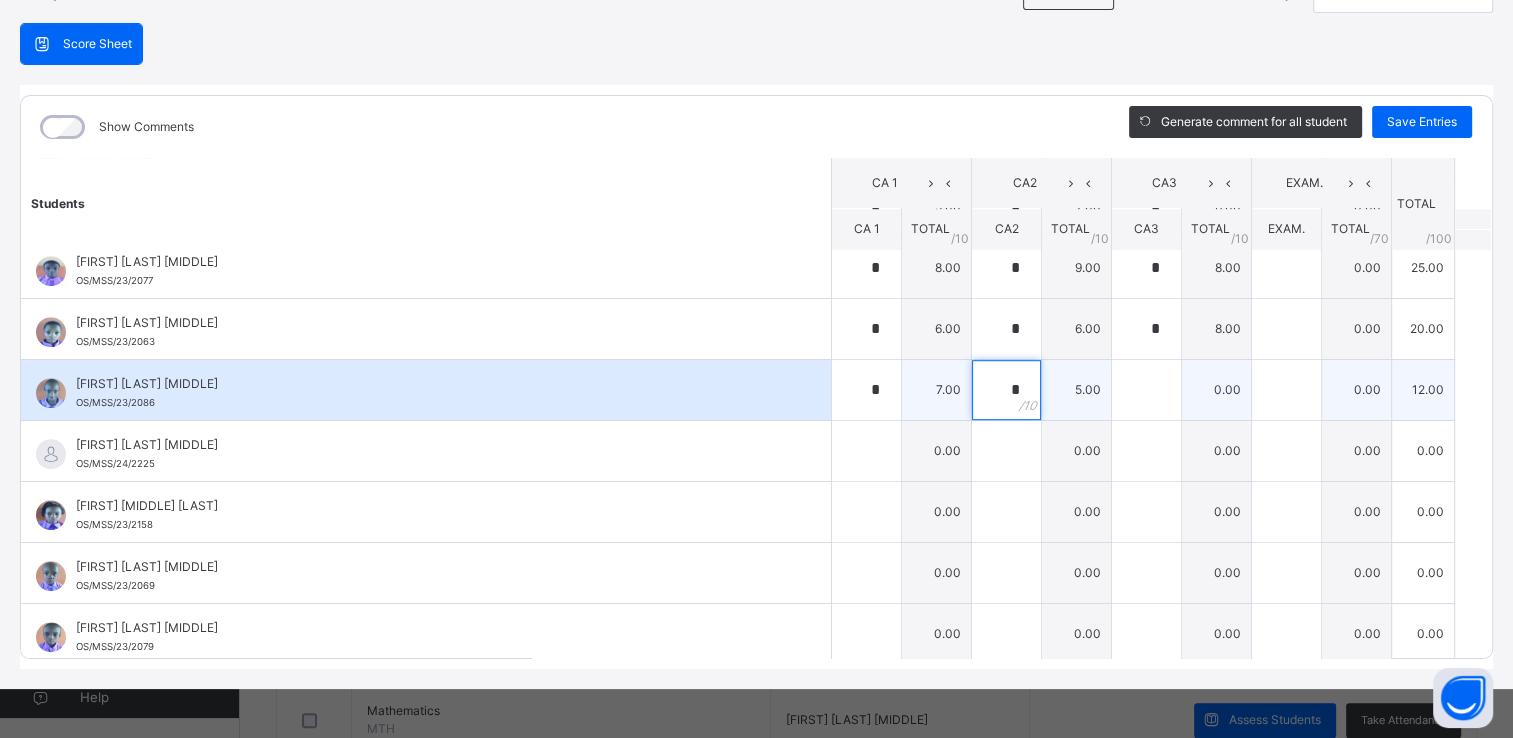 type on "*" 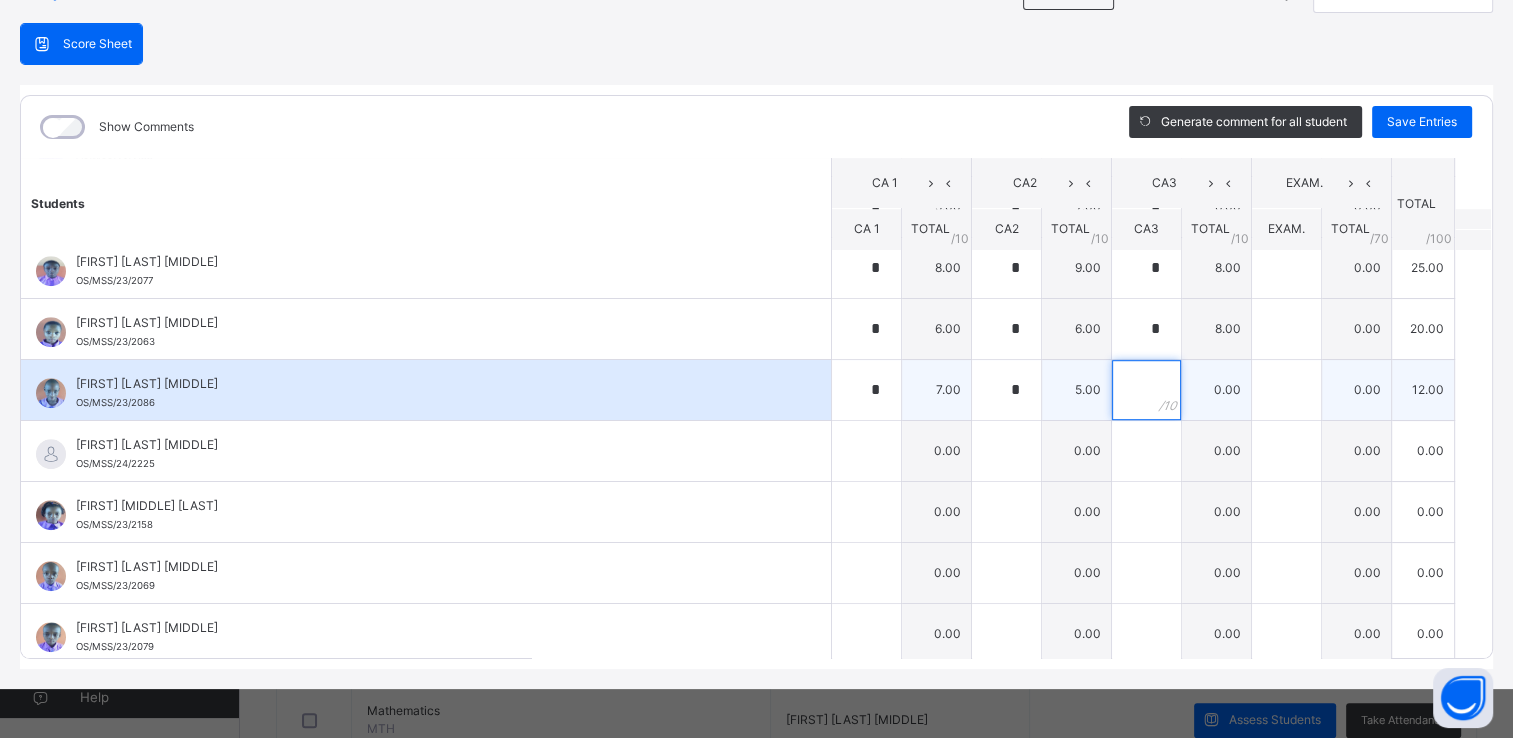click at bounding box center (1146, 390) 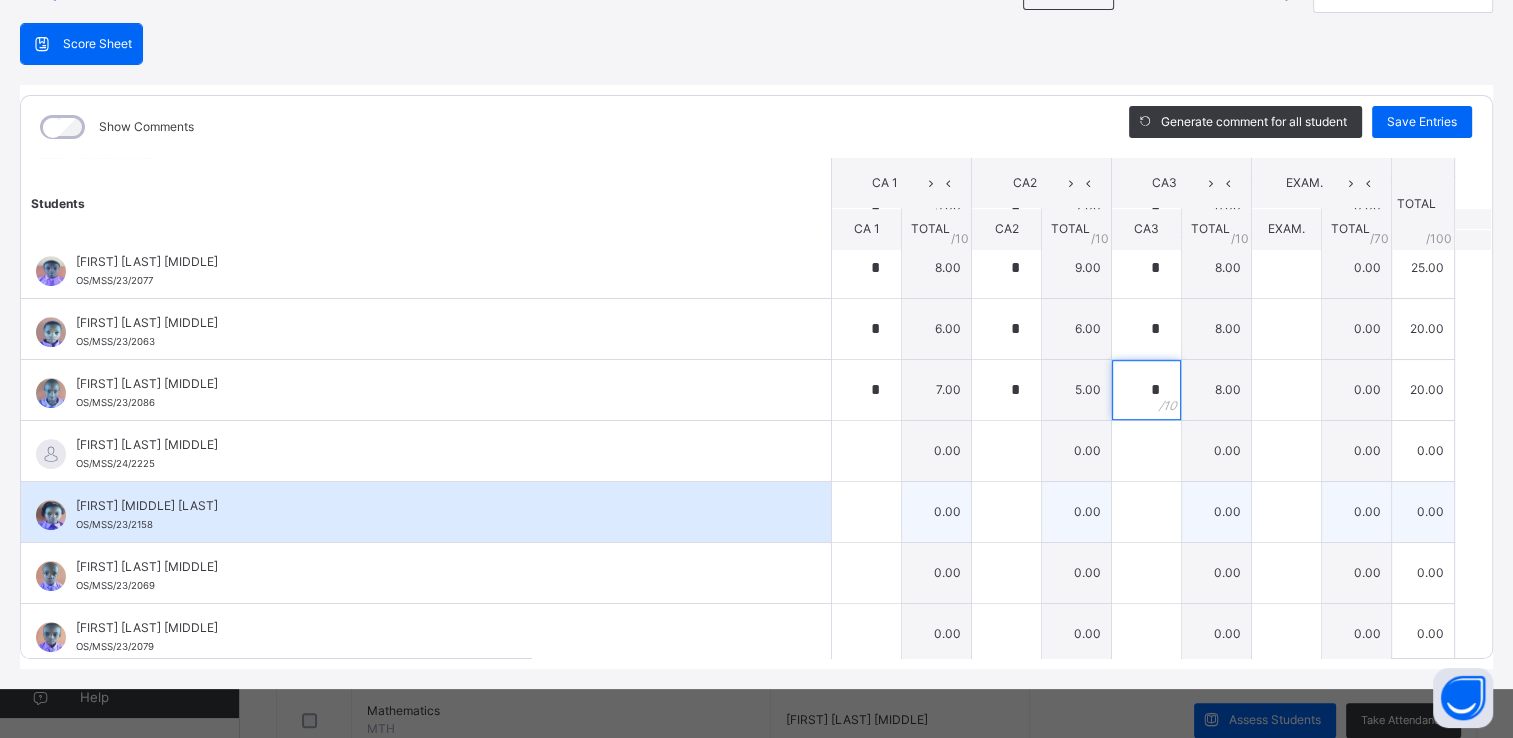 type on "*" 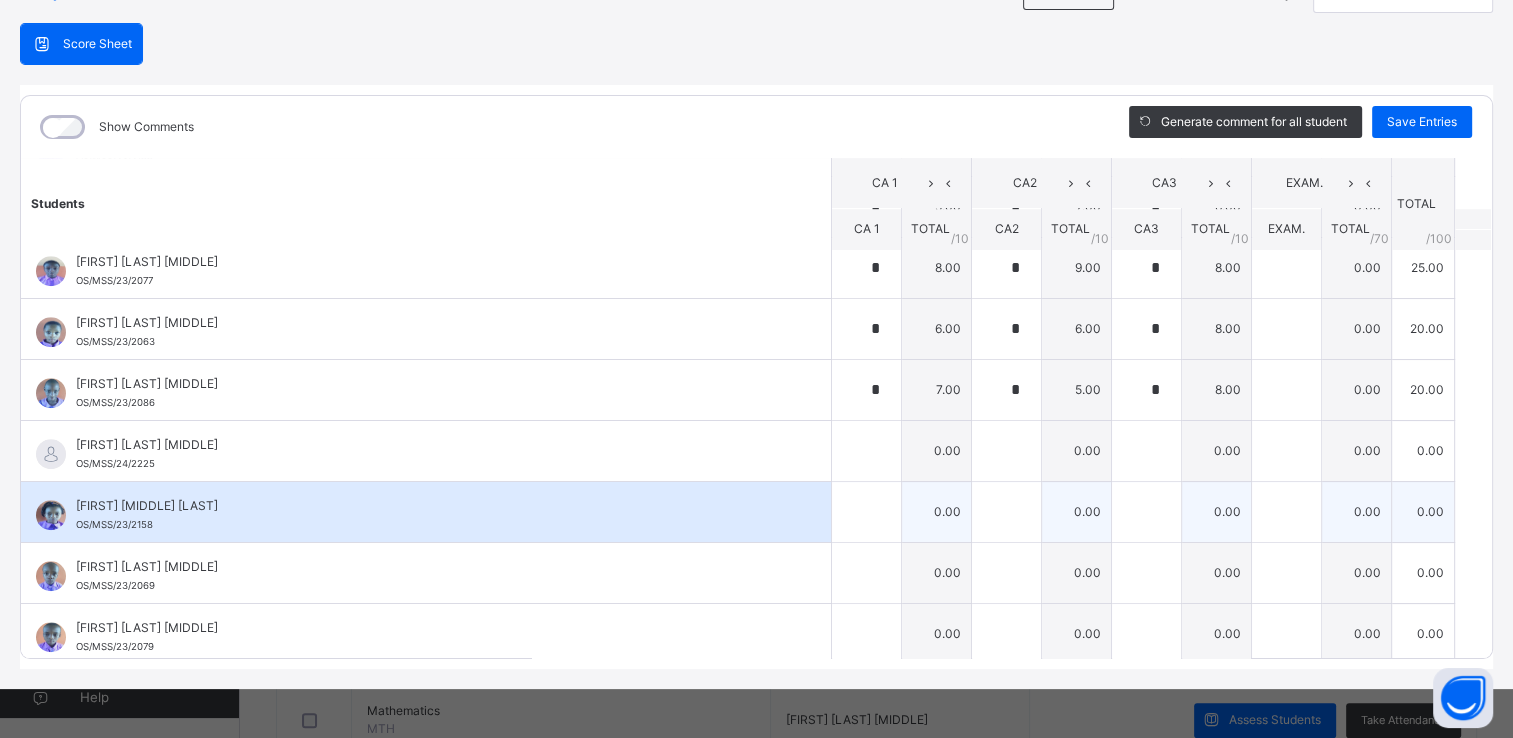 click at bounding box center (1147, 511) 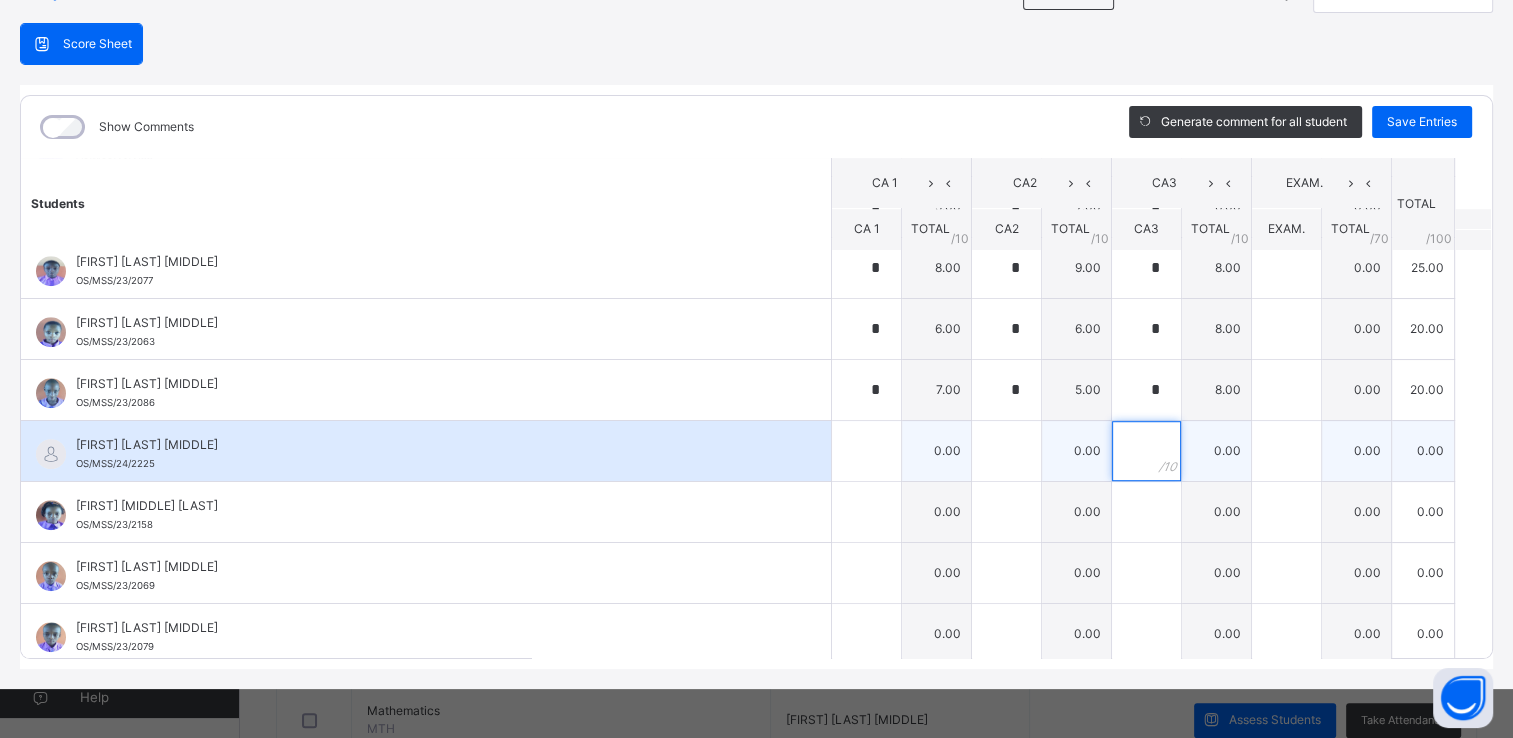 click at bounding box center [1146, 451] 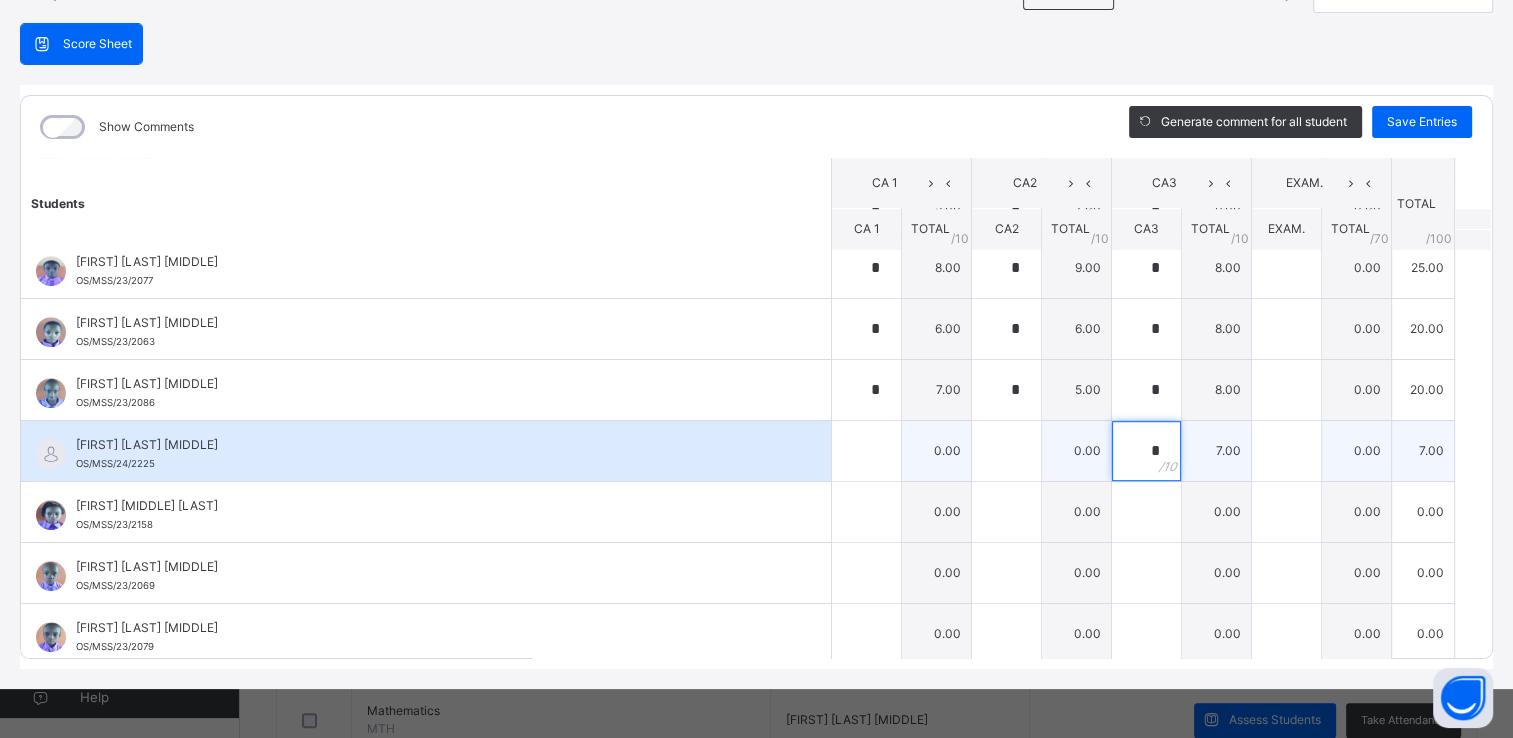 type on "*" 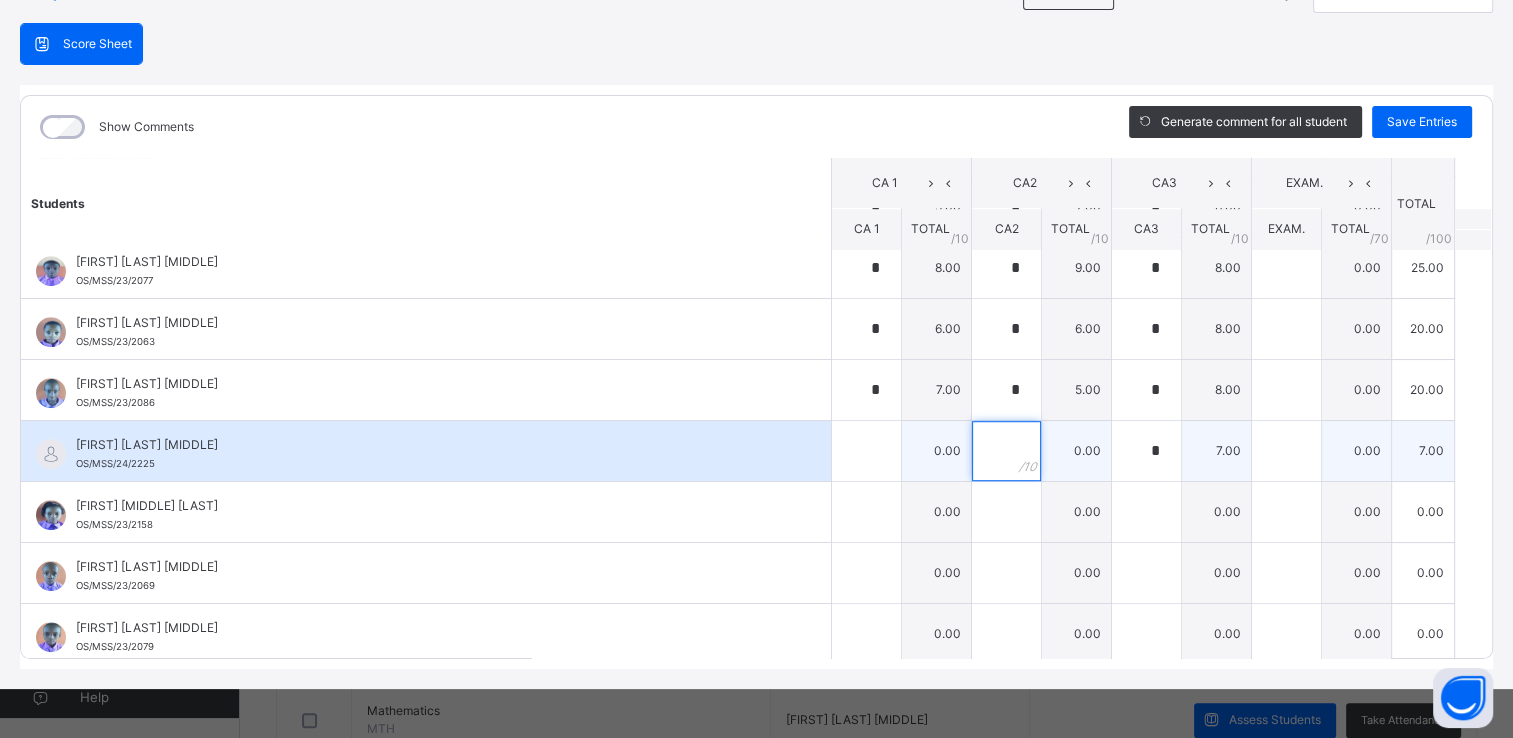 click at bounding box center (1006, 451) 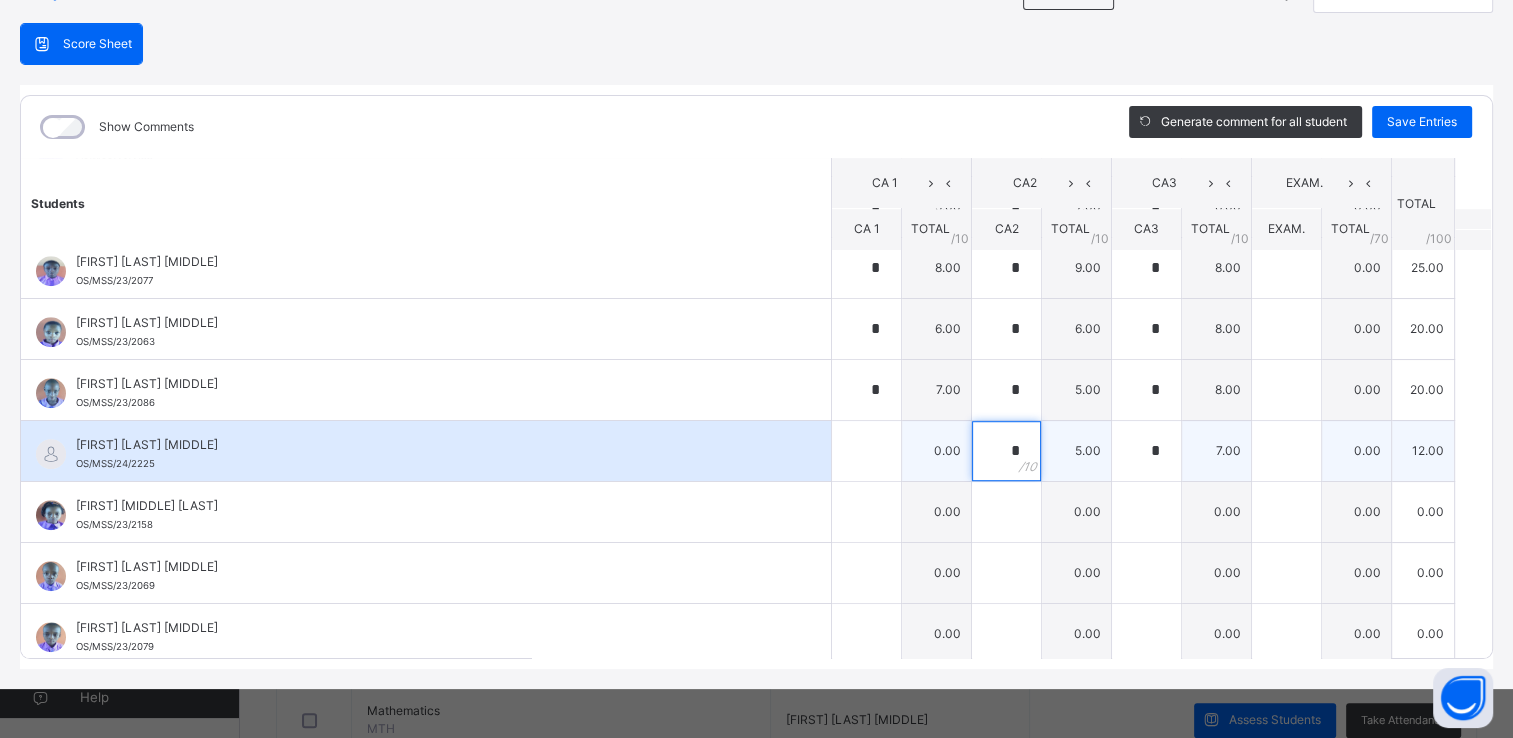 type on "*" 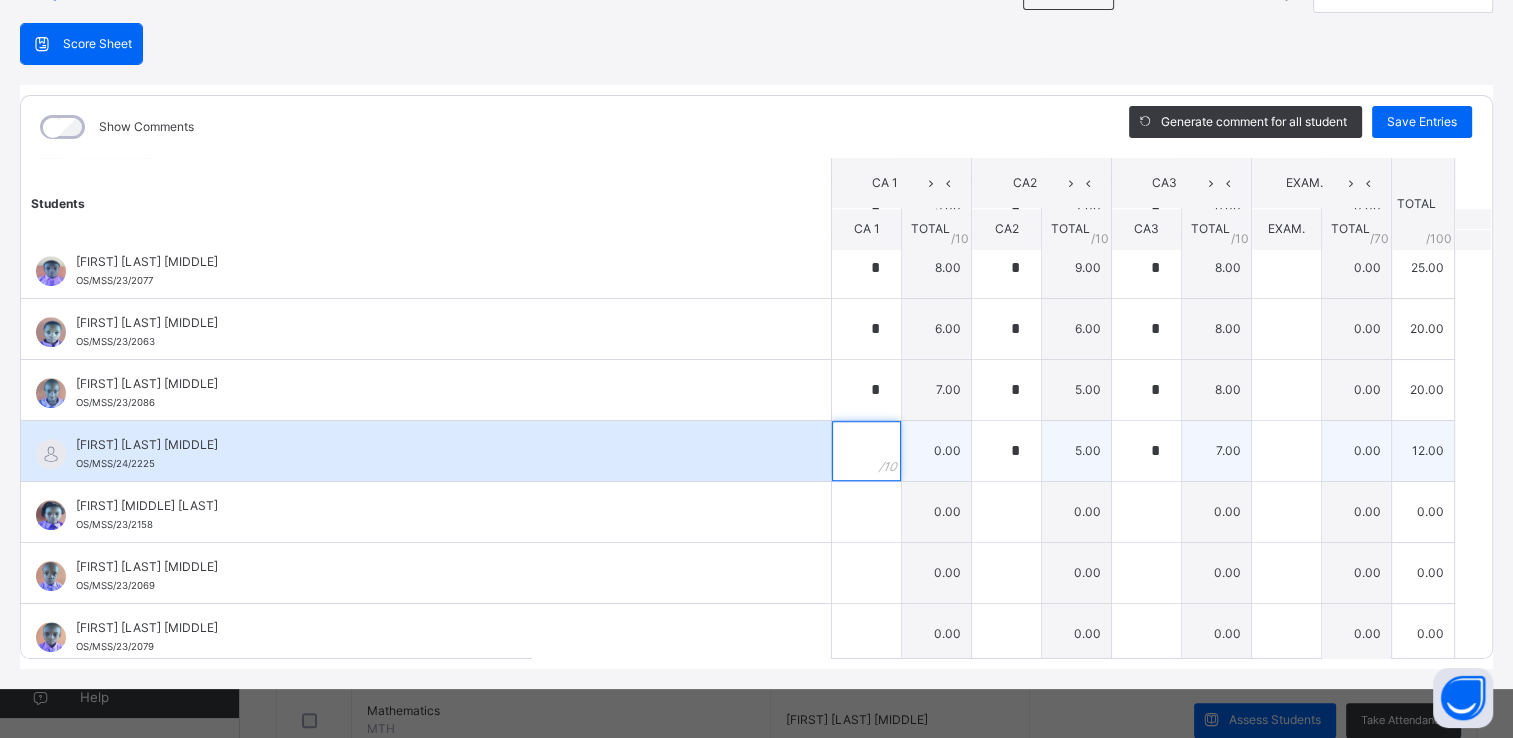 click at bounding box center [866, 451] 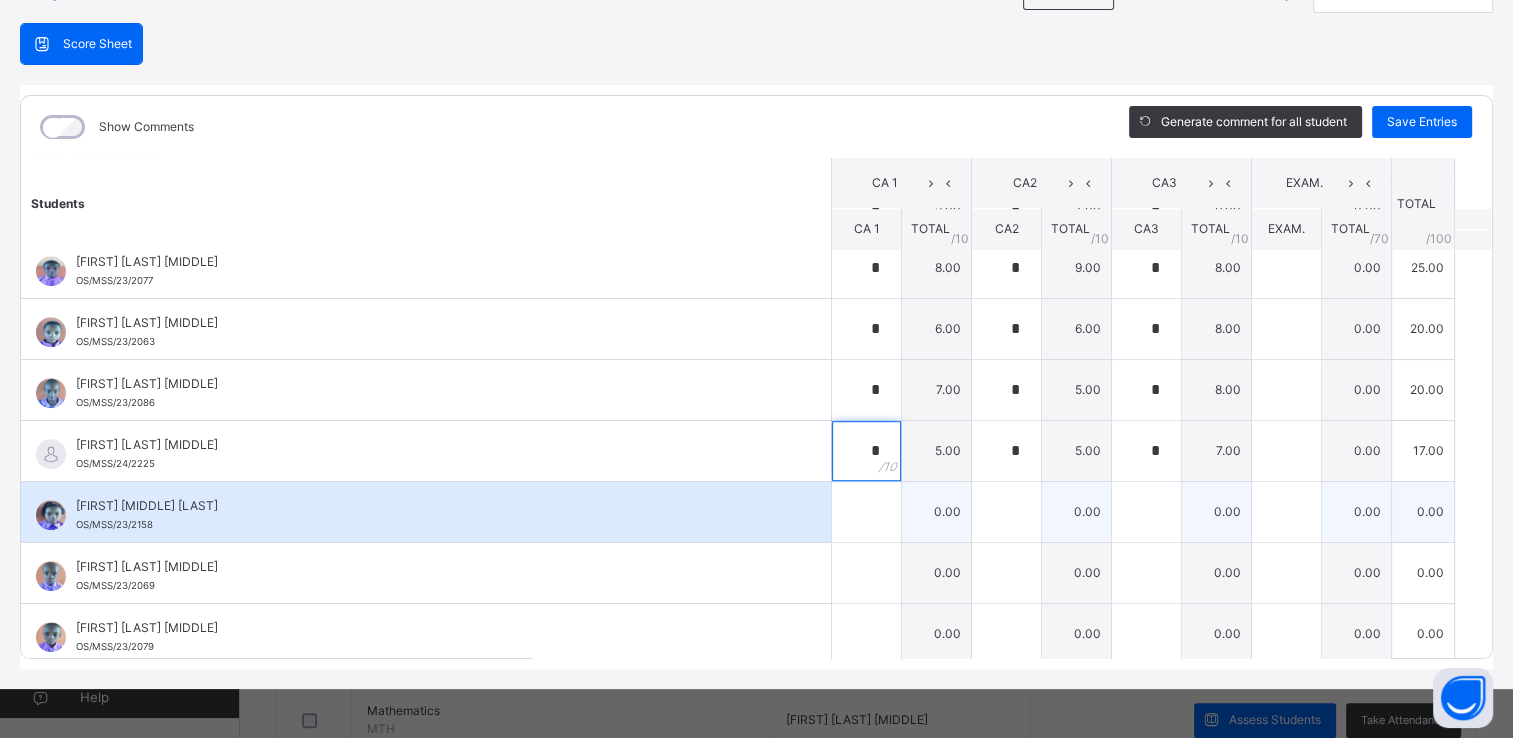 type on "*" 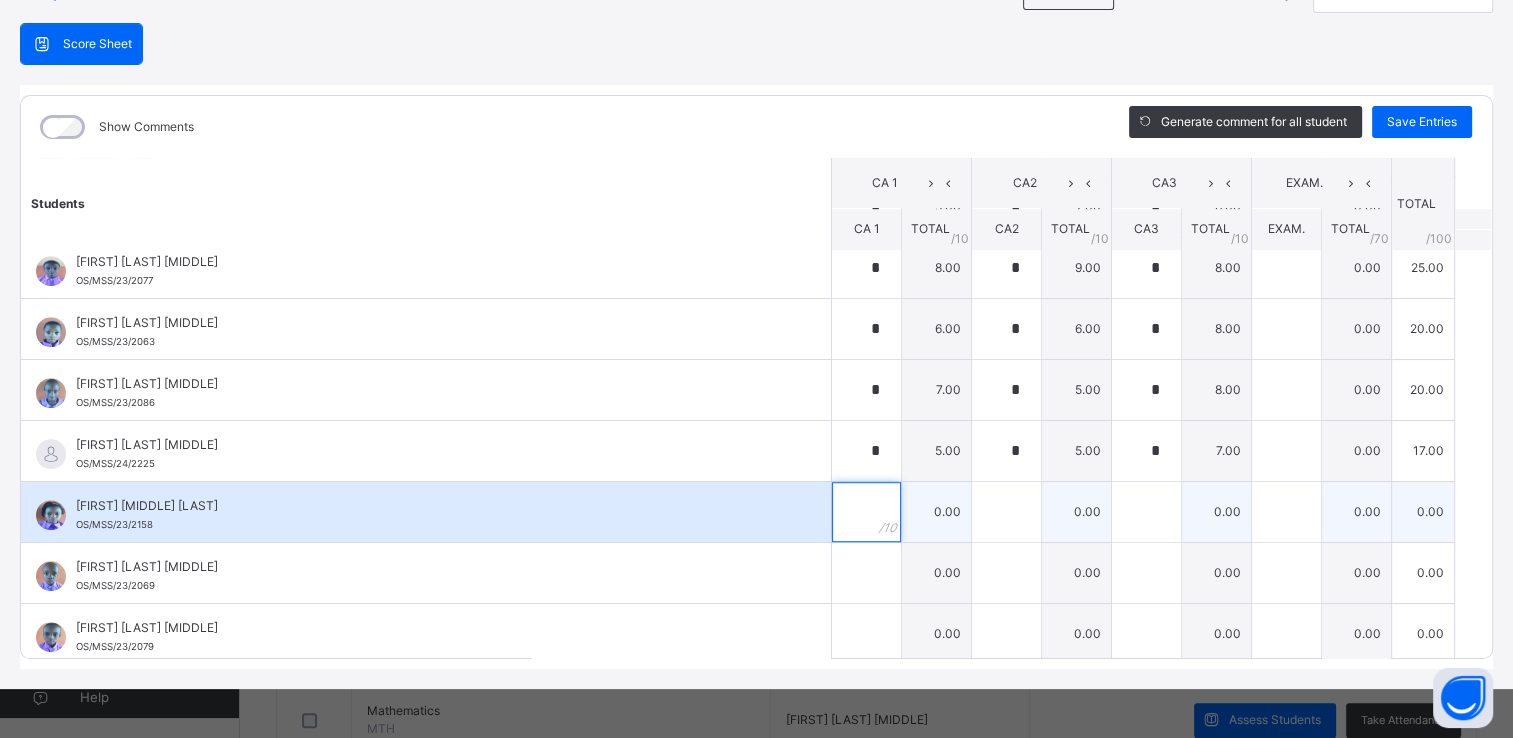 click at bounding box center [866, 512] 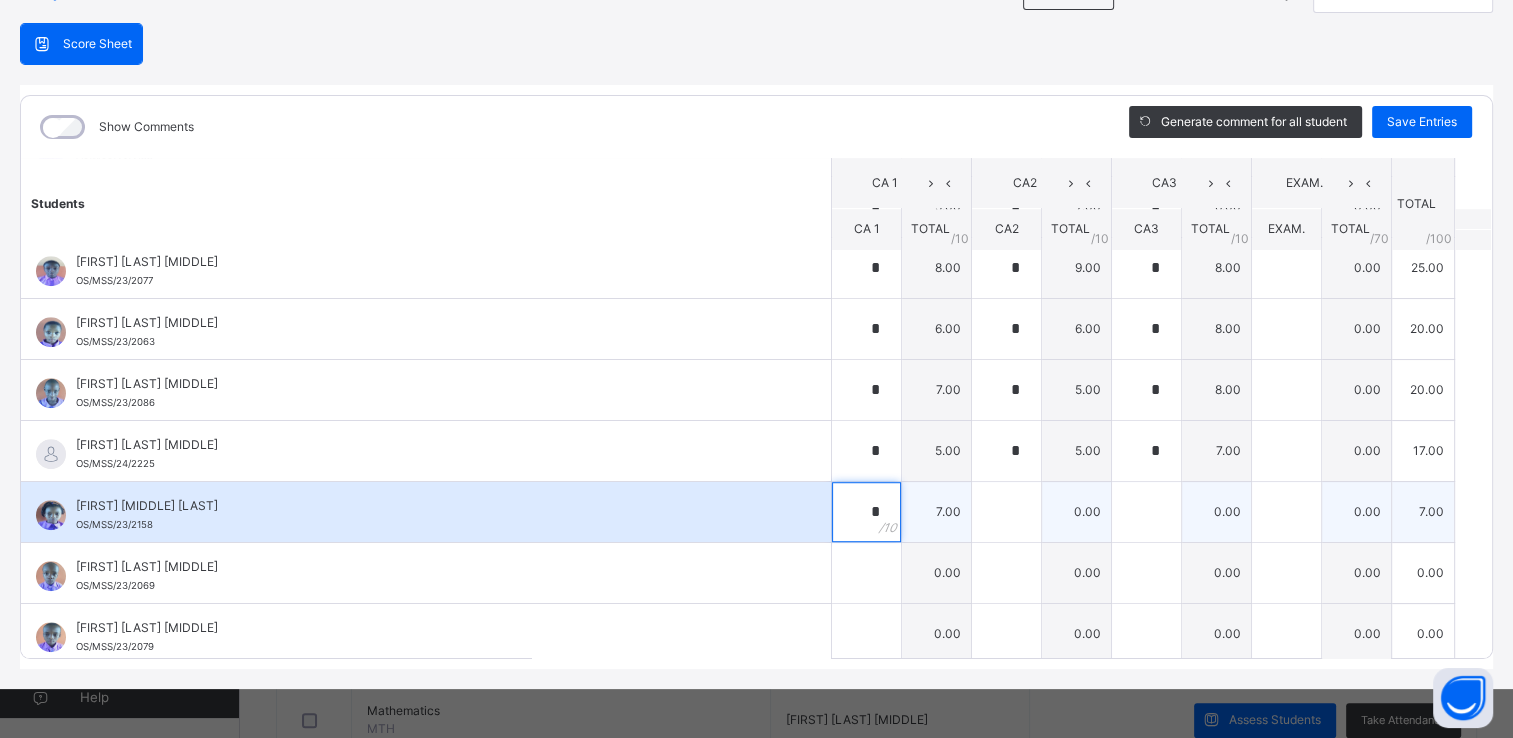 type on "*" 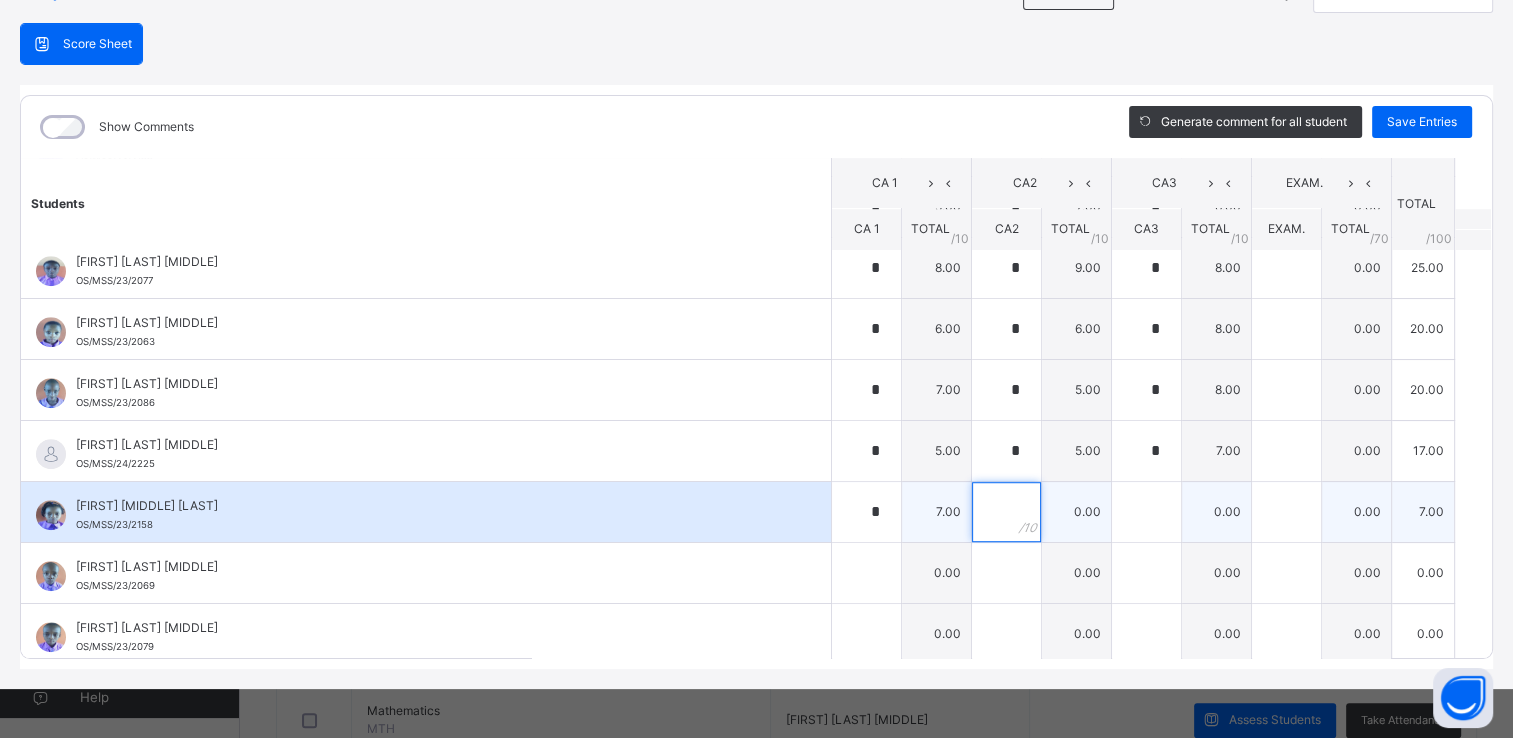 click at bounding box center (1006, 512) 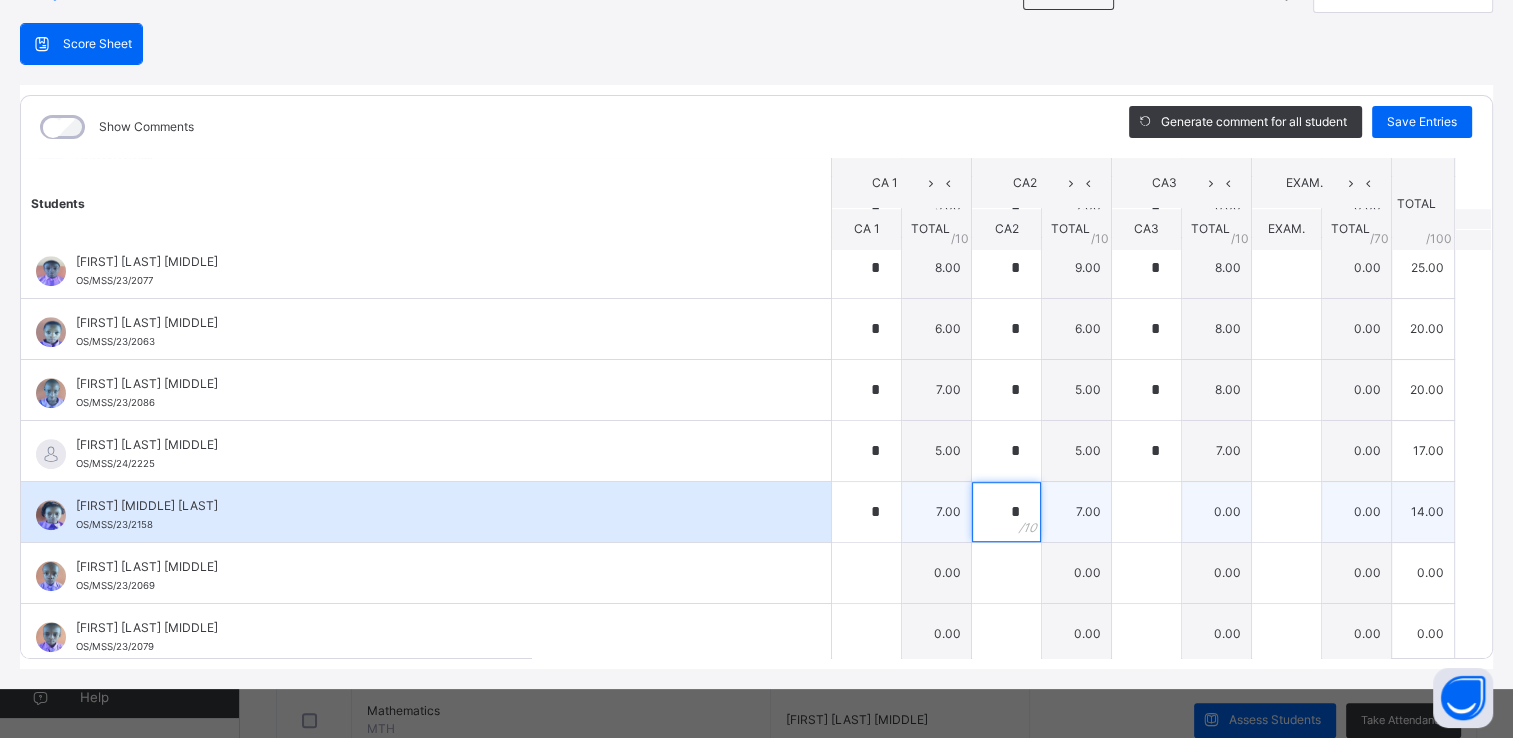 type on "*" 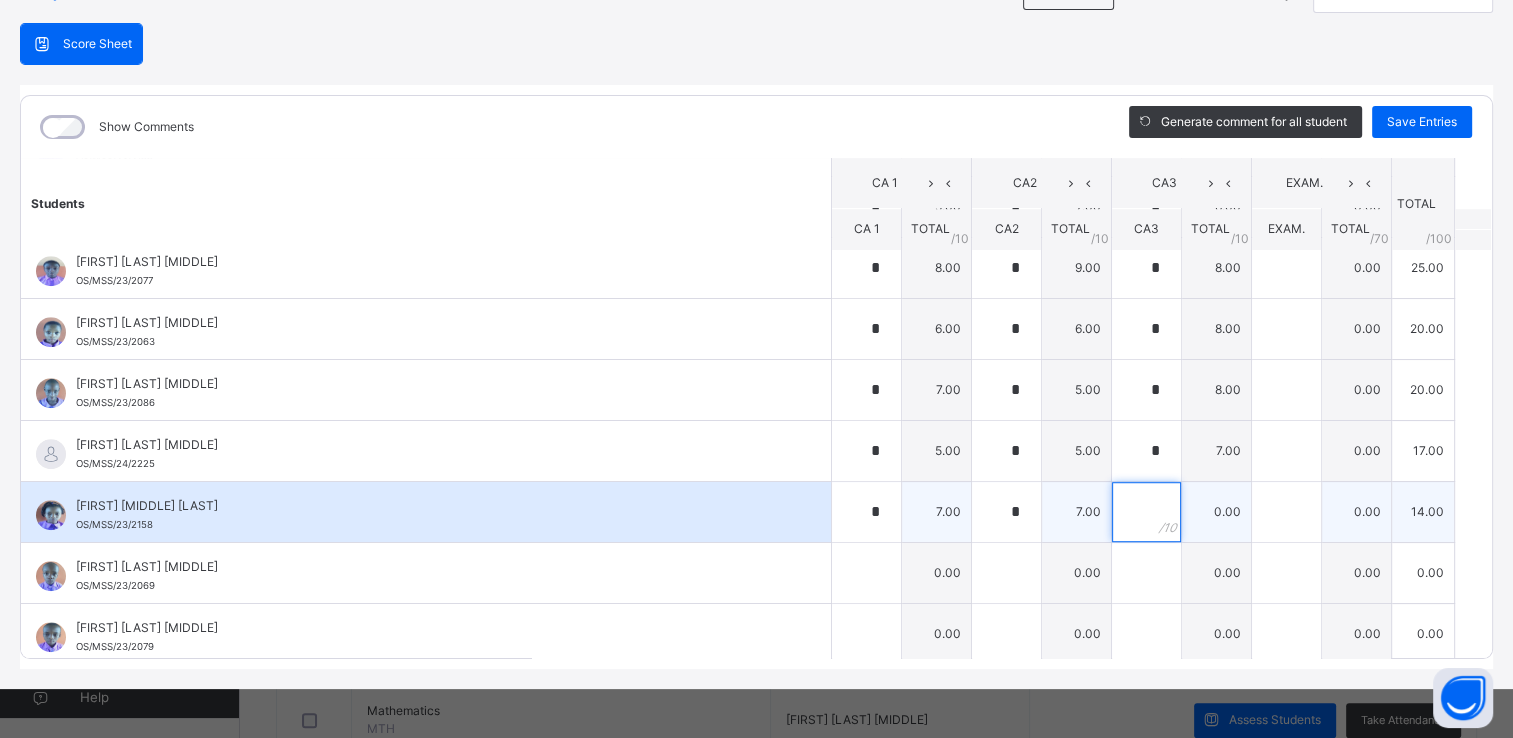 click at bounding box center (1146, 512) 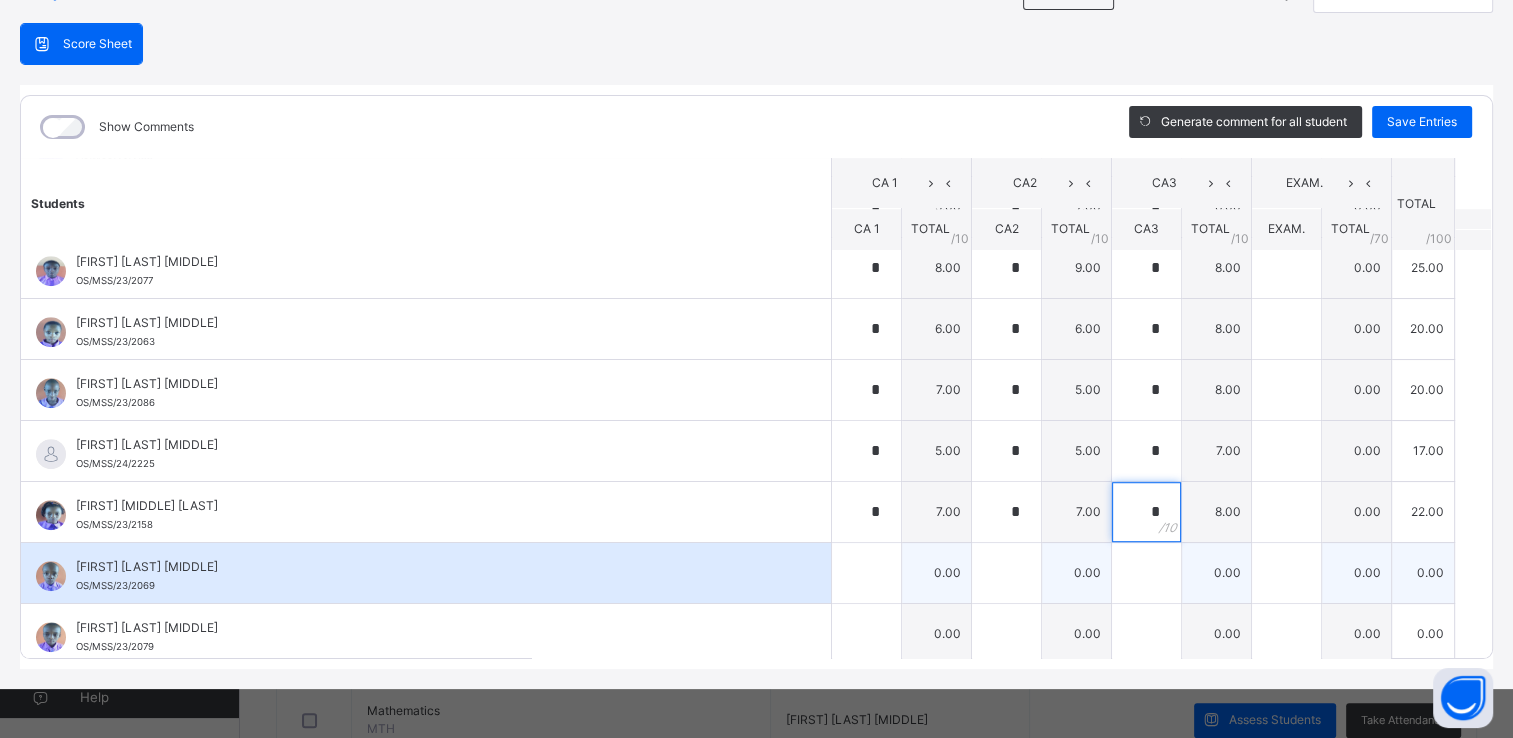 type on "*" 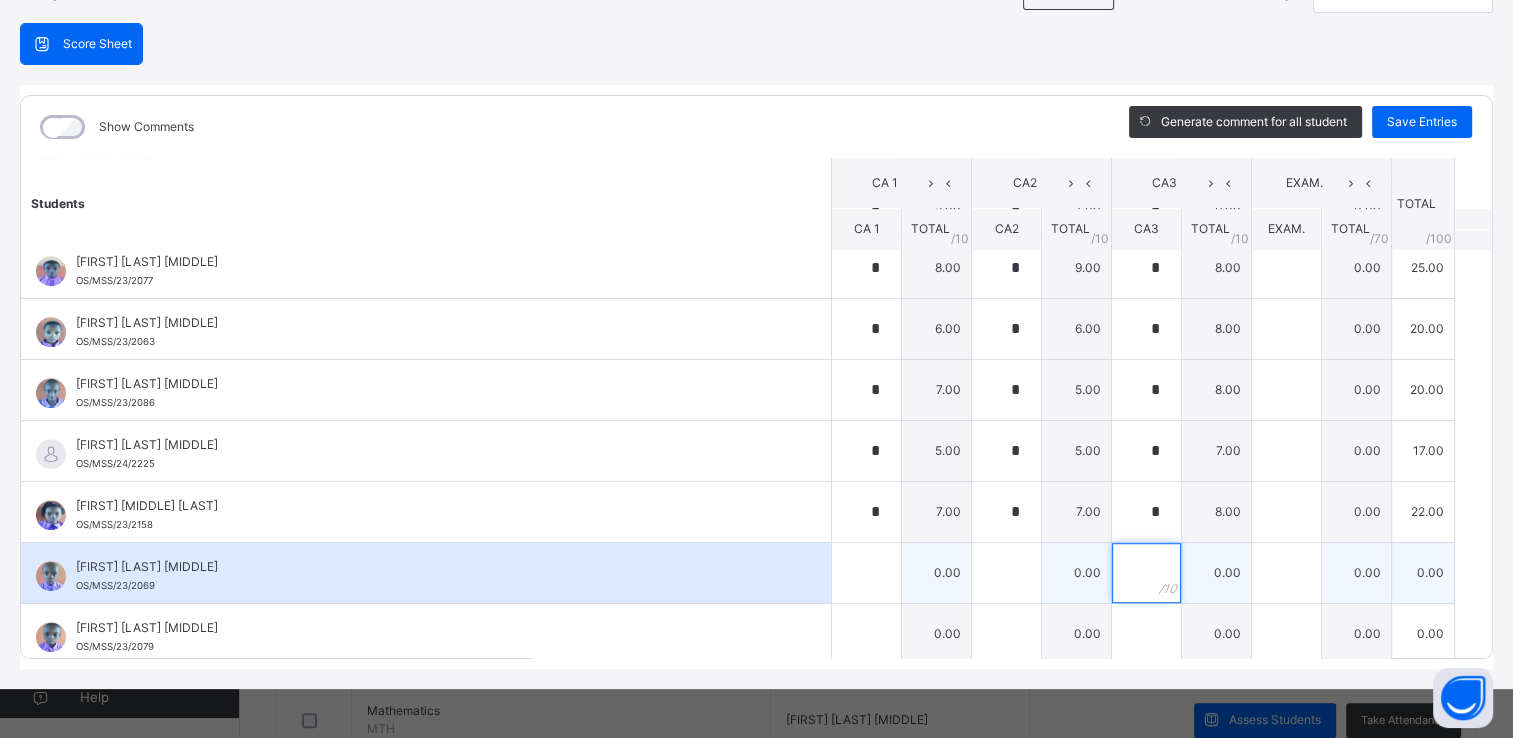 click at bounding box center [1146, 573] 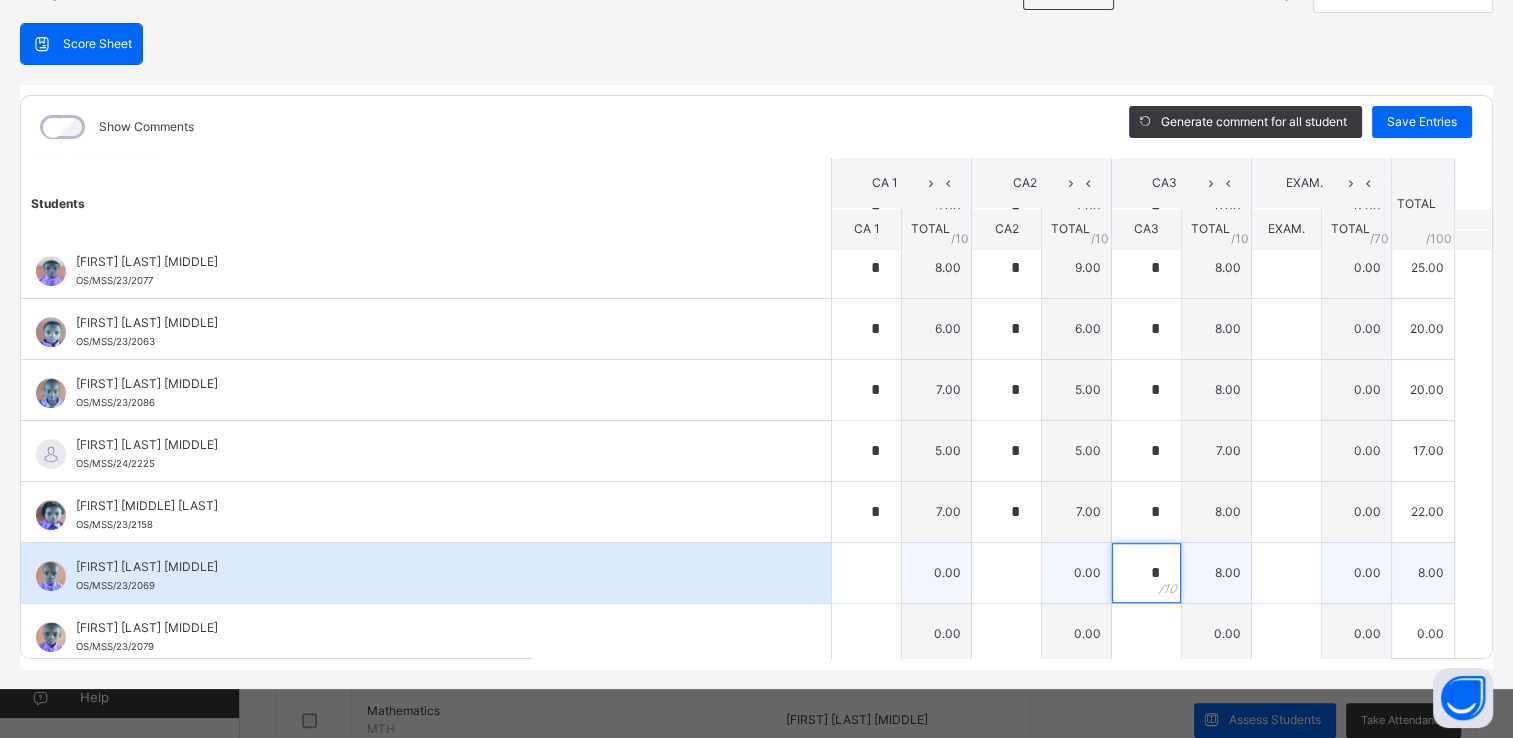 type on "*" 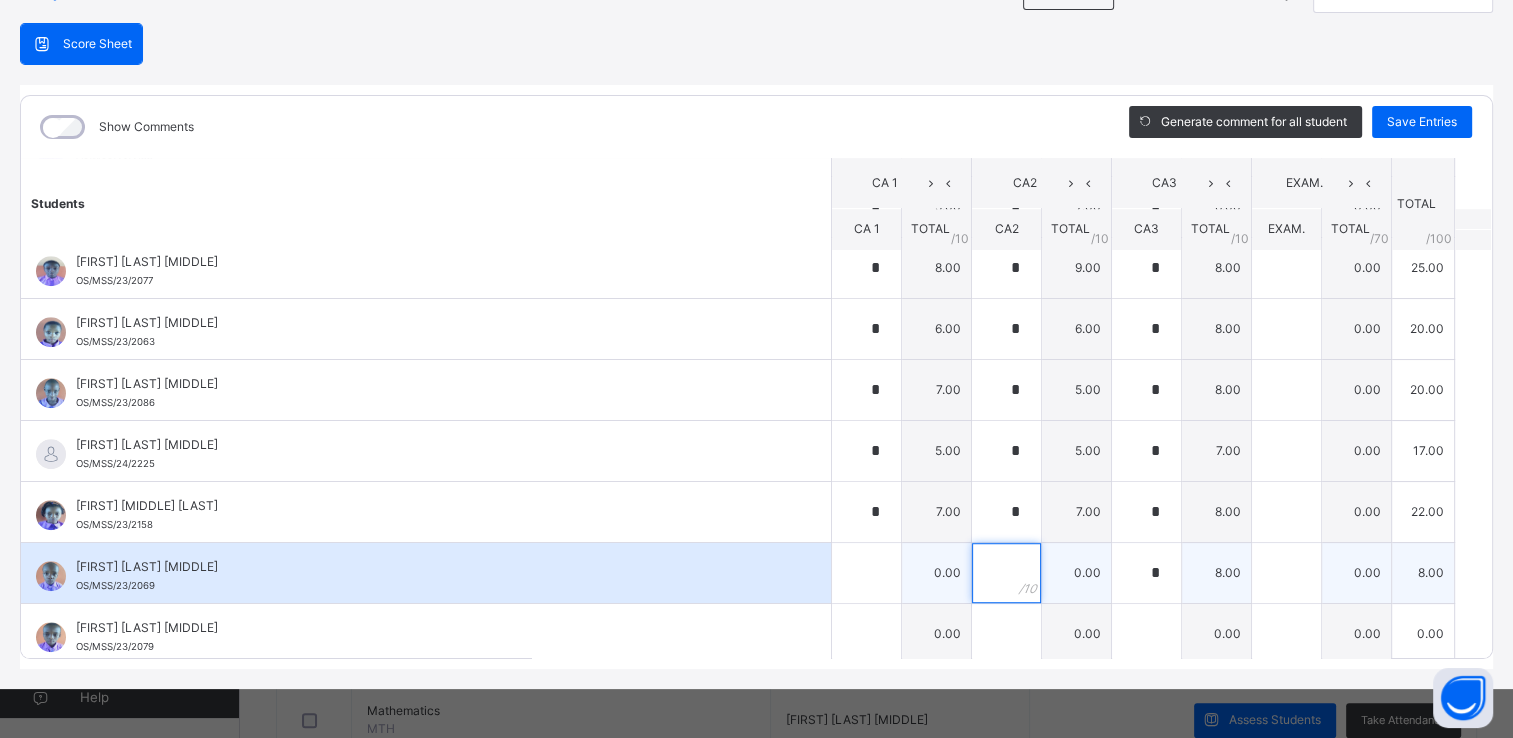click at bounding box center (1006, 573) 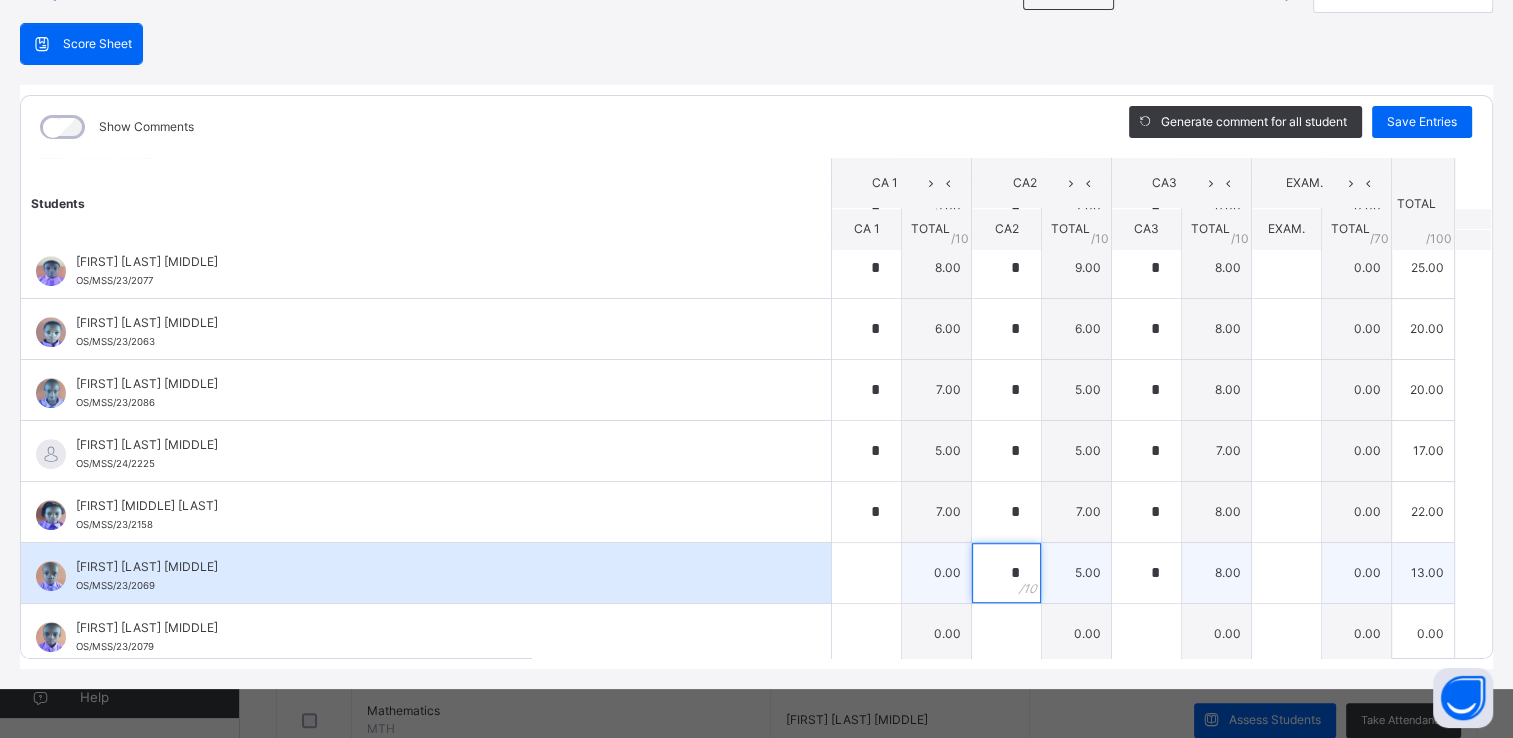 type on "*" 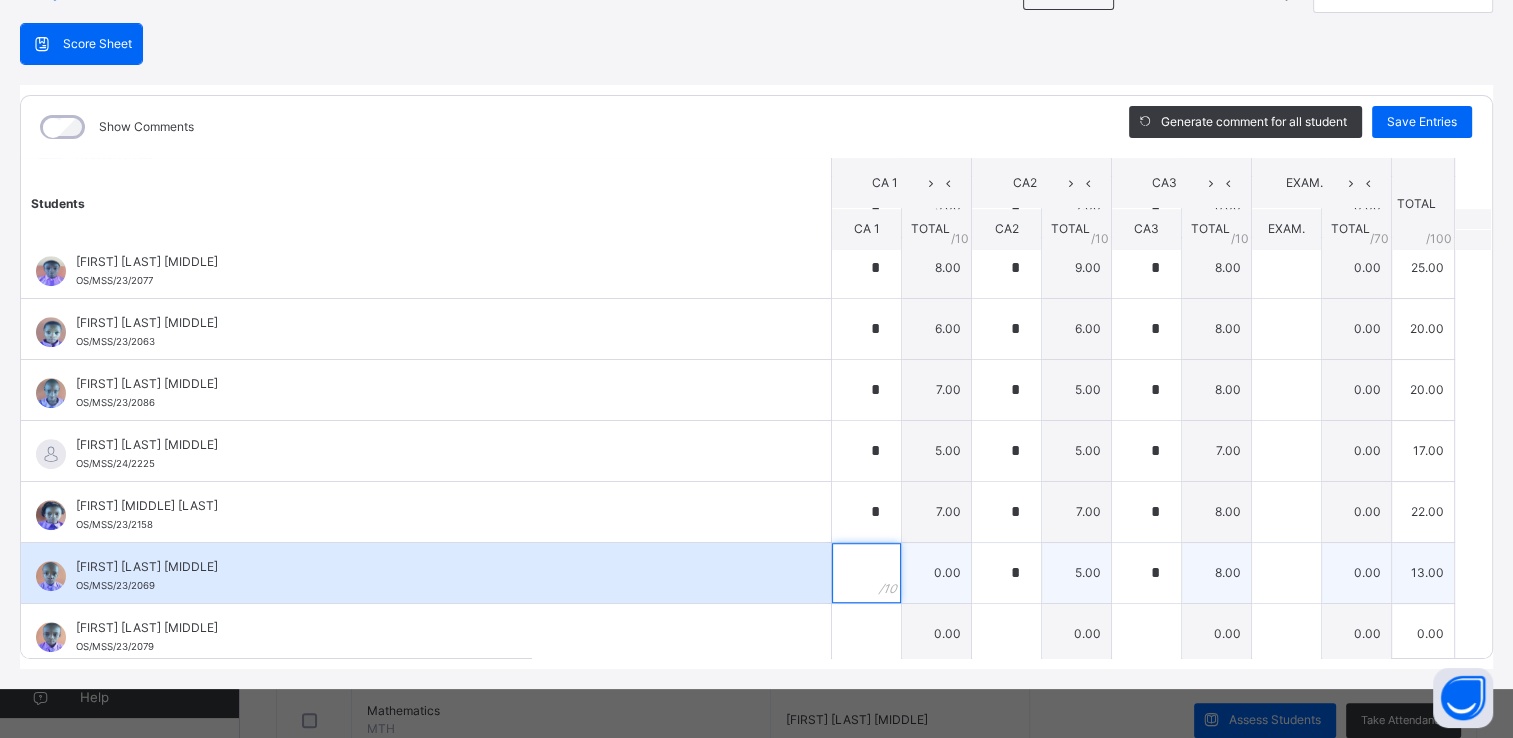 click at bounding box center [866, 573] 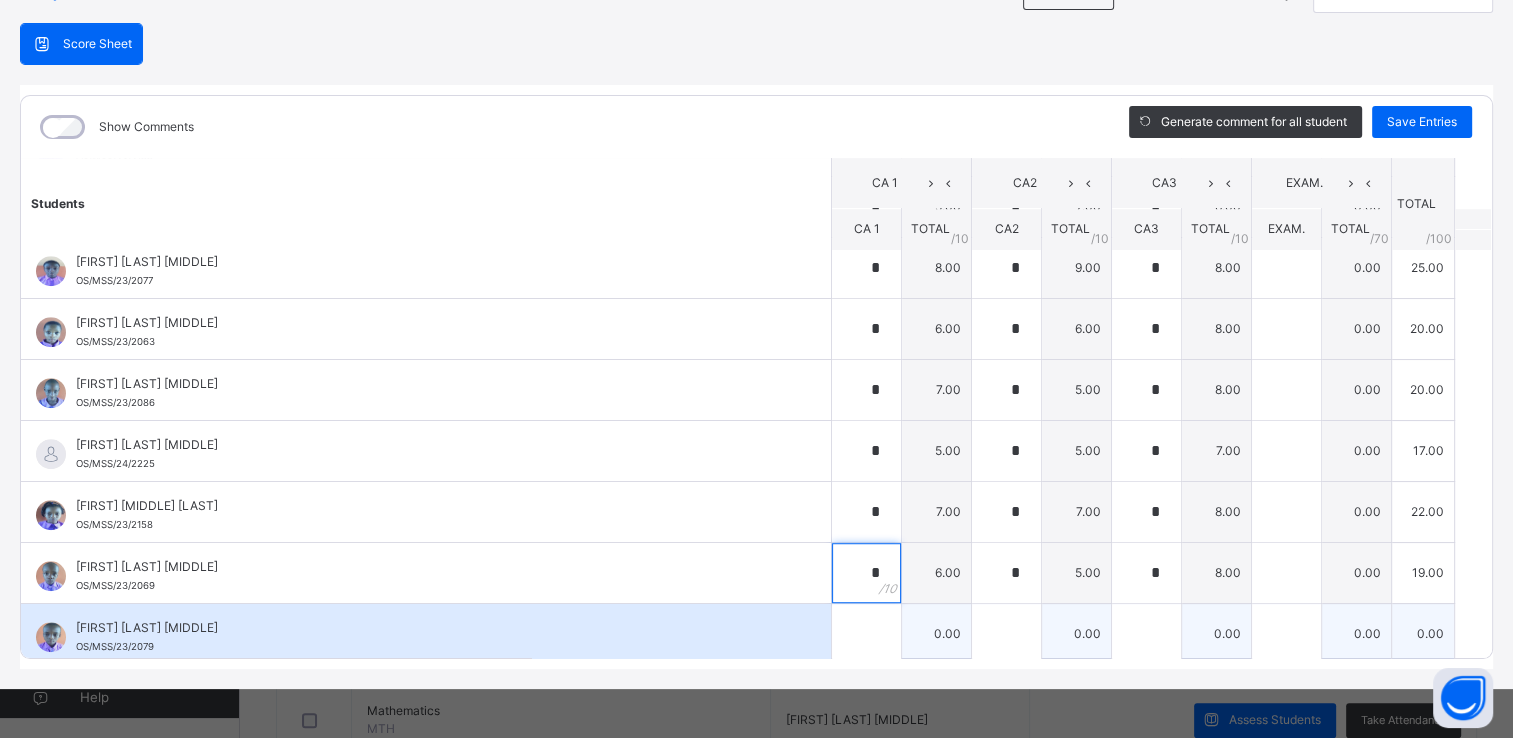 type on "*" 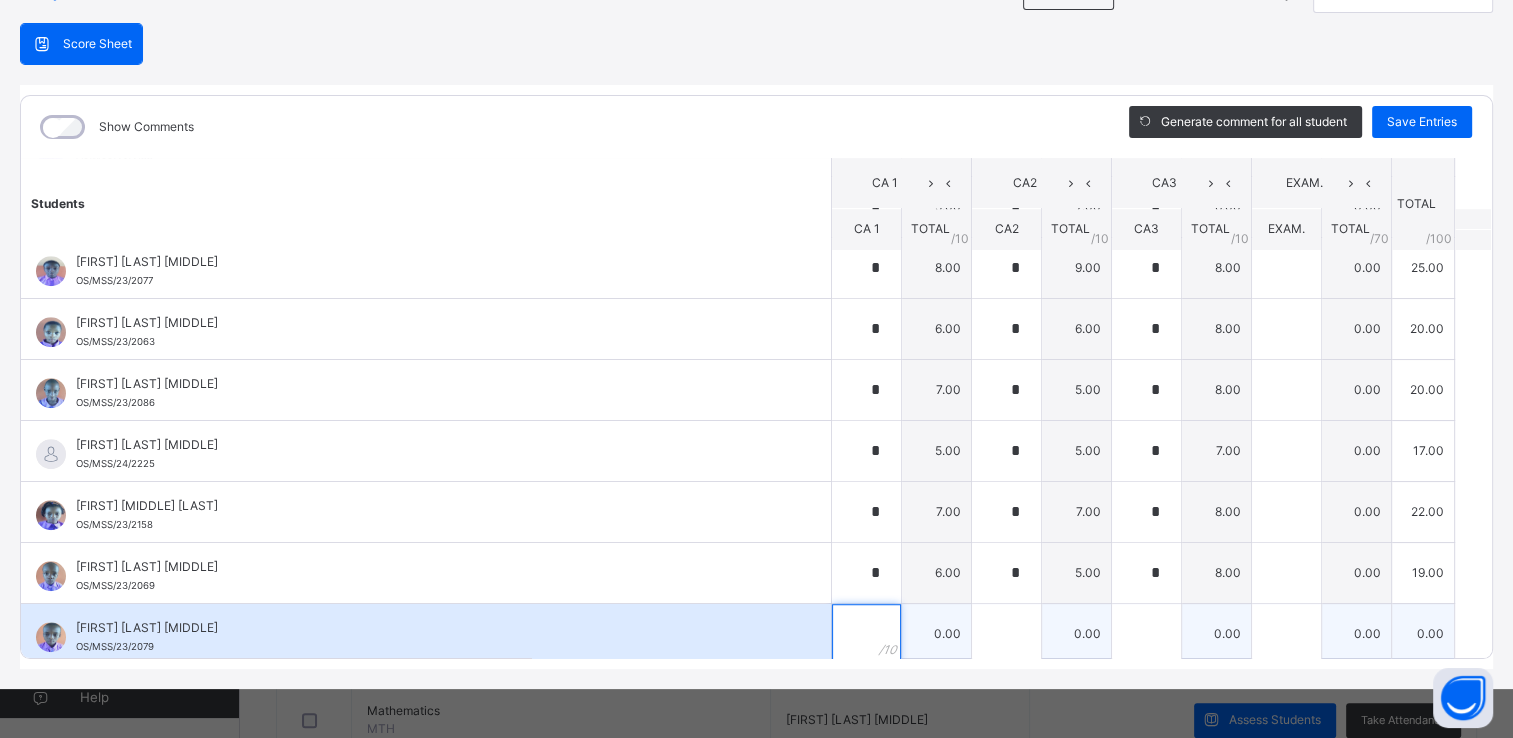 click at bounding box center (866, 634) 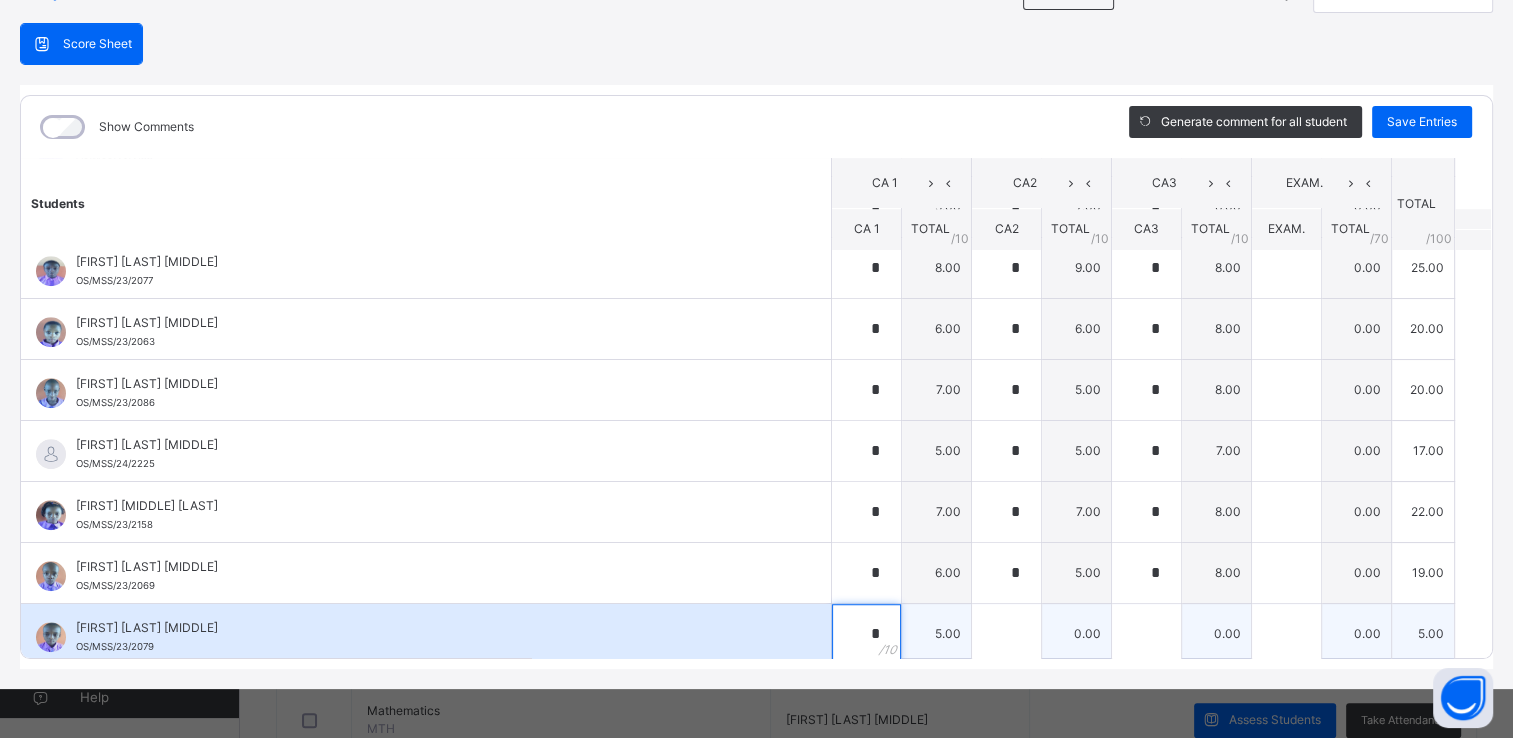 type on "*" 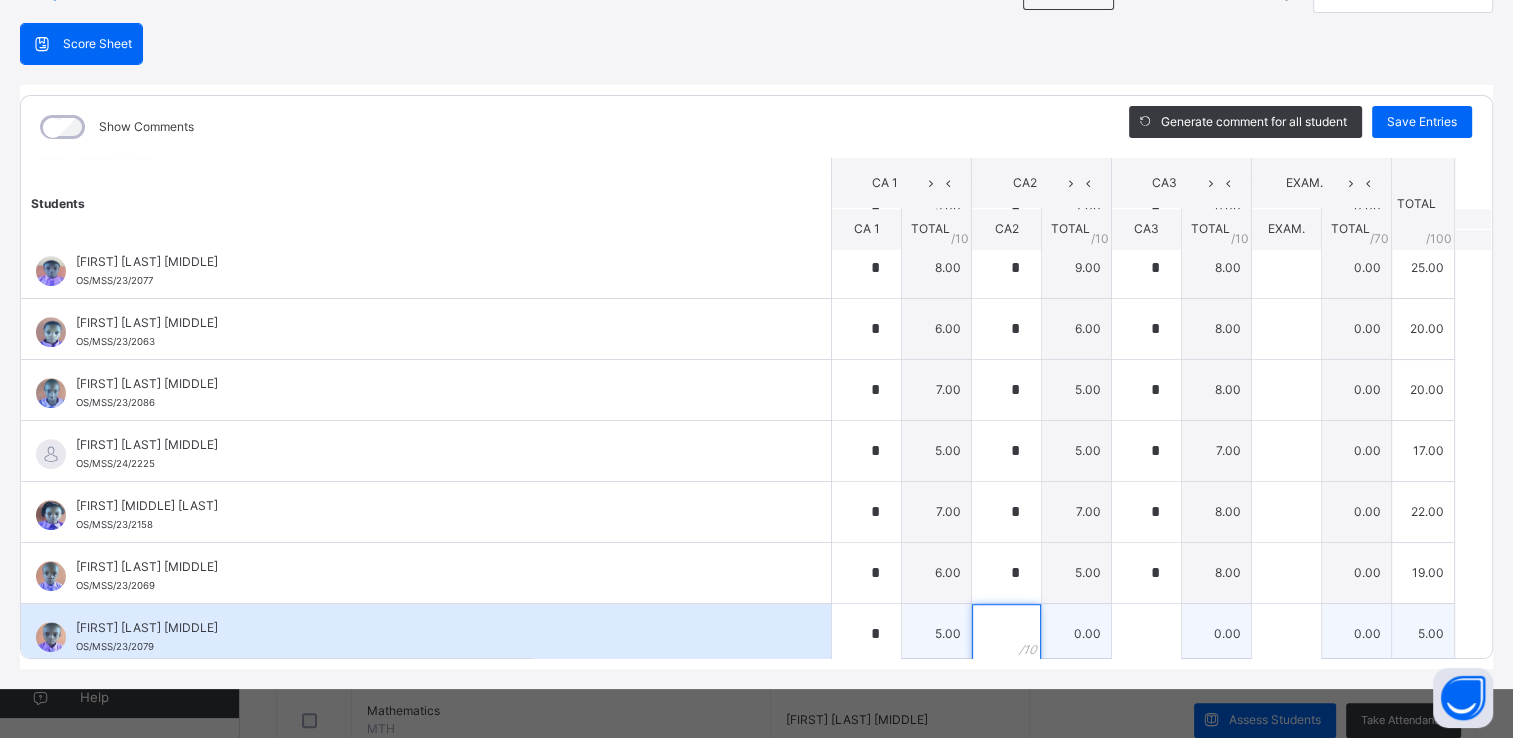click at bounding box center (1006, 634) 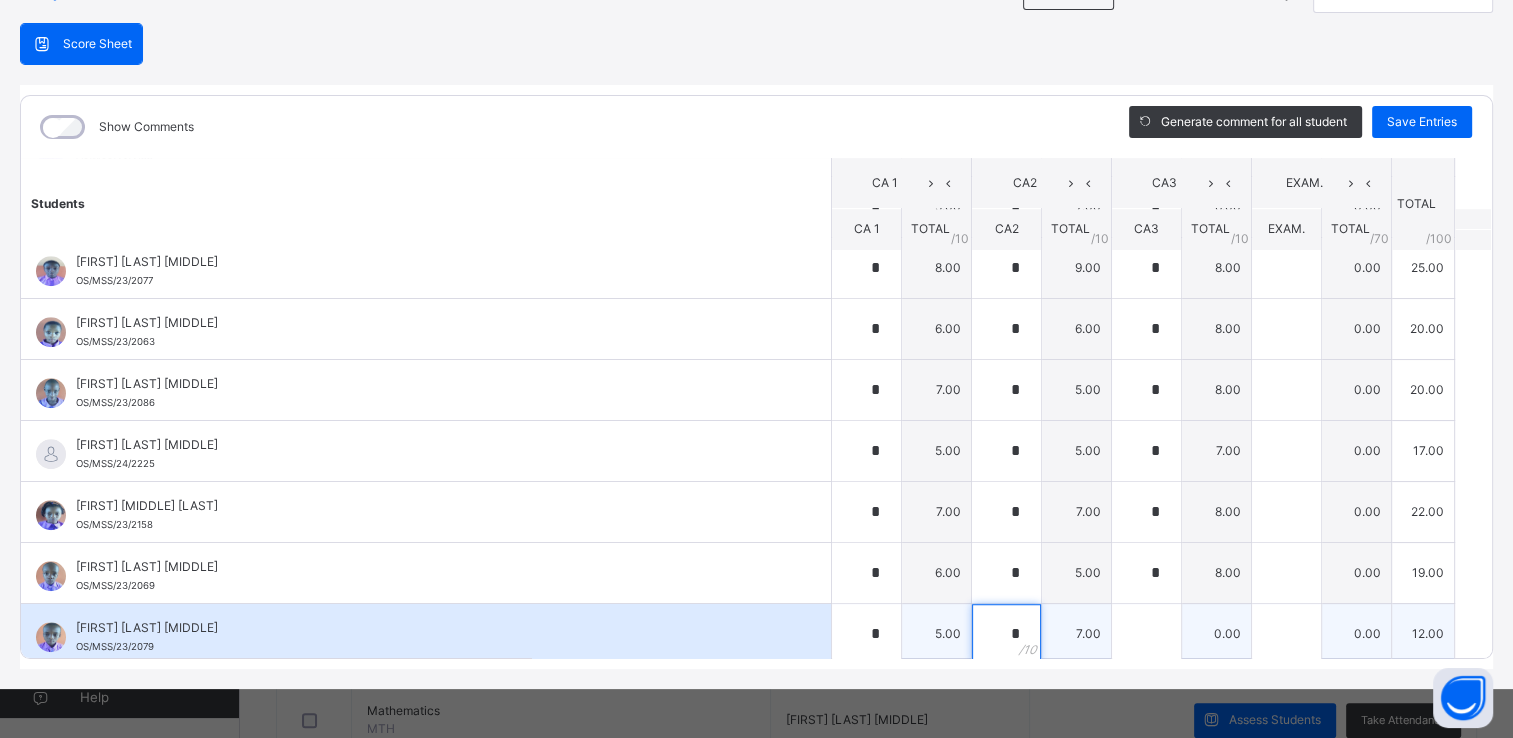 type on "*" 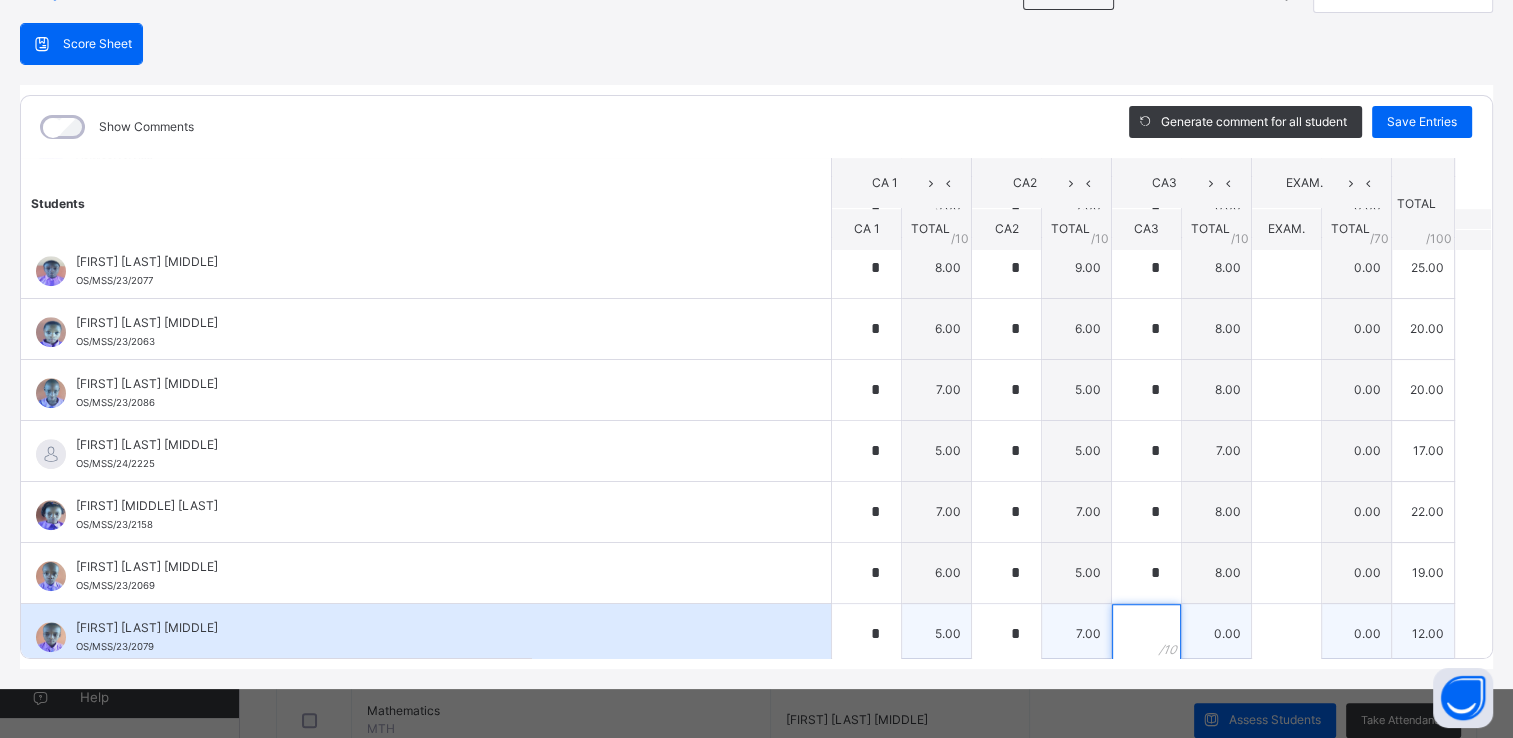 click at bounding box center (1146, 634) 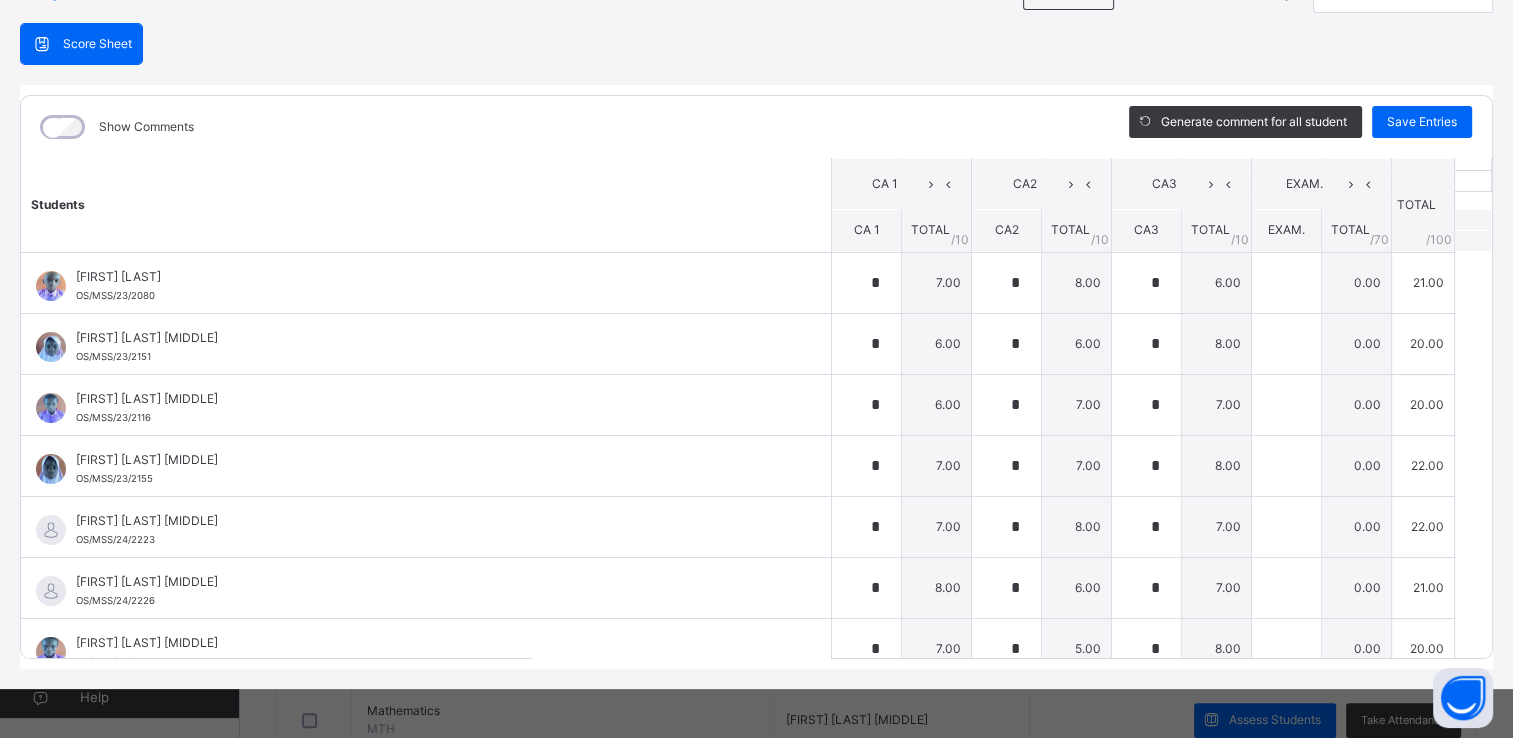 scroll, scrollTop: 0, scrollLeft: 0, axis: both 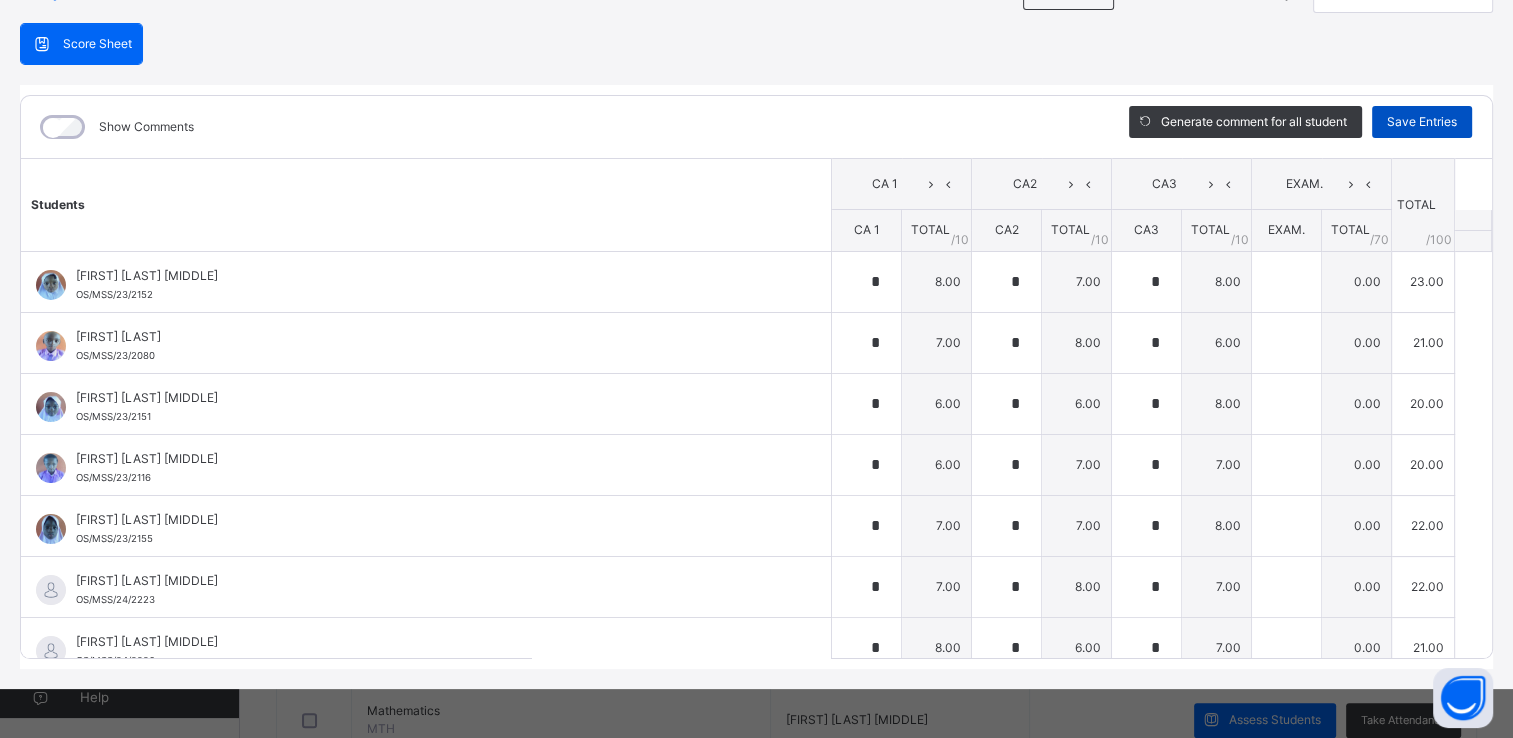 type on "*" 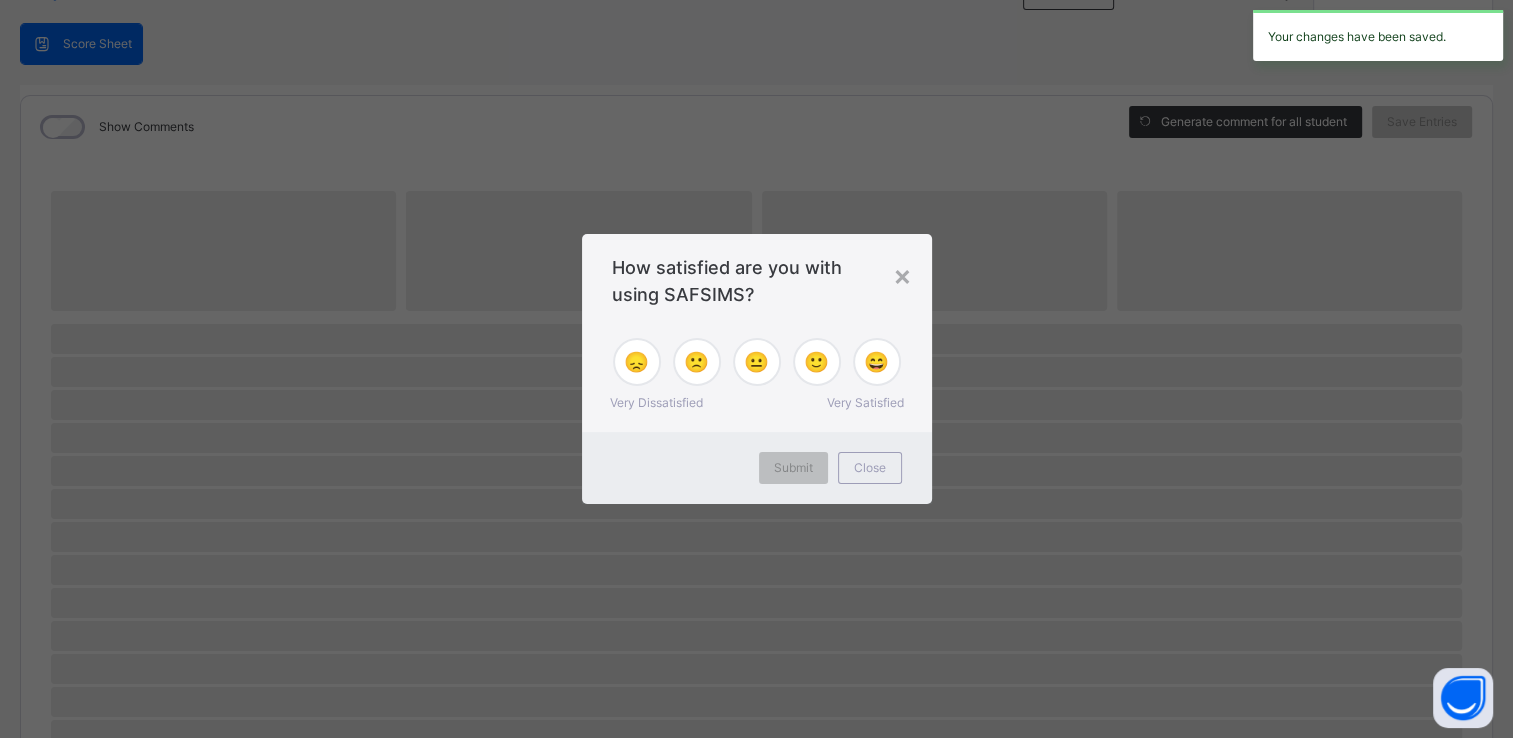 click on "× How satisfied are you with using SAFSIMS? 😞 🙁 😐 🙂 😄 Very Dissatisfied Very Satisfied Submit Close" at bounding box center [756, 369] 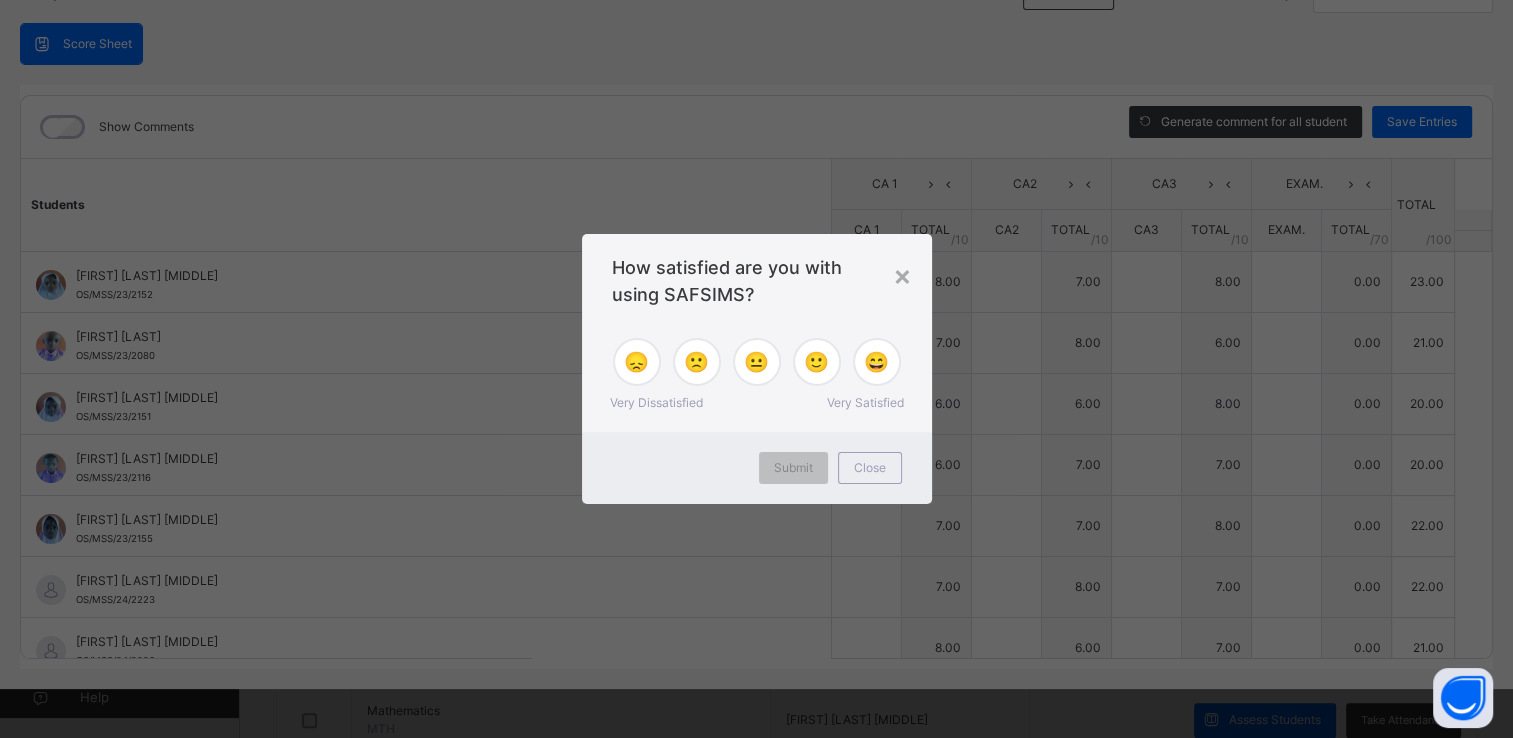 type on "*" 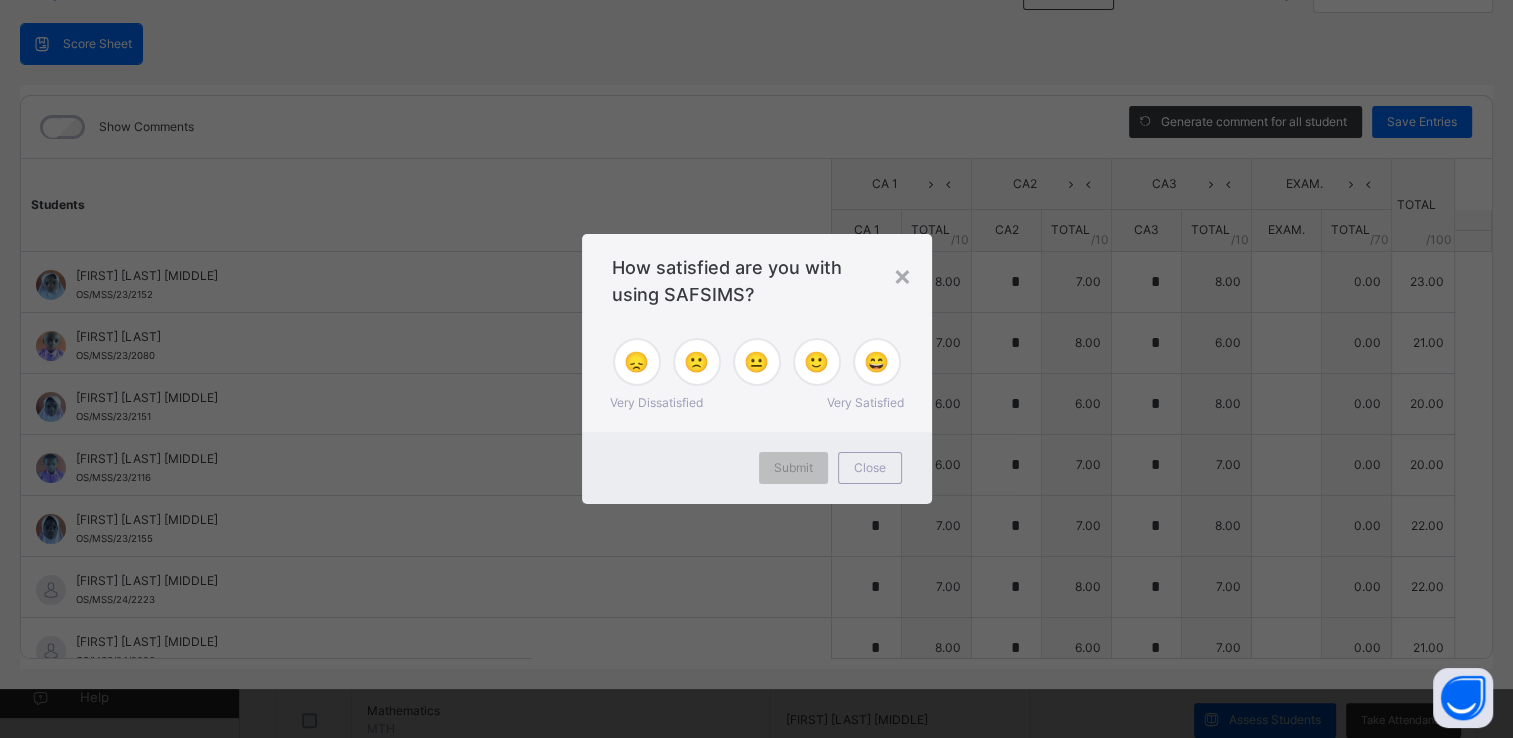 type on "*" 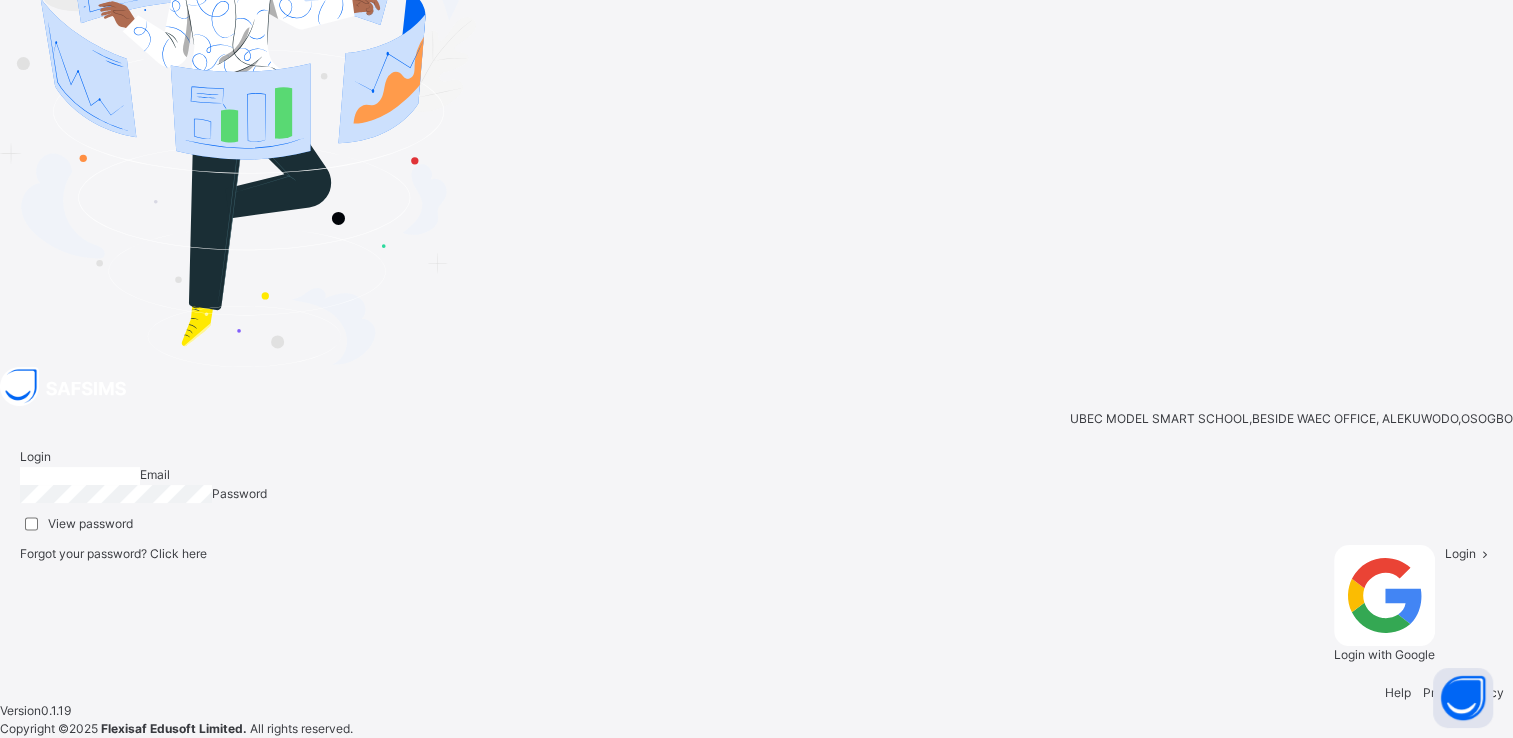 type on "**********" 